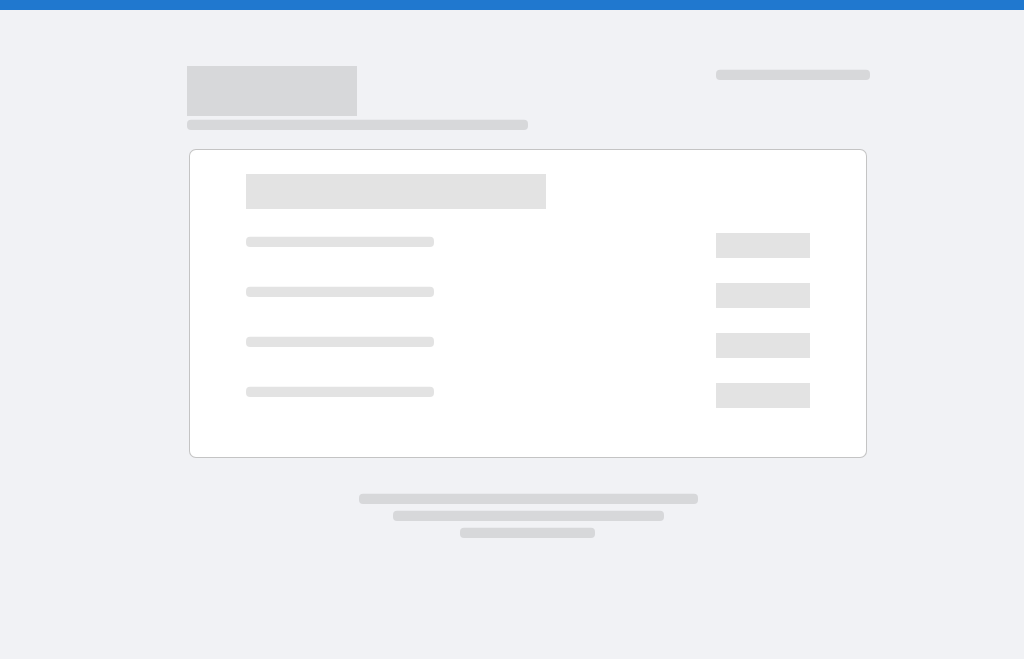 scroll, scrollTop: 0, scrollLeft: 0, axis: both 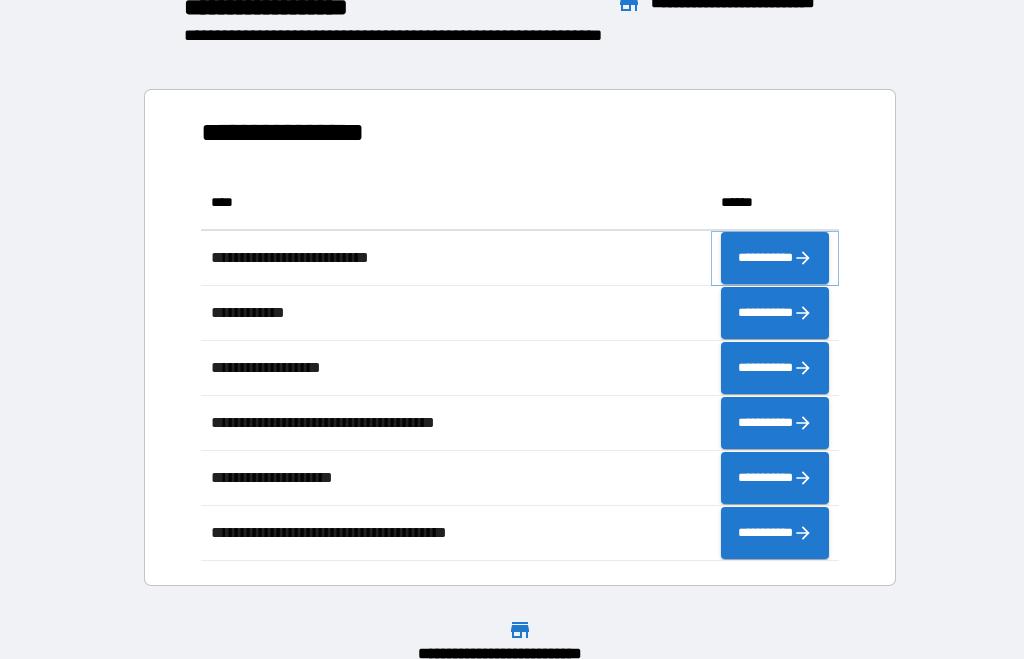 click on "**********" at bounding box center (775, 258) 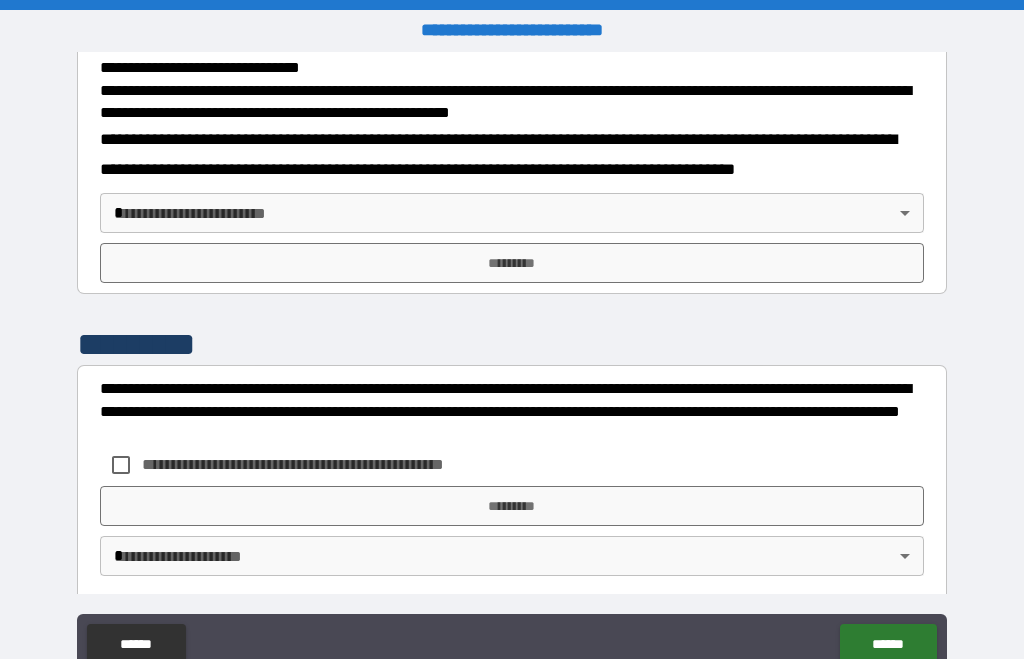 scroll, scrollTop: 721, scrollLeft: 0, axis: vertical 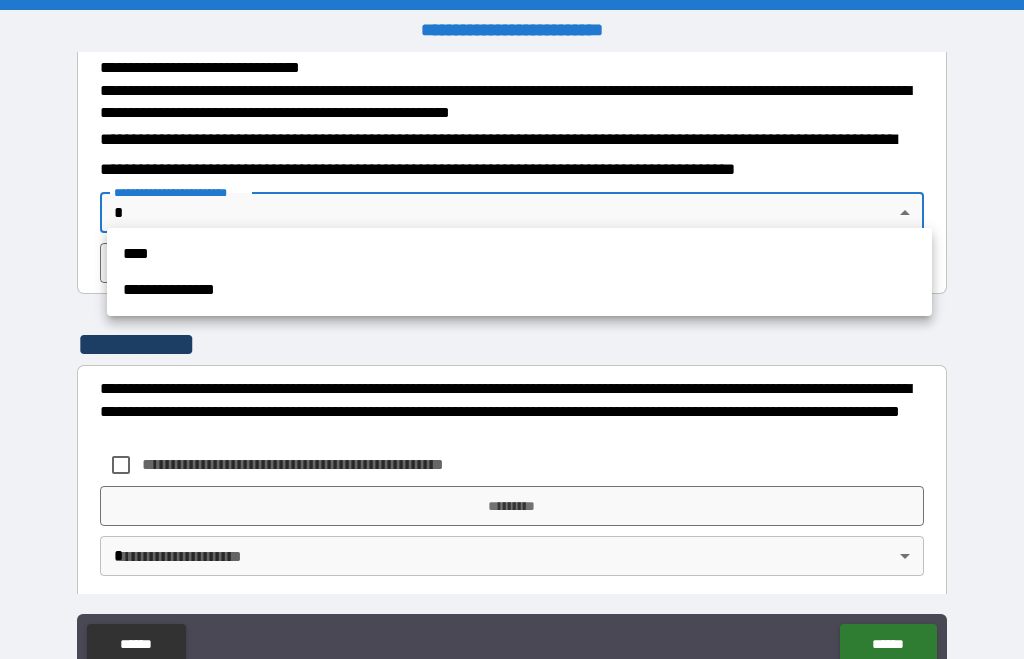 click on "****" at bounding box center [519, 254] 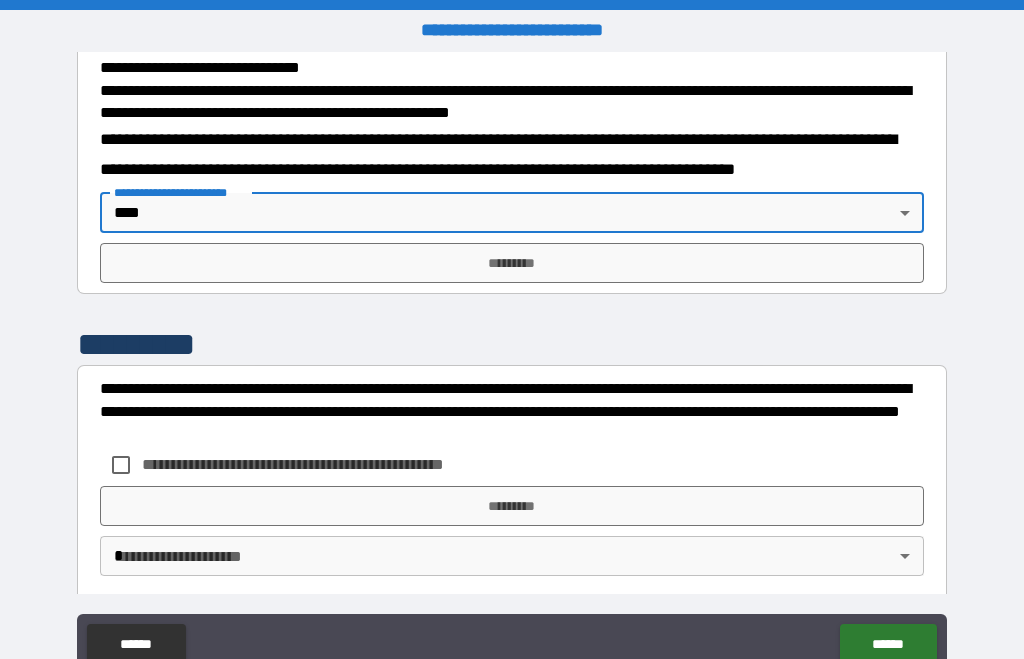 click on "*********" at bounding box center [512, 506] 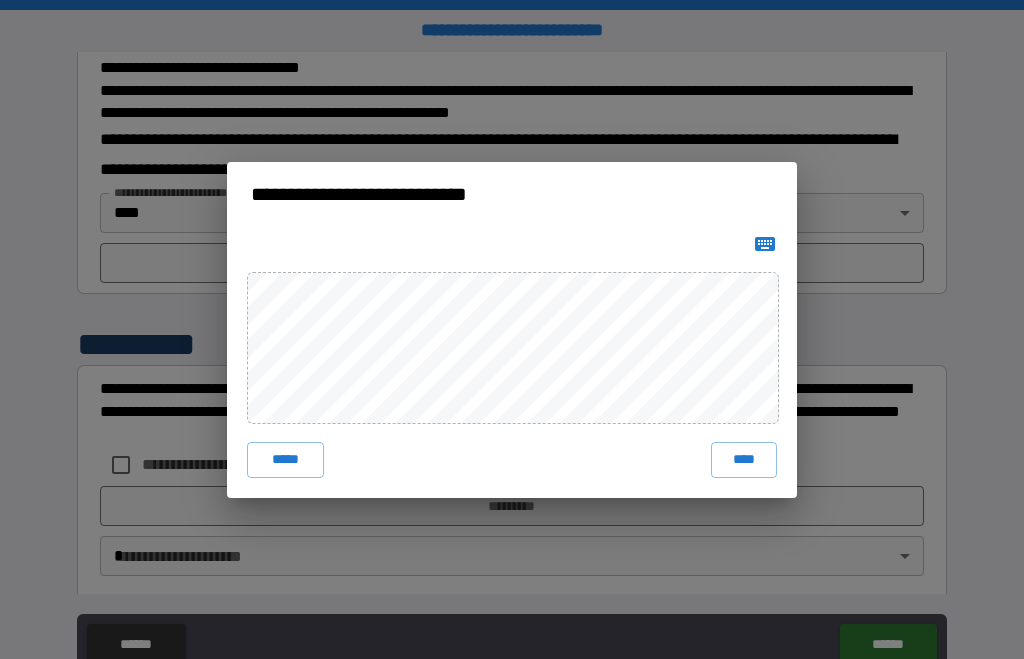 click on "****" at bounding box center (744, 460) 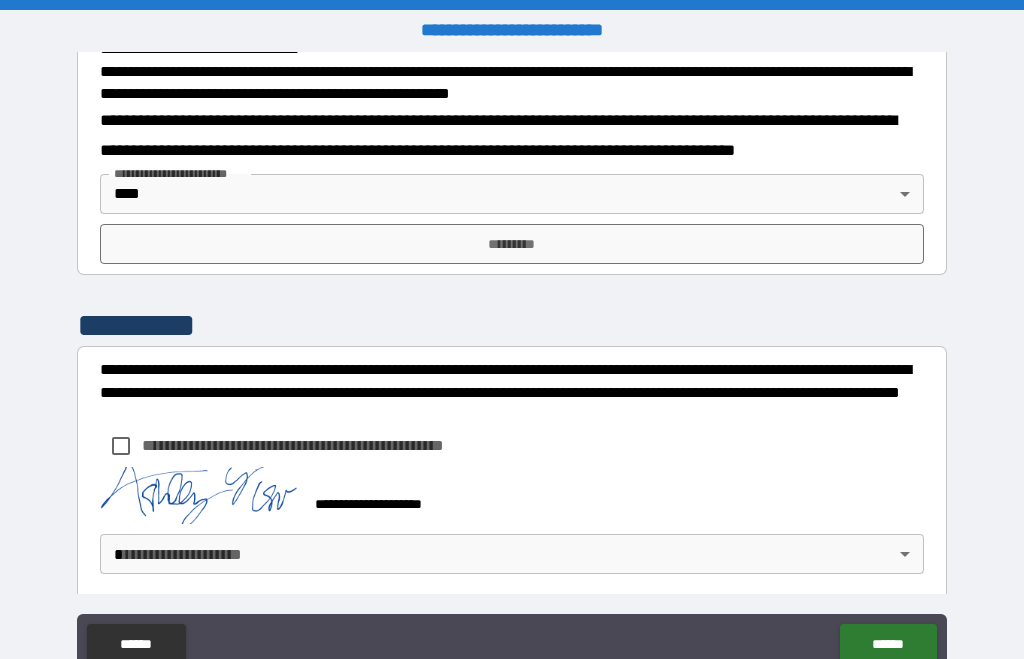 scroll, scrollTop: 738, scrollLeft: 0, axis: vertical 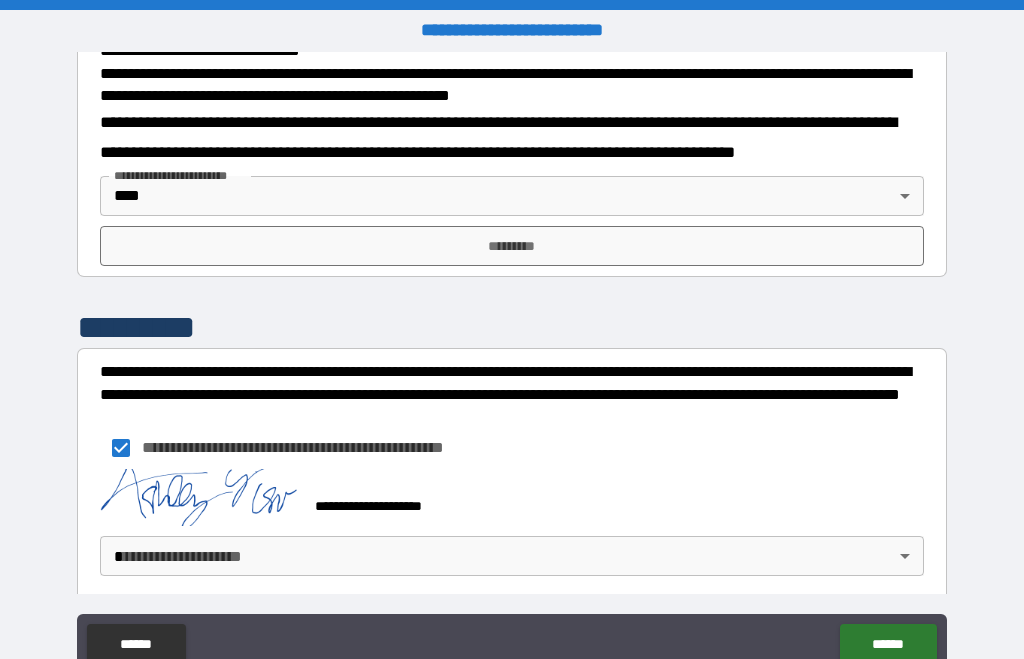 click on "**********" at bounding box center [512, 363] 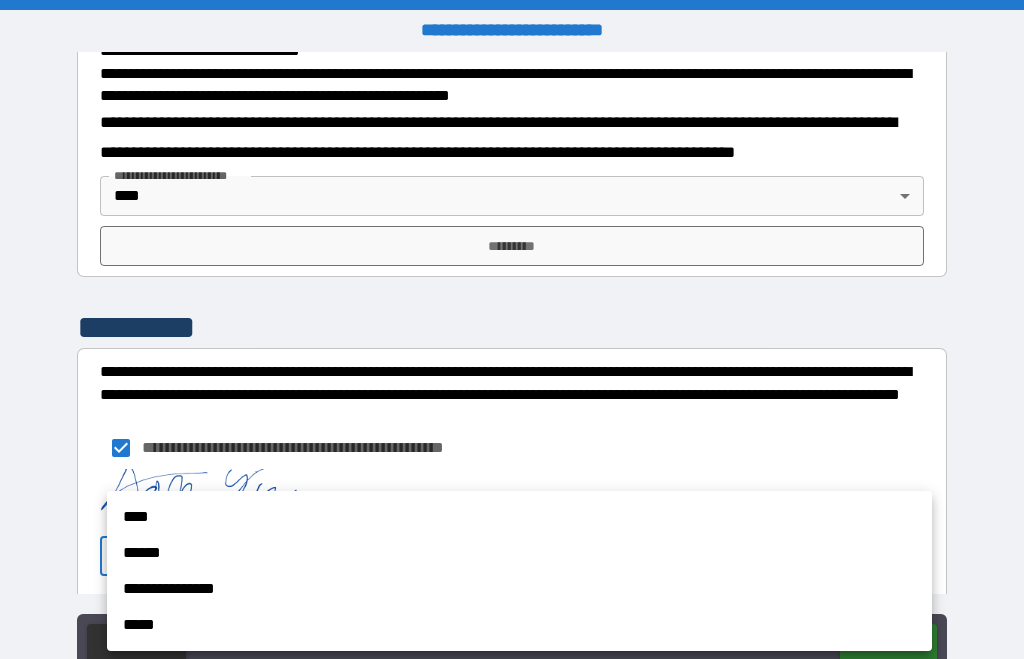click on "****" at bounding box center (519, 517) 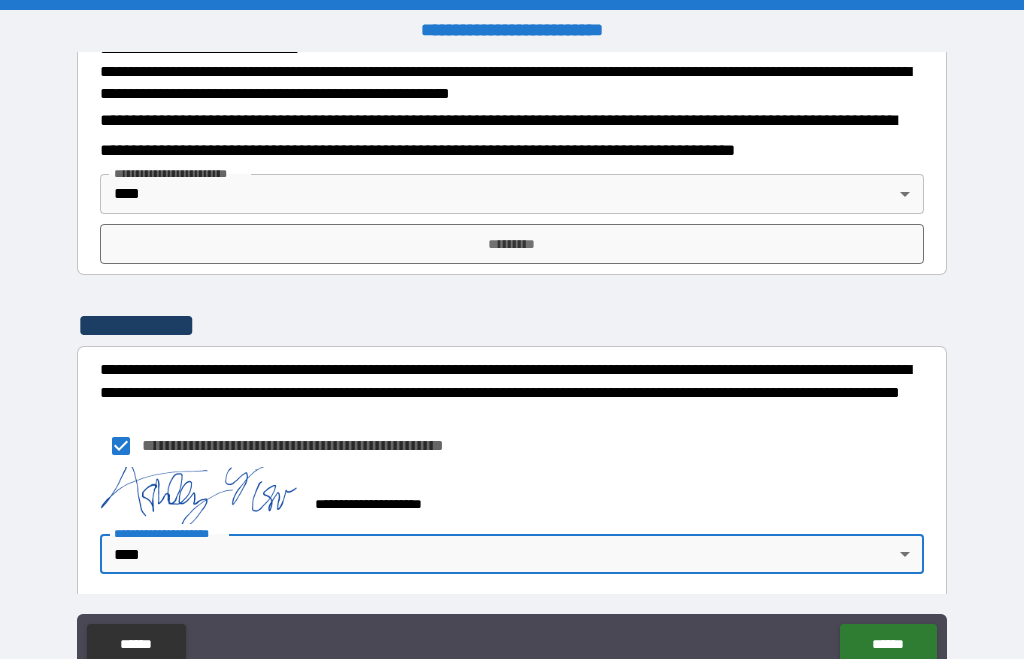 scroll, scrollTop: 738, scrollLeft: 0, axis: vertical 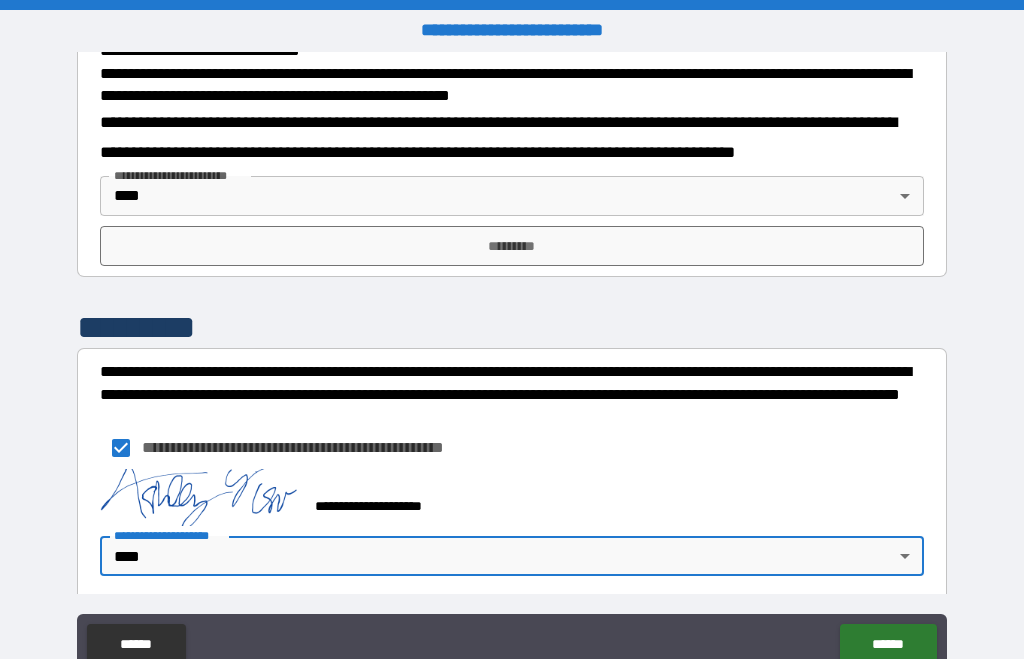click on "******" at bounding box center (888, 644) 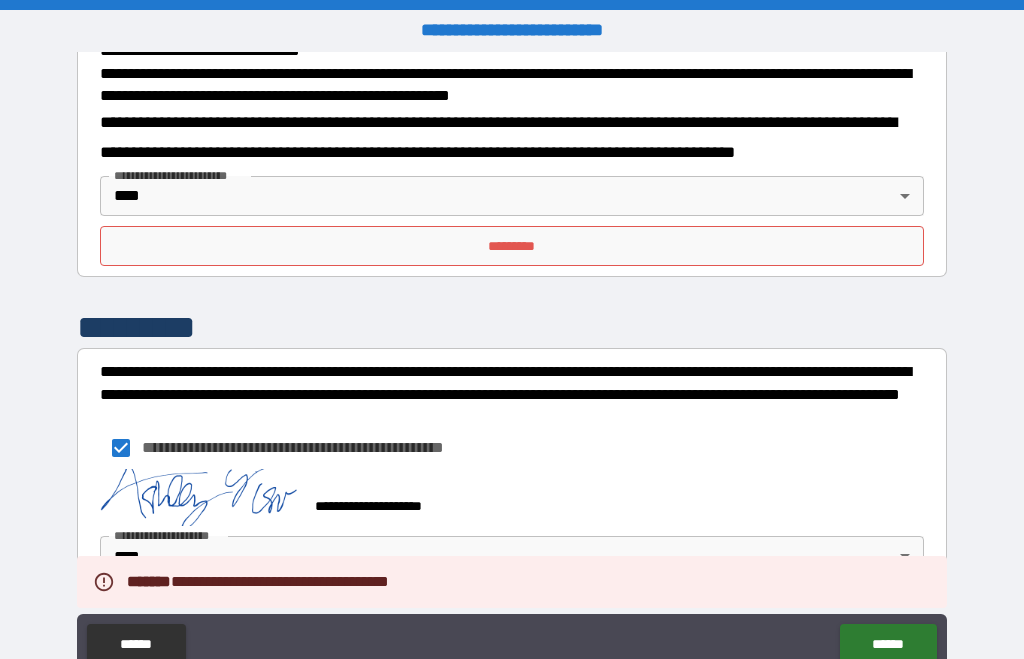 click on "*********" at bounding box center [512, 246] 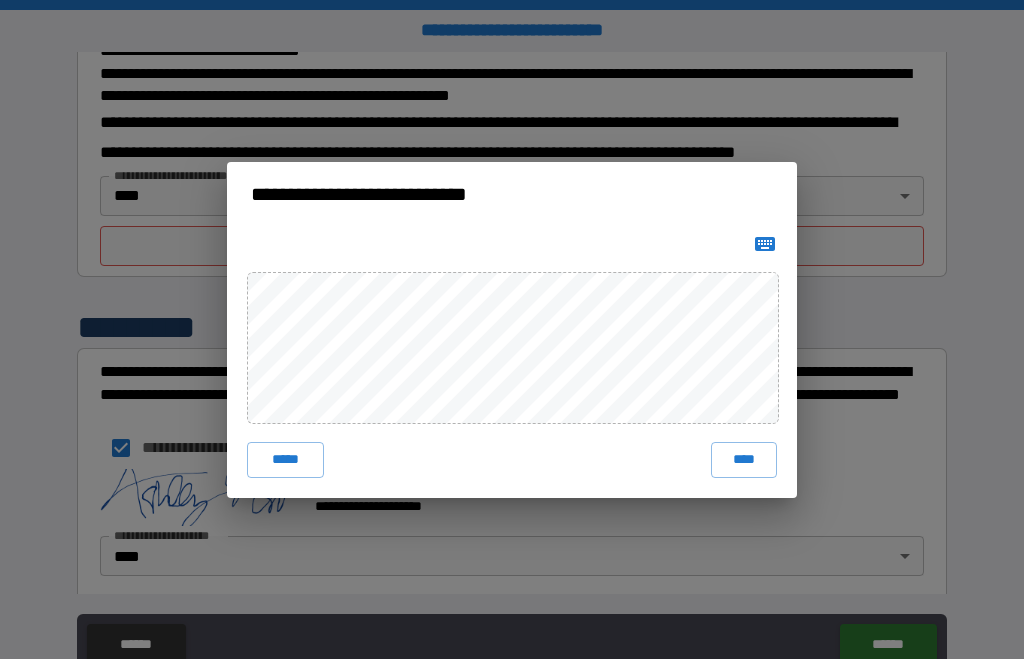 click on "****" at bounding box center [744, 460] 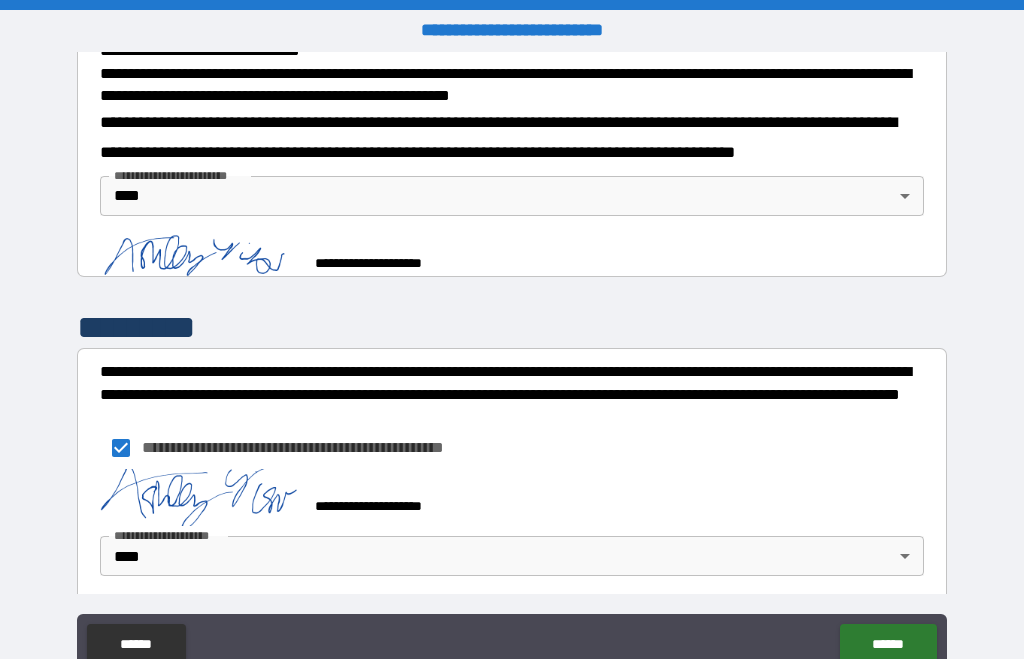 scroll, scrollTop: 728, scrollLeft: 0, axis: vertical 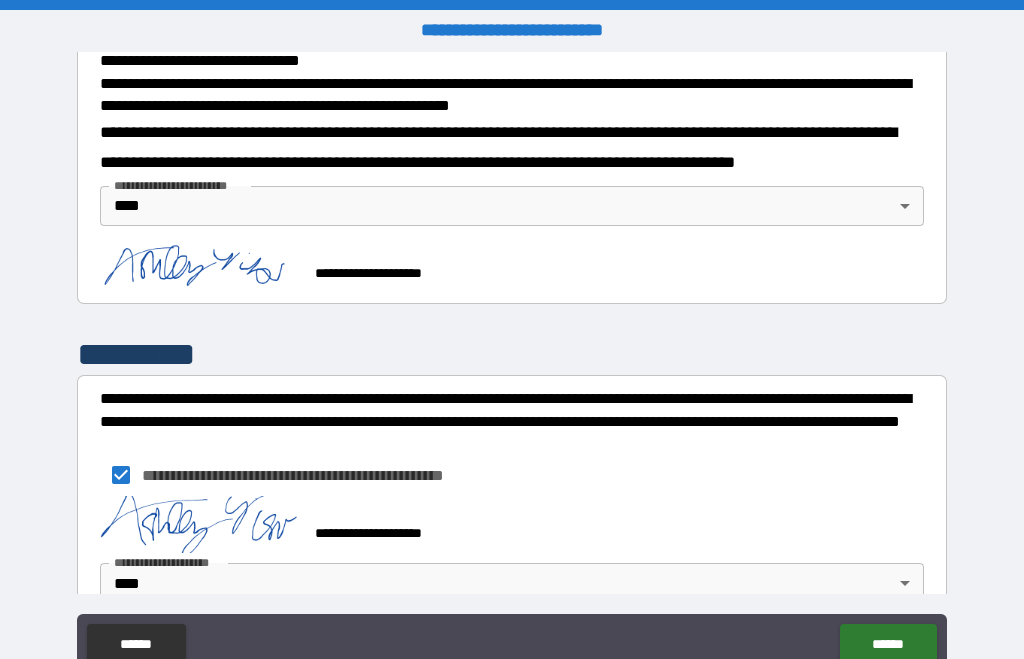 click on "******" at bounding box center [888, 644] 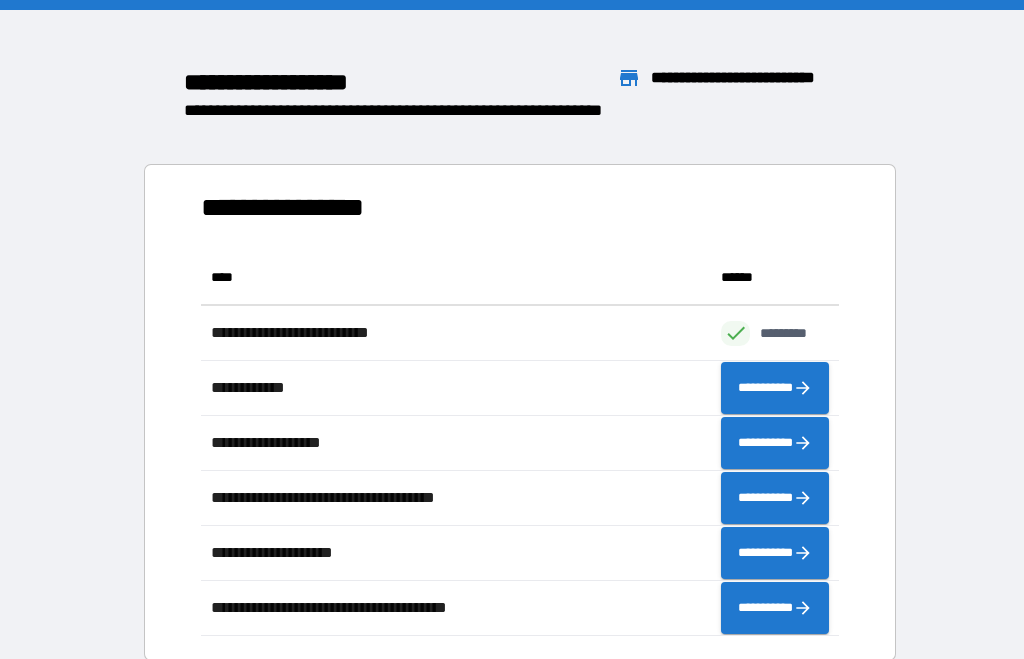 scroll, scrollTop: 1, scrollLeft: 1, axis: both 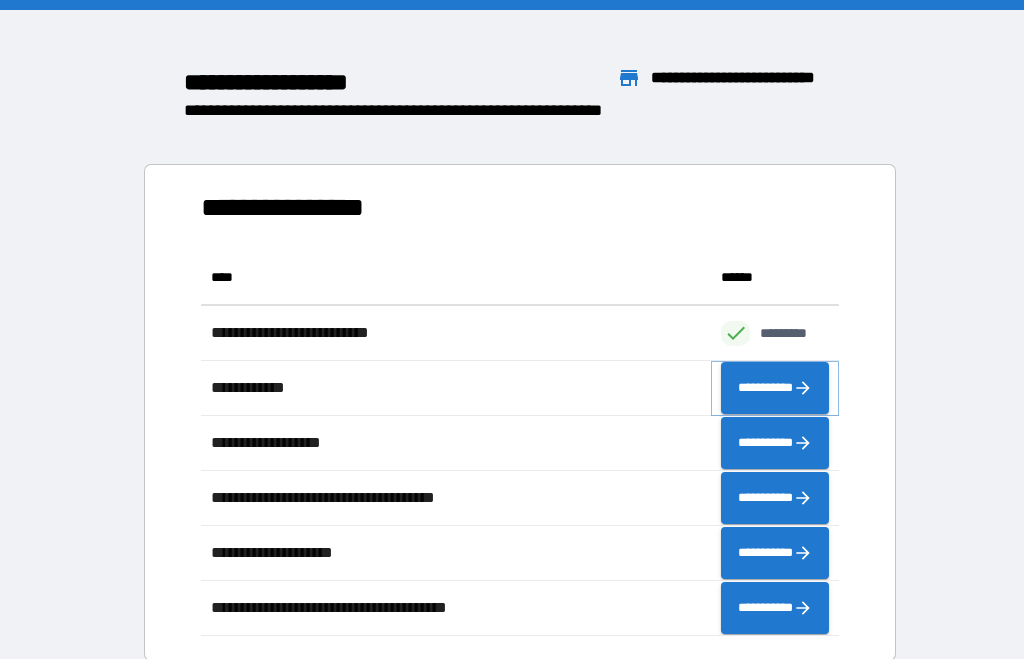 click on "**********" at bounding box center (775, 388) 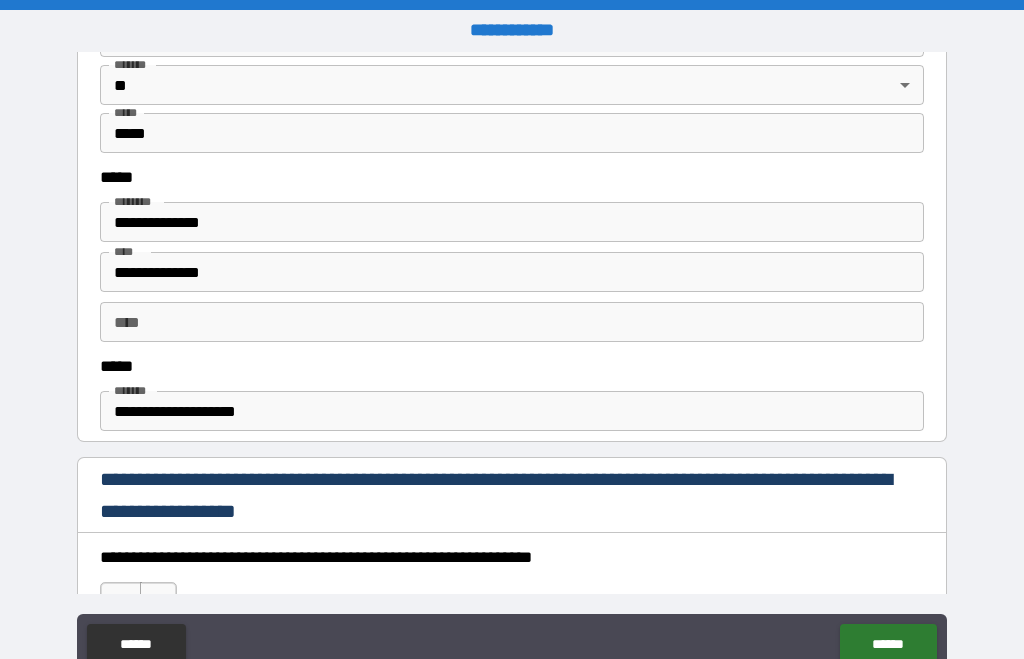 scroll, scrollTop: 953, scrollLeft: 0, axis: vertical 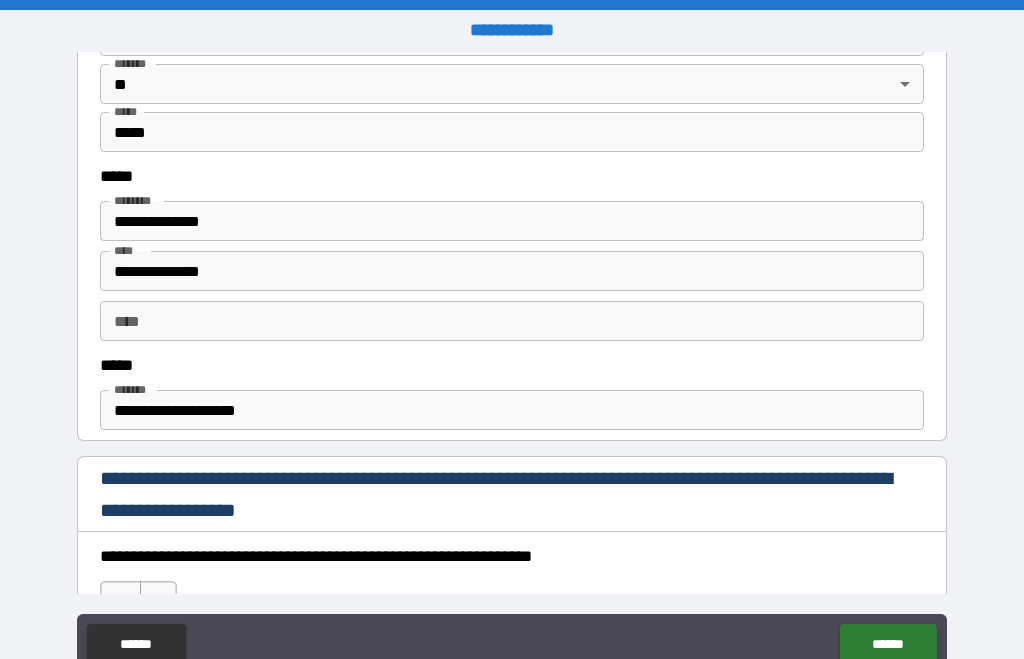 click on "**********" at bounding box center [512, 221] 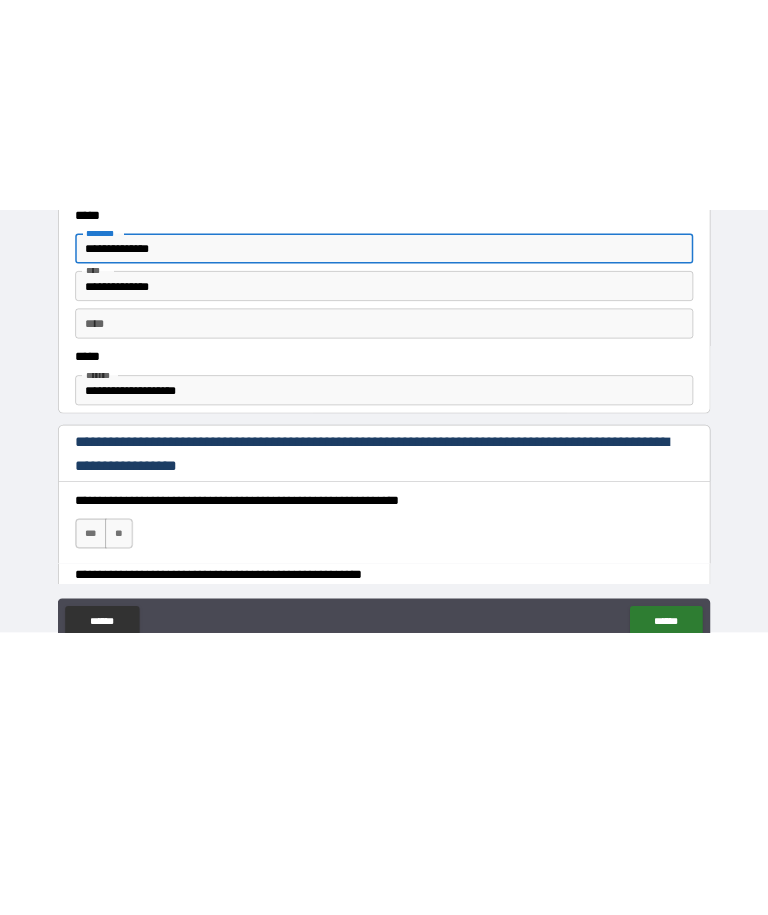 scroll, scrollTop: 1031, scrollLeft: 0, axis: vertical 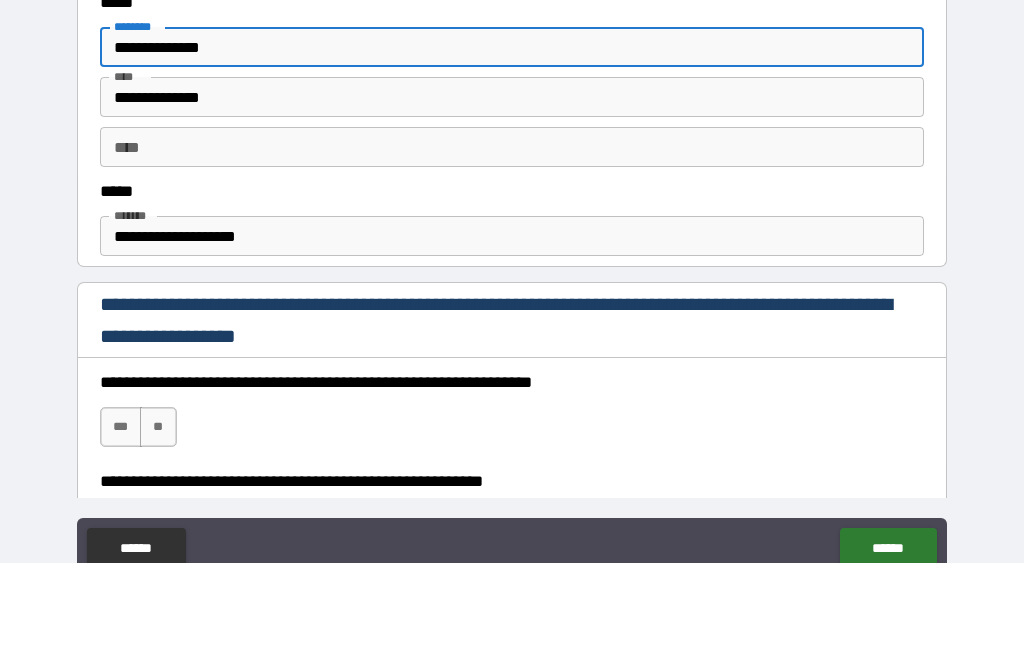 type on "**********" 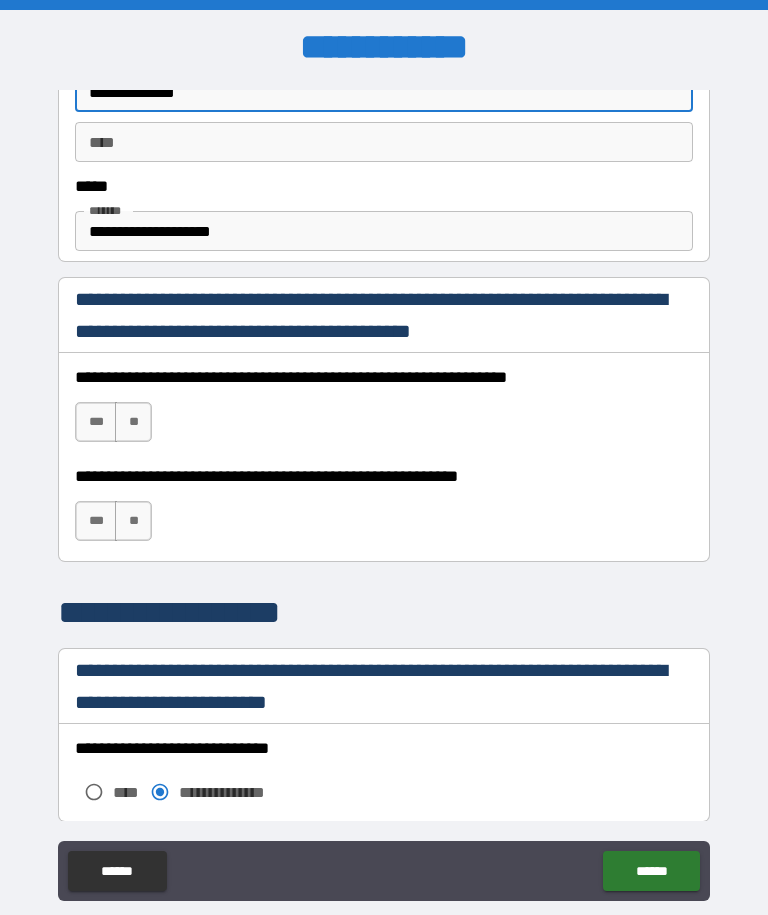 scroll, scrollTop: 1170, scrollLeft: 0, axis: vertical 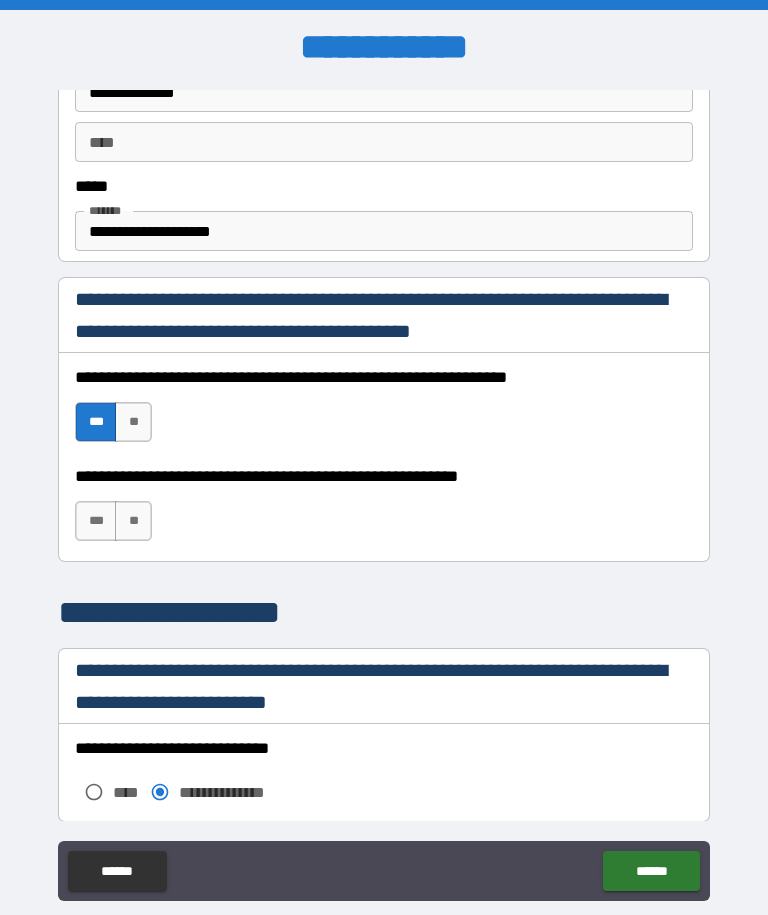 click on "***" at bounding box center (96, 521) 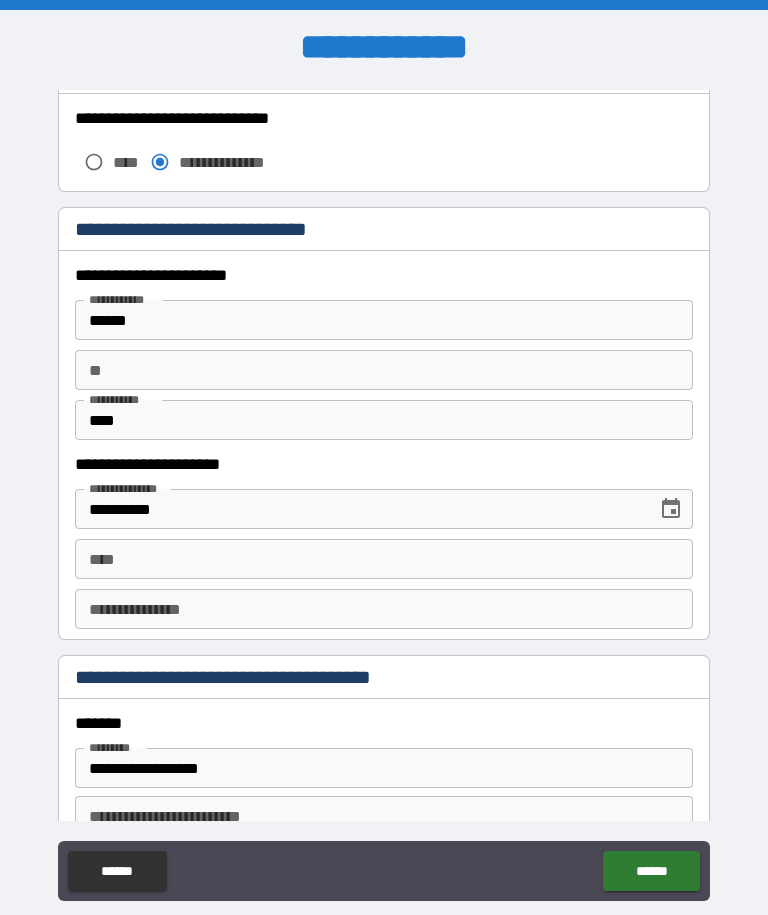 scroll, scrollTop: 1797, scrollLeft: 0, axis: vertical 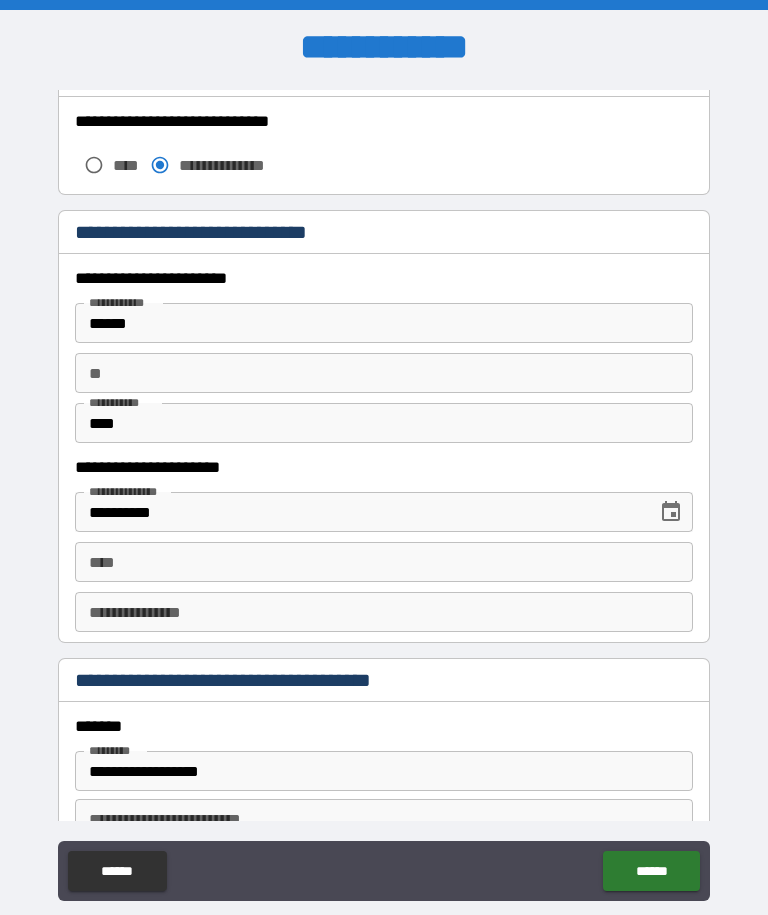 click on "******" at bounding box center [117, 871] 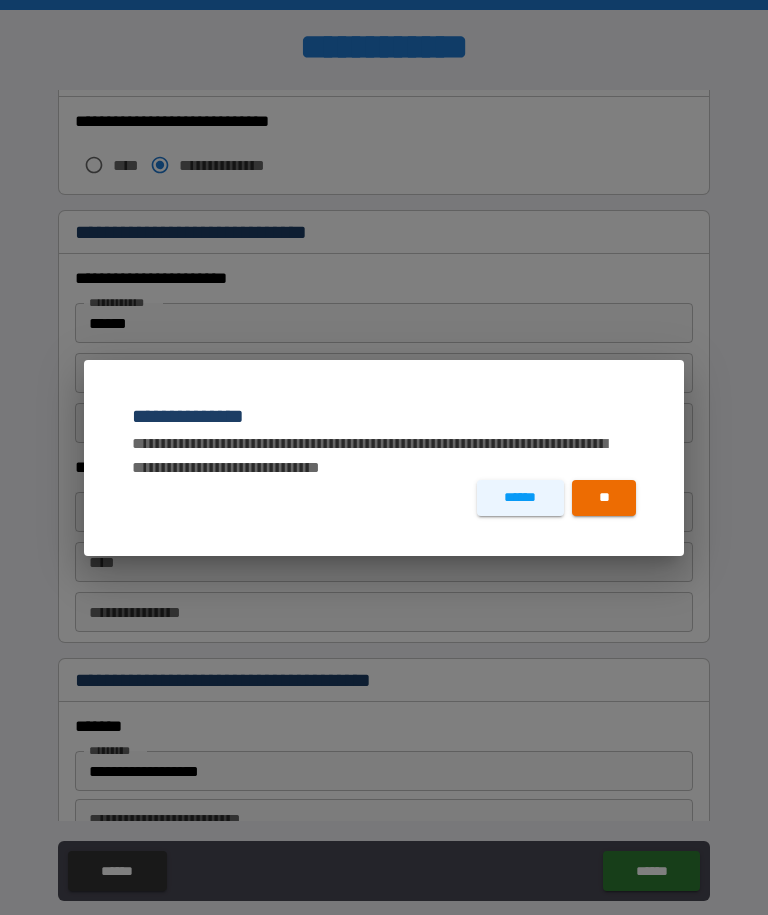 click on "******" at bounding box center (520, 498) 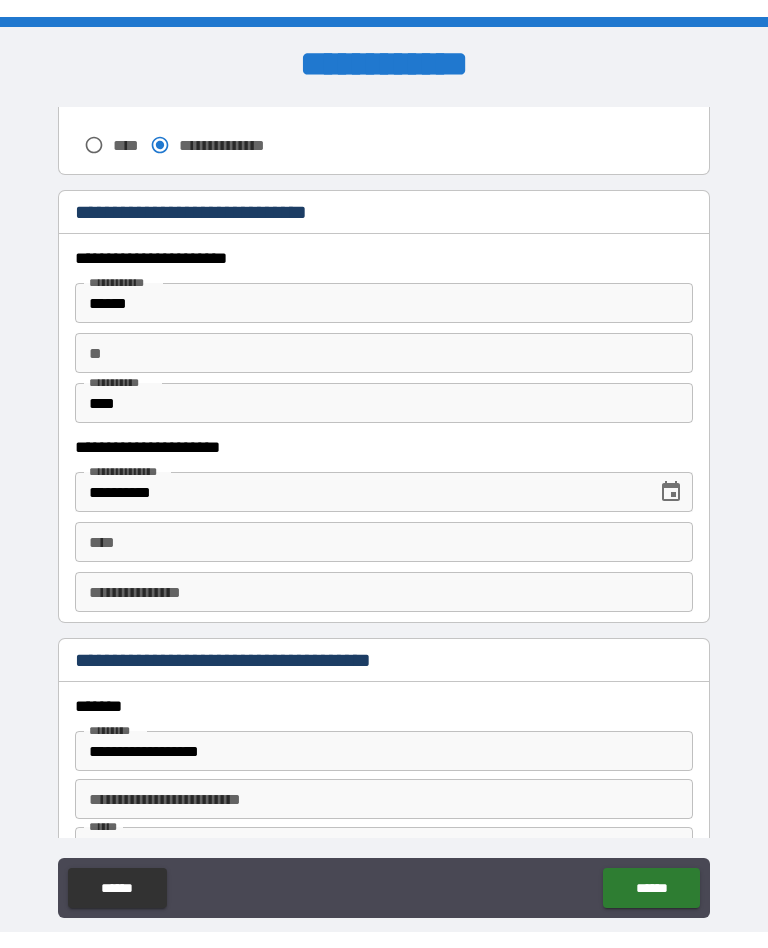 scroll, scrollTop: 1831, scrollLeft: 0, axis: vertical 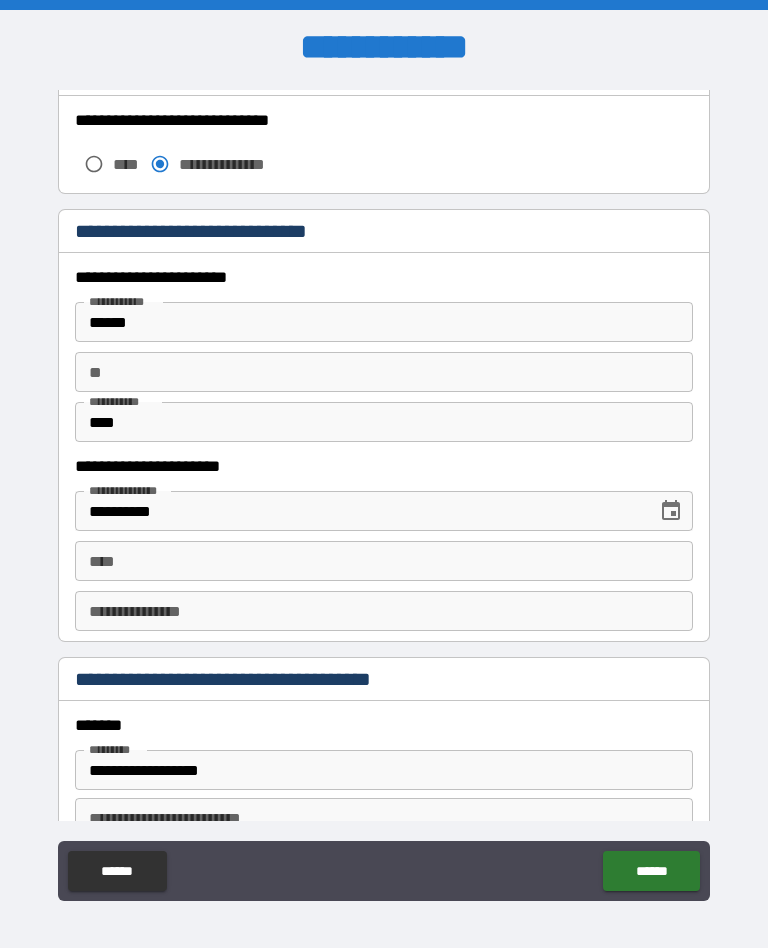click on "******" at bounding box center [384, 322] 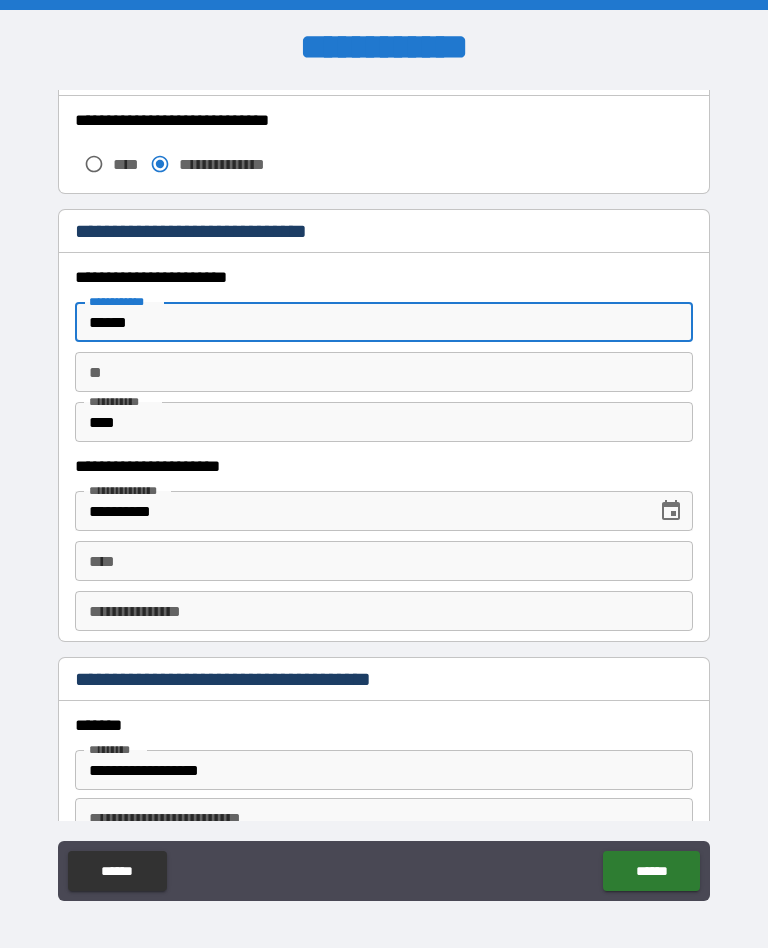 click on "******" at bounding box center [384, 322] 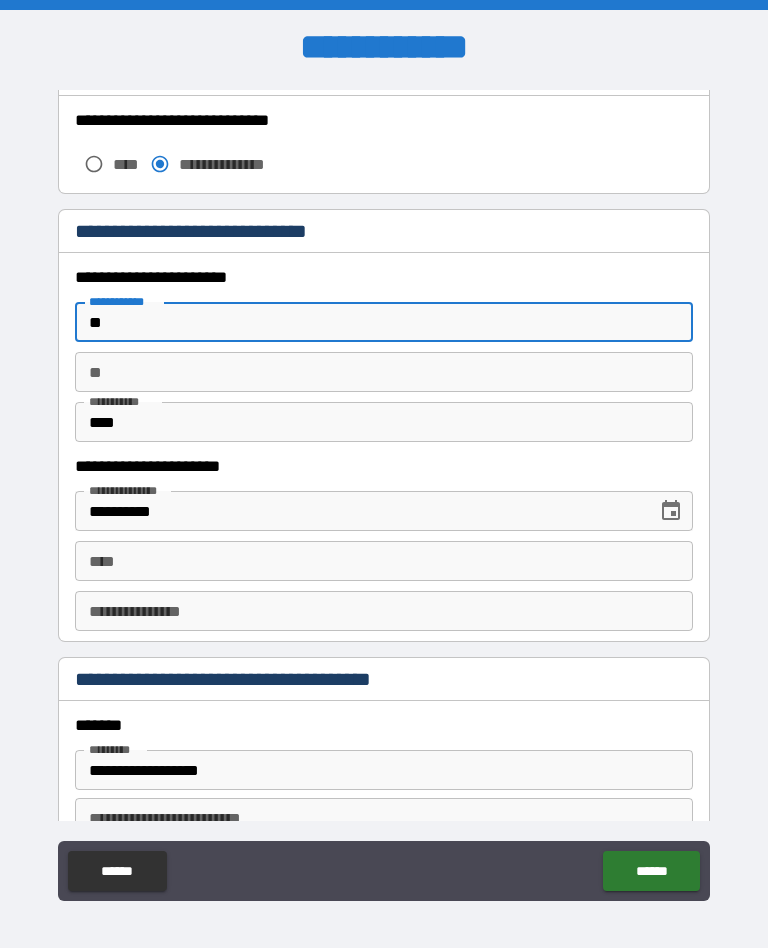type on "*" 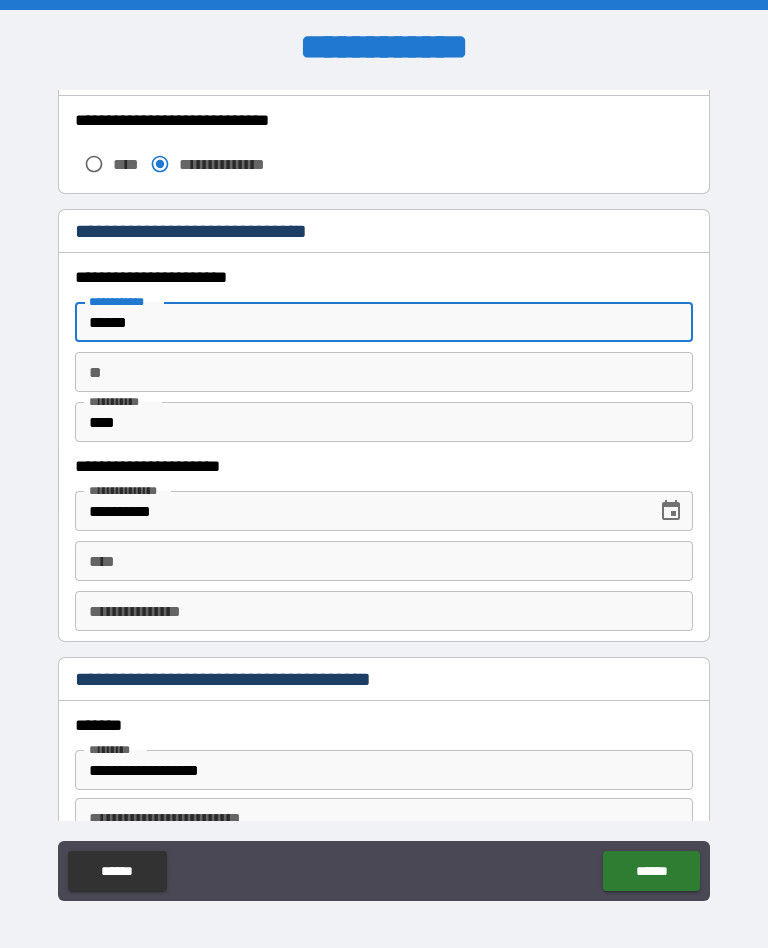 type on "******" 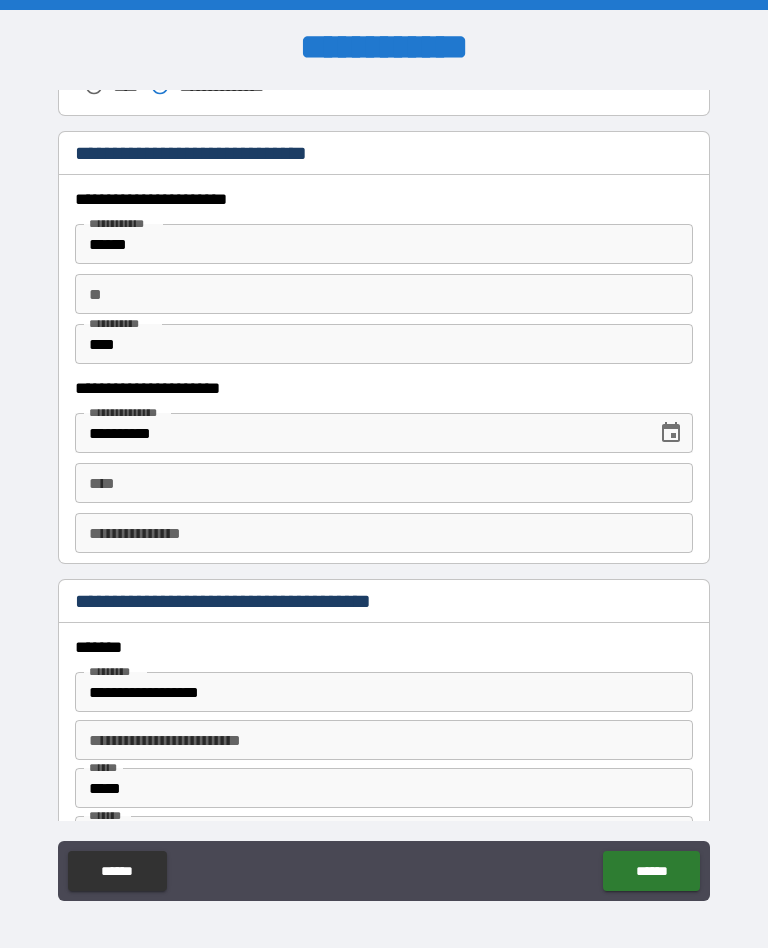 scroll, scrollTop: 1877, scrollLeft: 0, axis: vertical 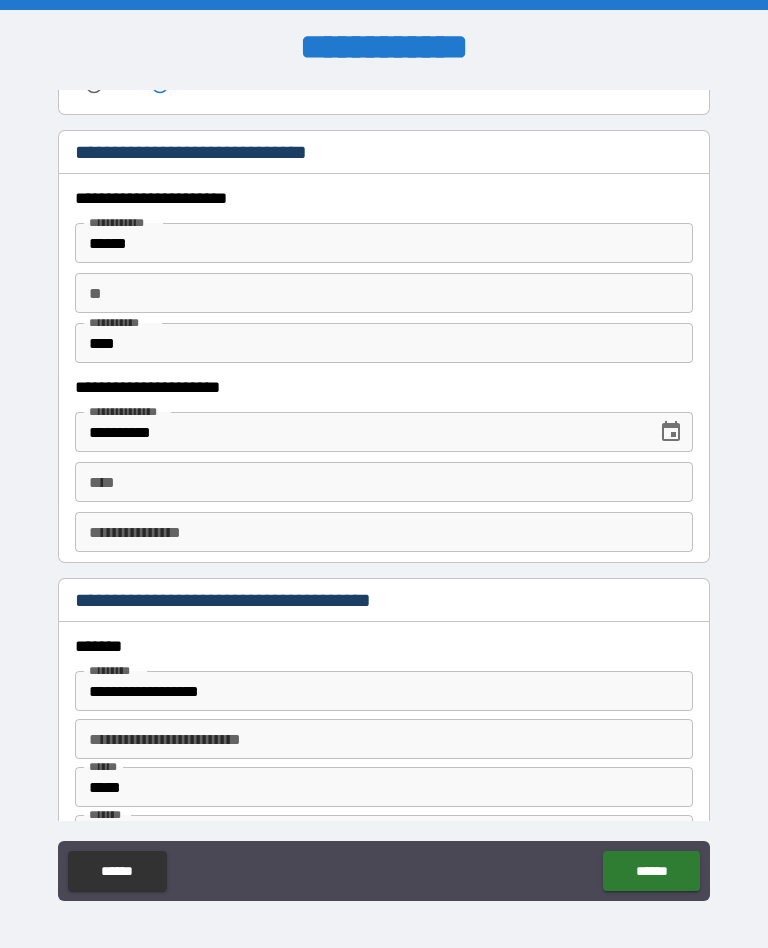 click on "**********" at bounding box center (359, 432) 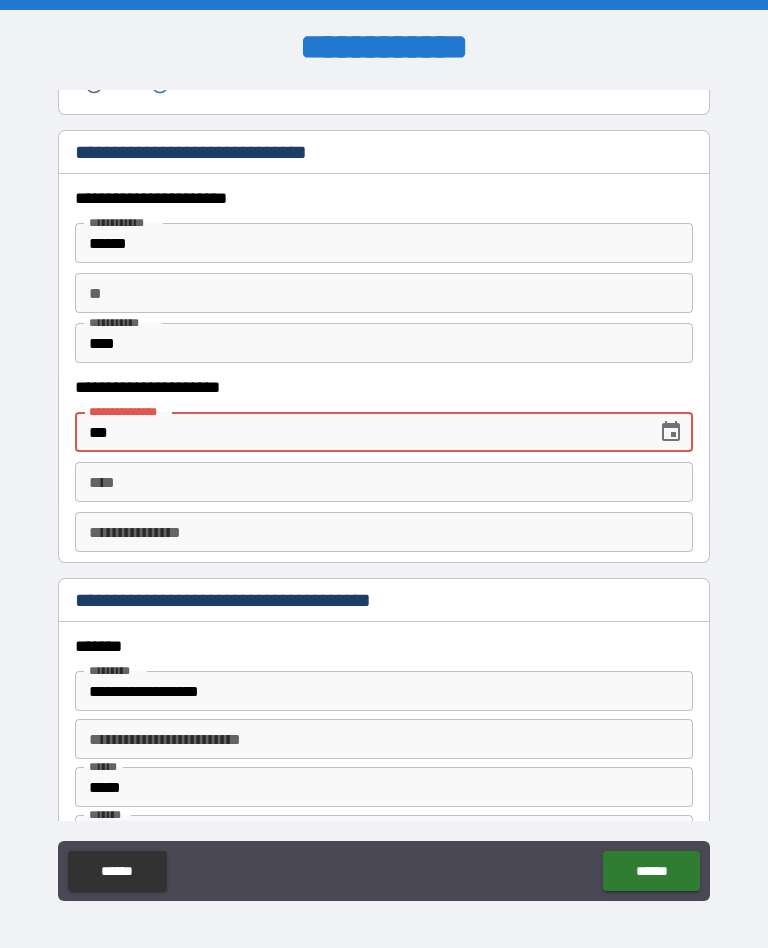 type on "*" 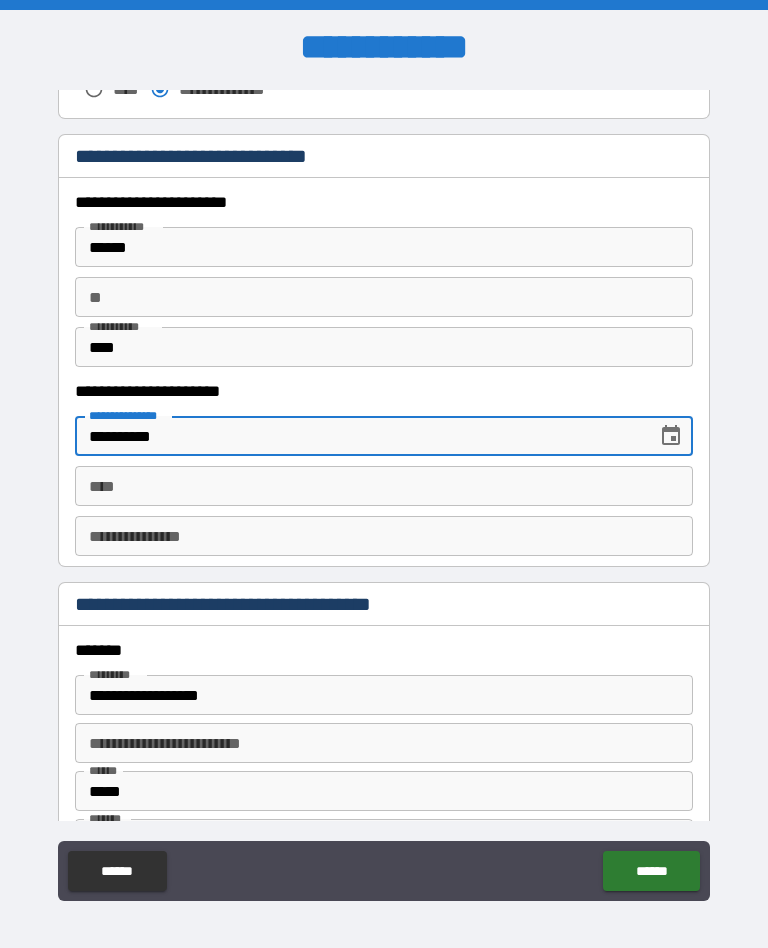 scroll, scrollTop: 1874, scrollLeft: 0, axis: vertical 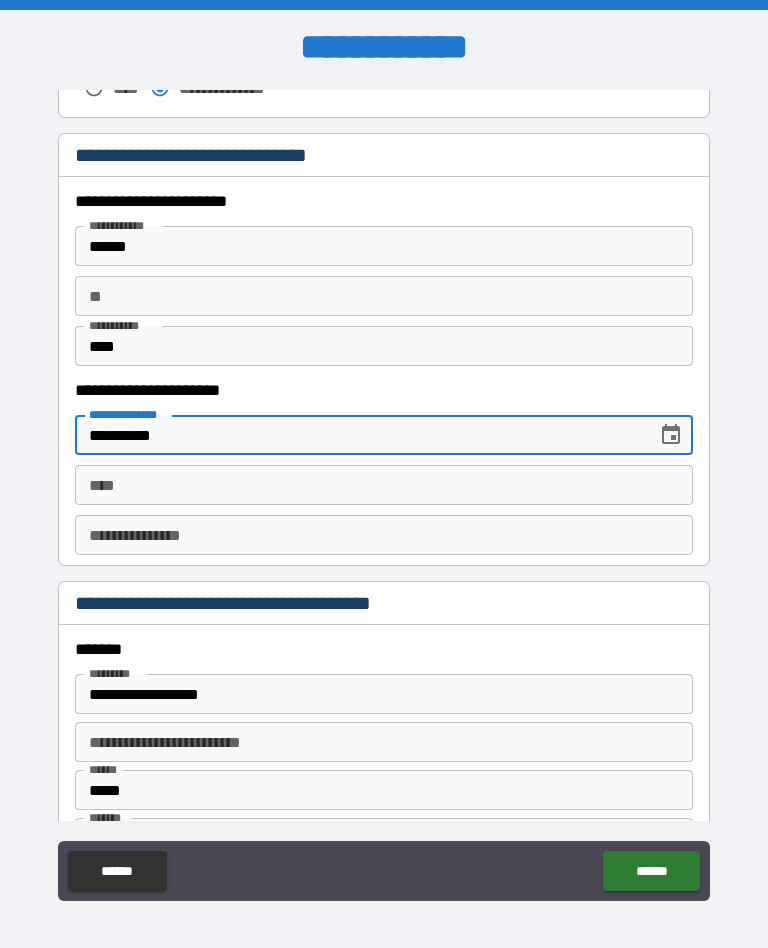 type on "**********" 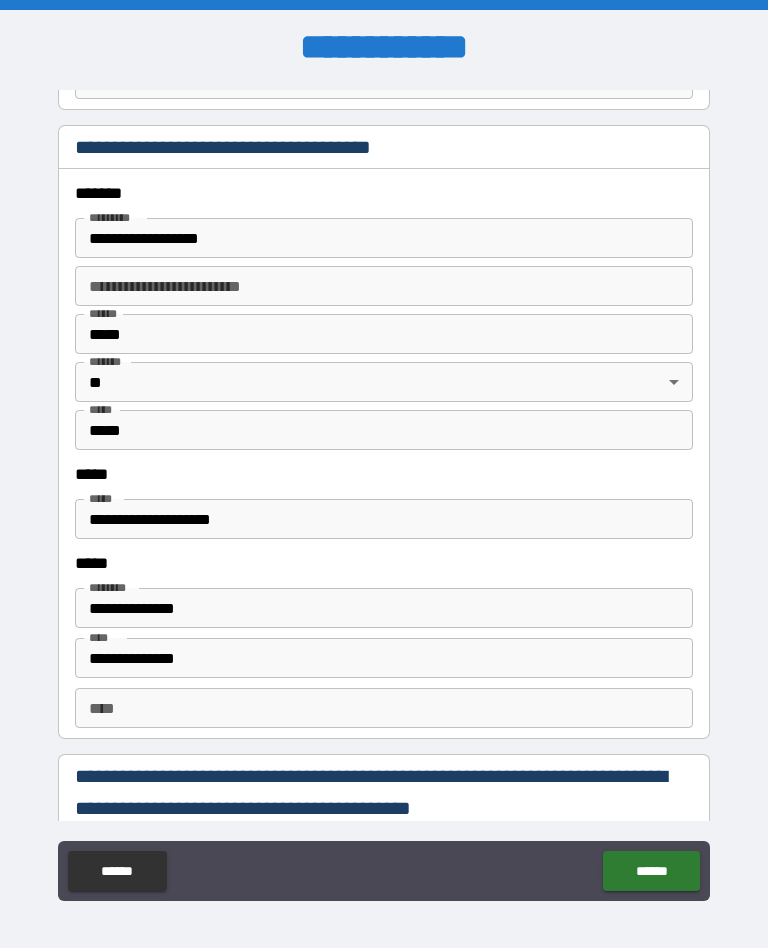 scroll, scrollTop: 2329, scrollLeft: 0, axis: vertical 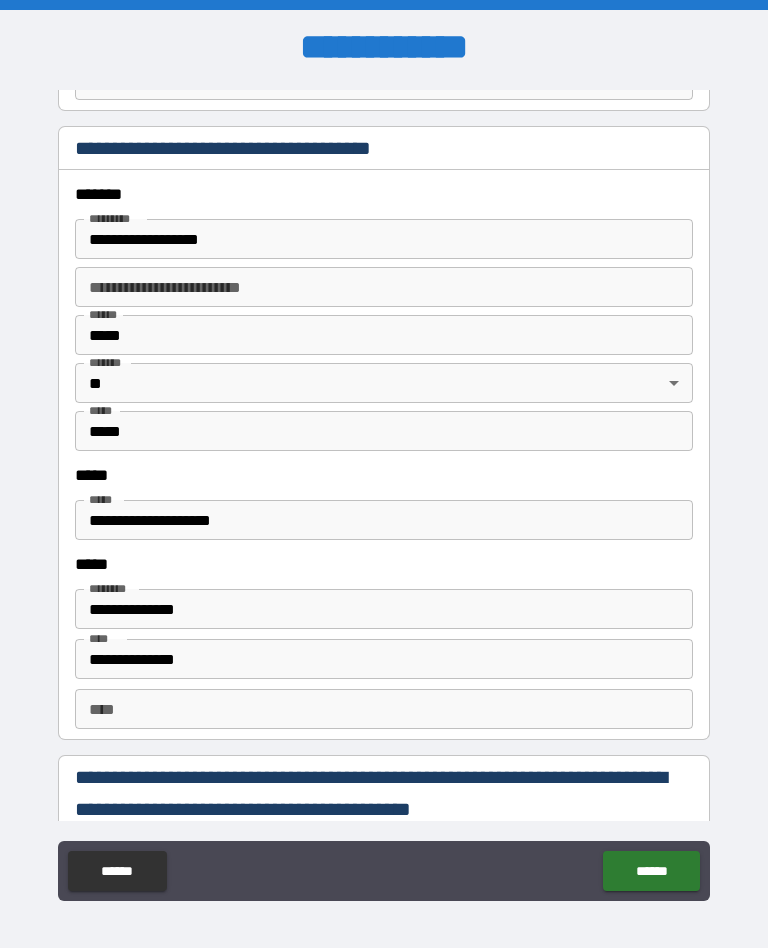 click on "**********" at bounding box center [384, 609] 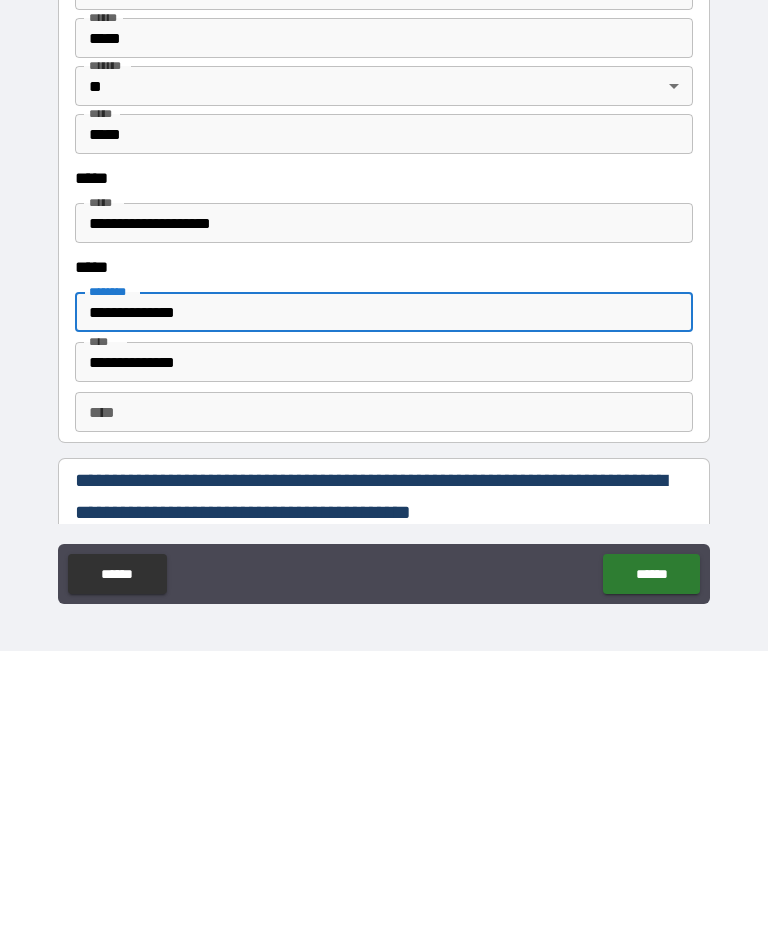 click on "**********" at bounding box center [384, 609] 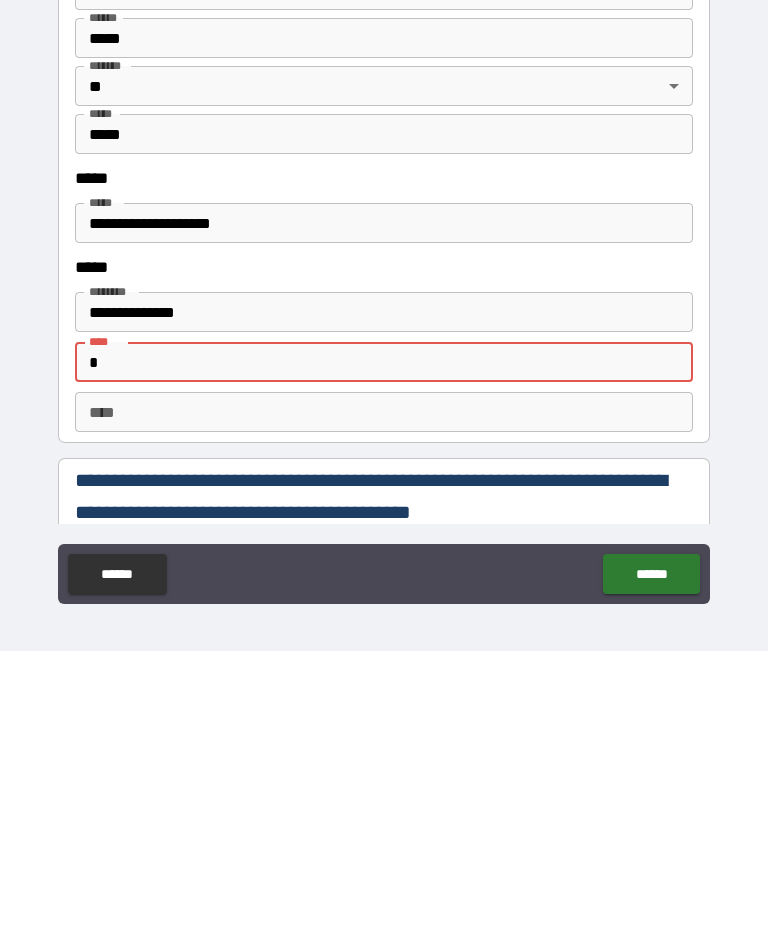 type on "*" 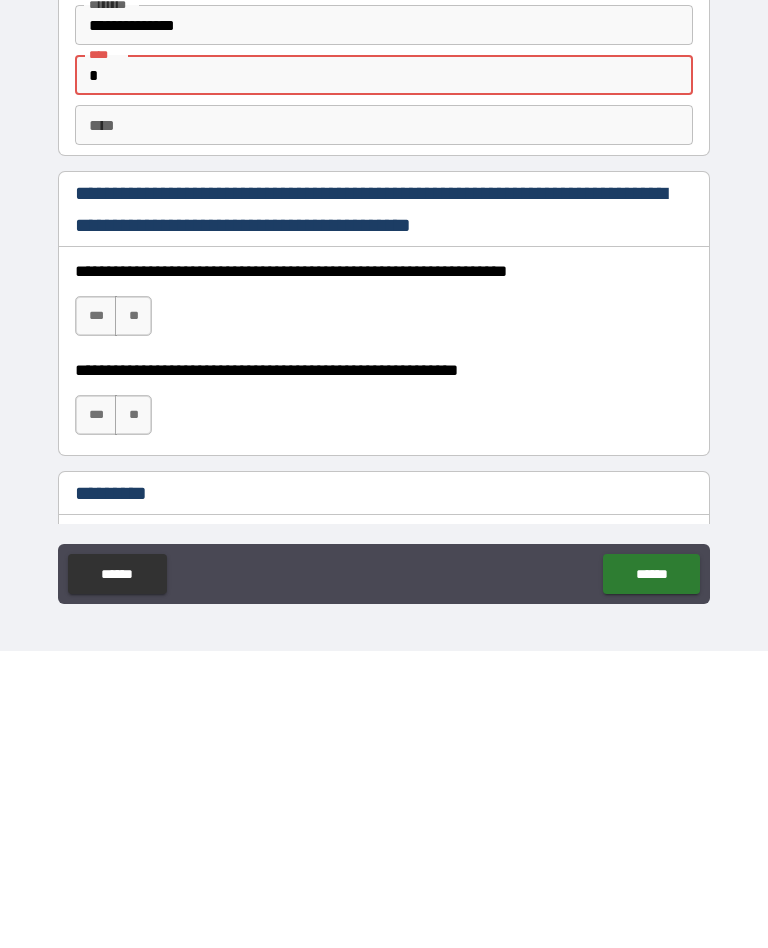scroll, scrollTop: 2617, scrollLeft: 0, axis: vertical 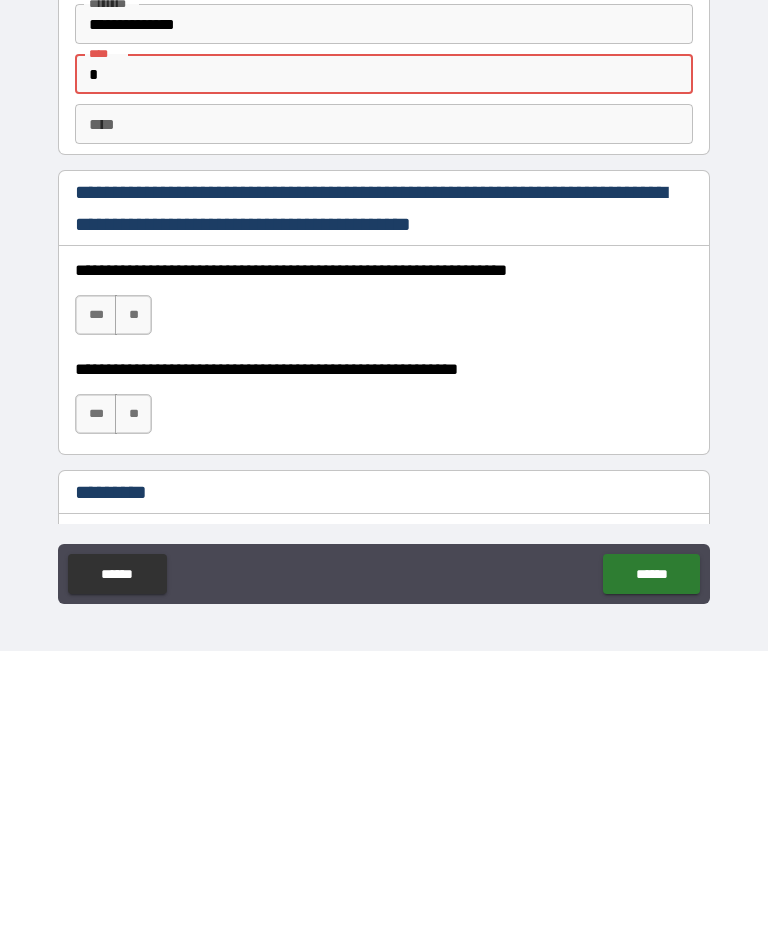 click on "***" at bounding box center [96, 612] 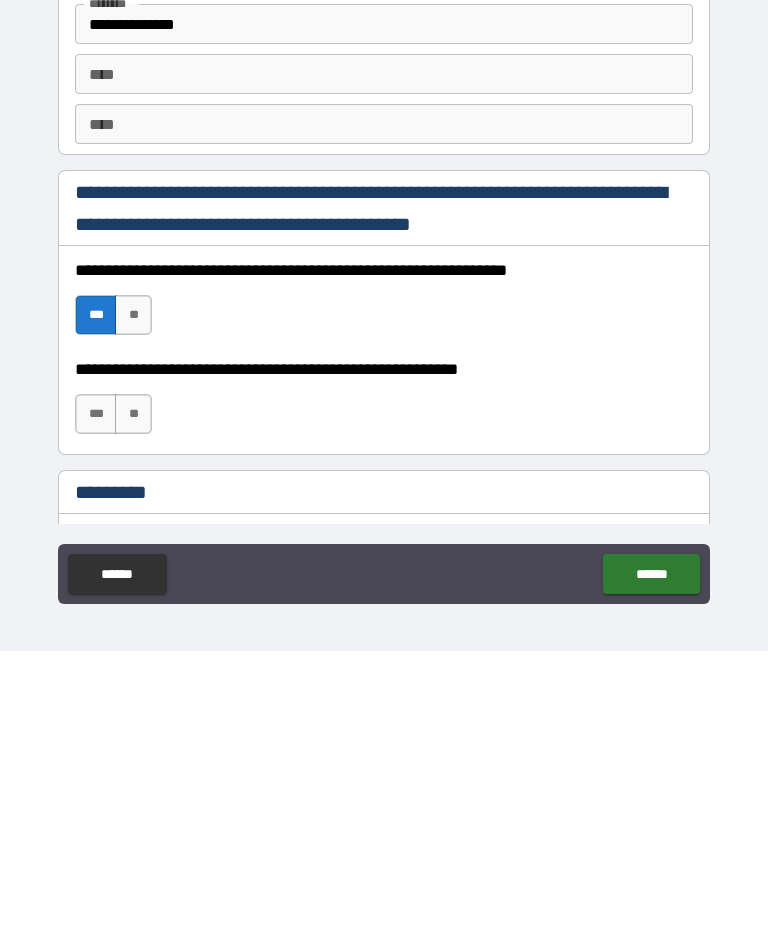scroll, scrollTop: 33, scrollLeft: 0, axis: vertical 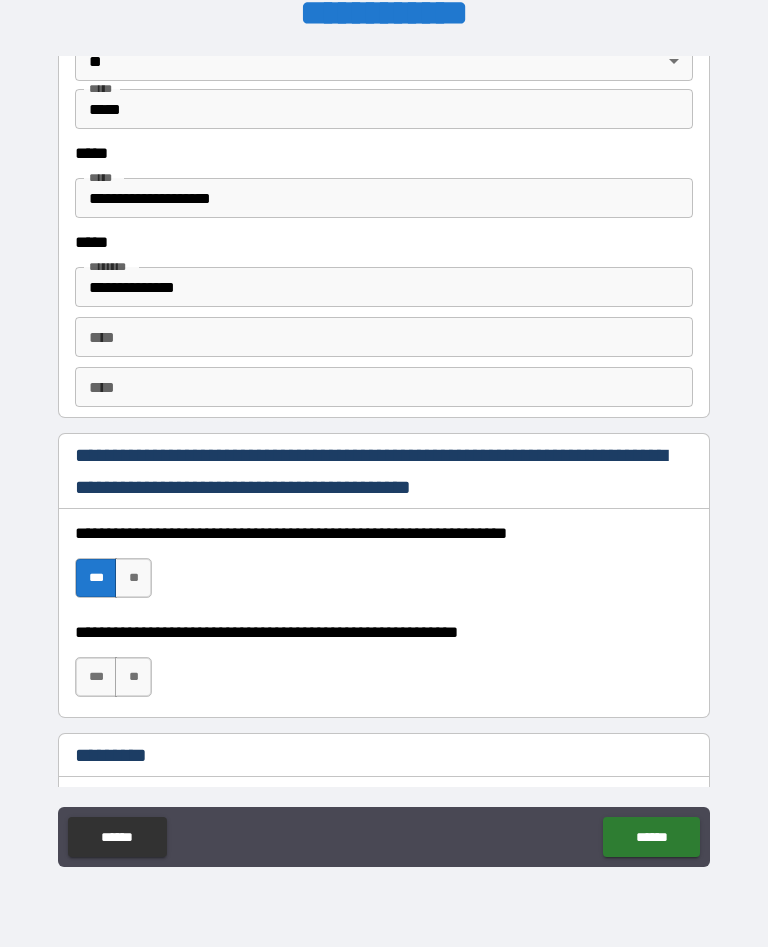 click on "***" at bounding box center [96, 678] 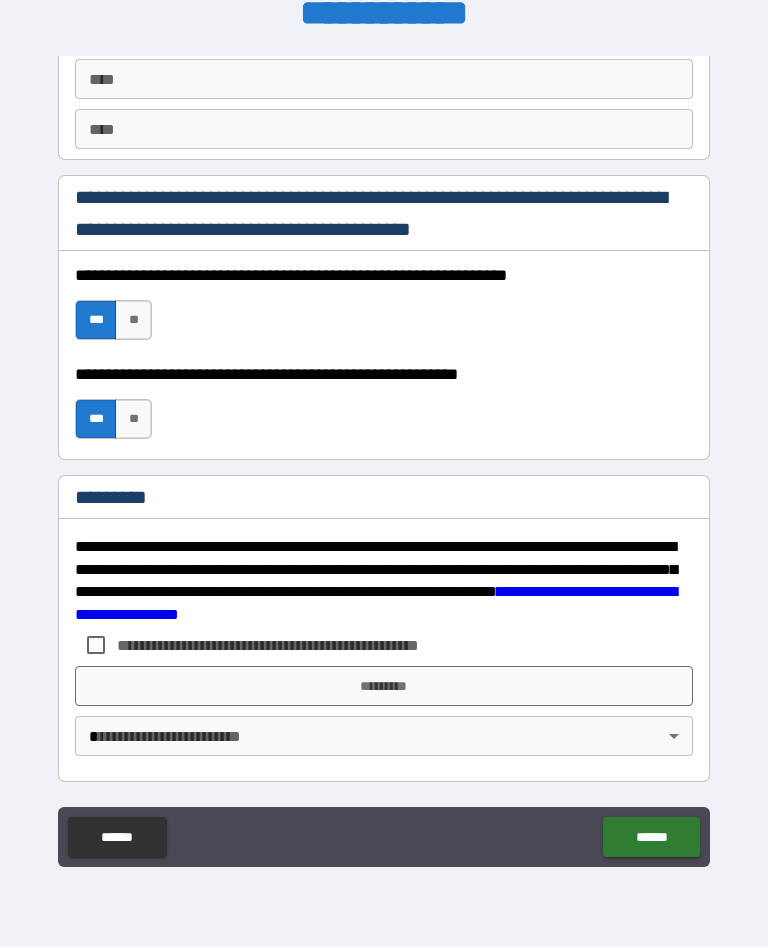 scroll, scrollTop: 2875, scrollLeft: 0, axis: vertical 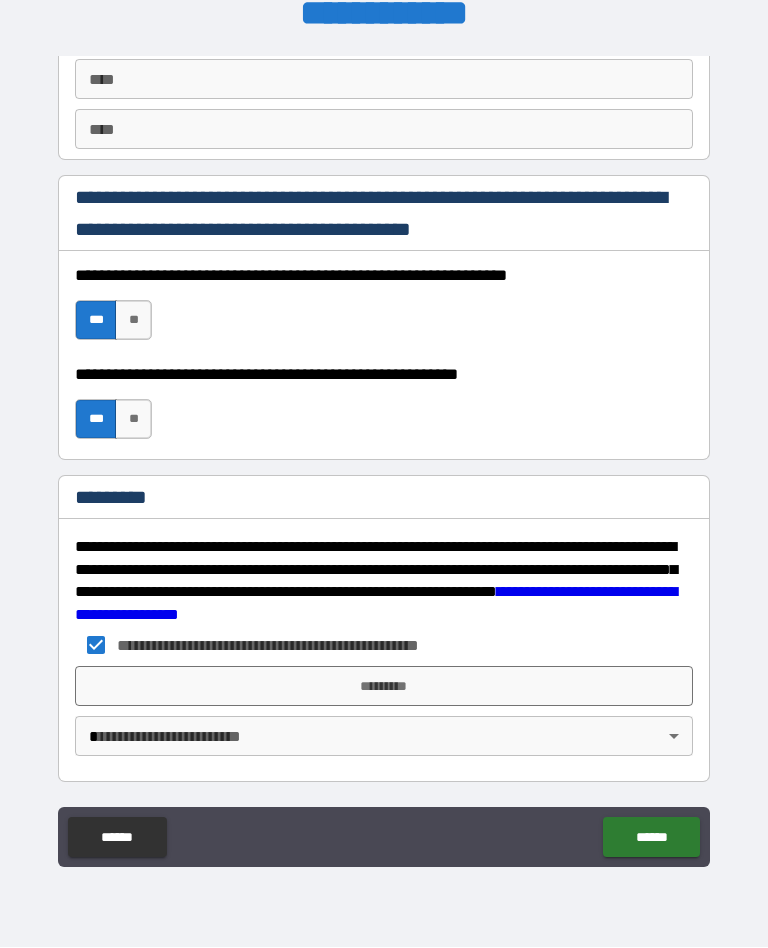 click on "*********" at bounding box center (384, 687) 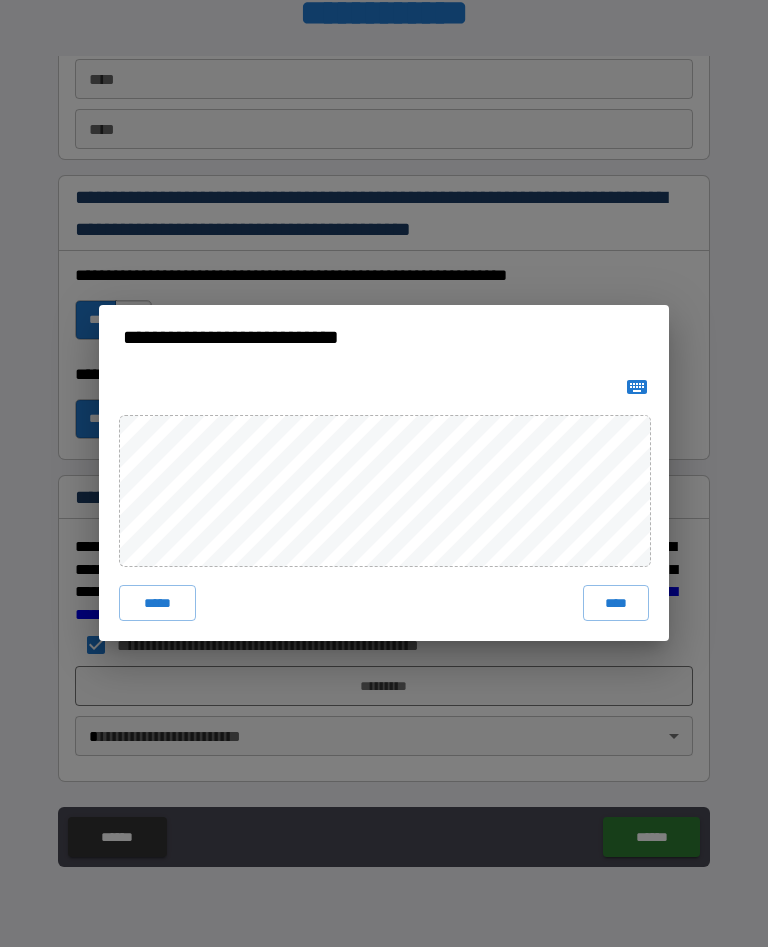 click on "****" at bounding box center (616, 604) 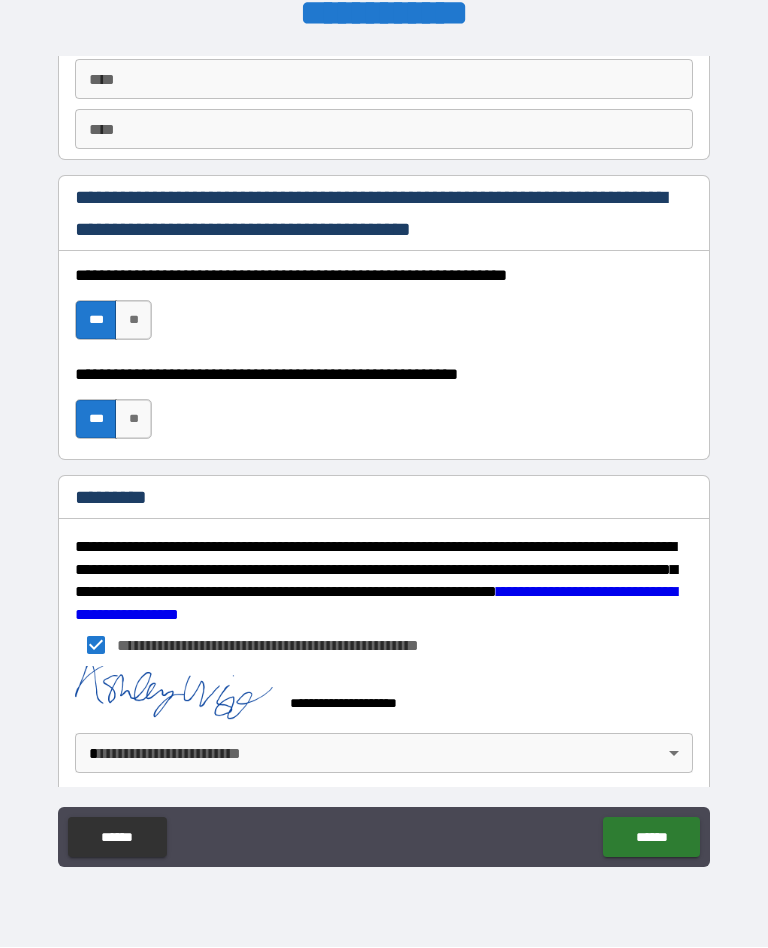 click on "******" at bounding box center (651, 838) 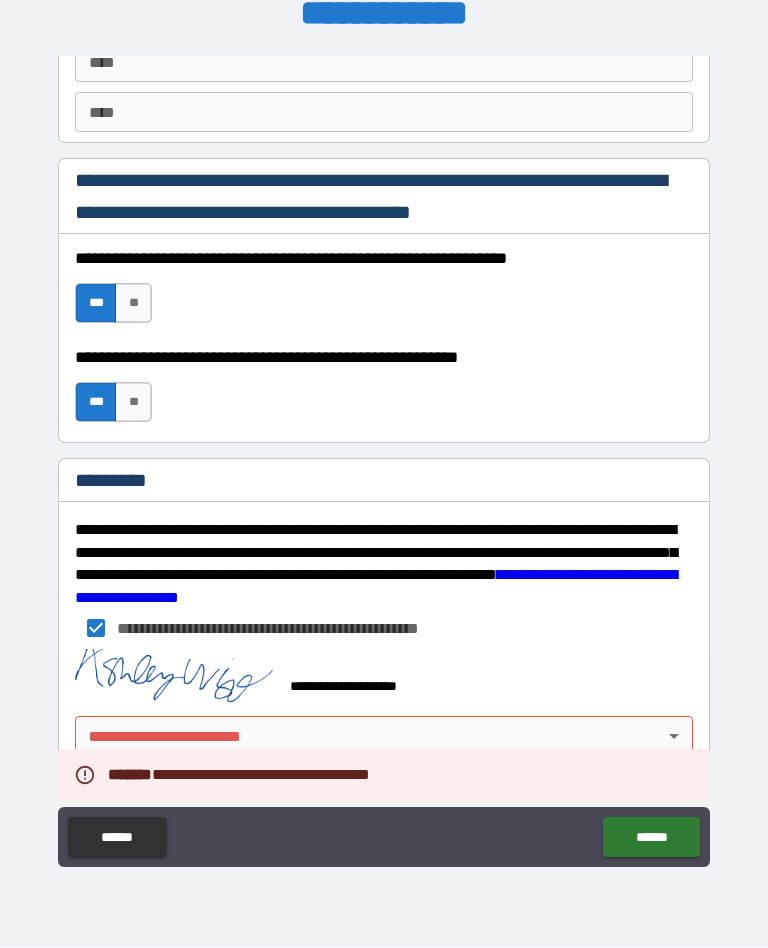 scroll, scrollTop: 2892, scrollLeft: 0, axis: vertical 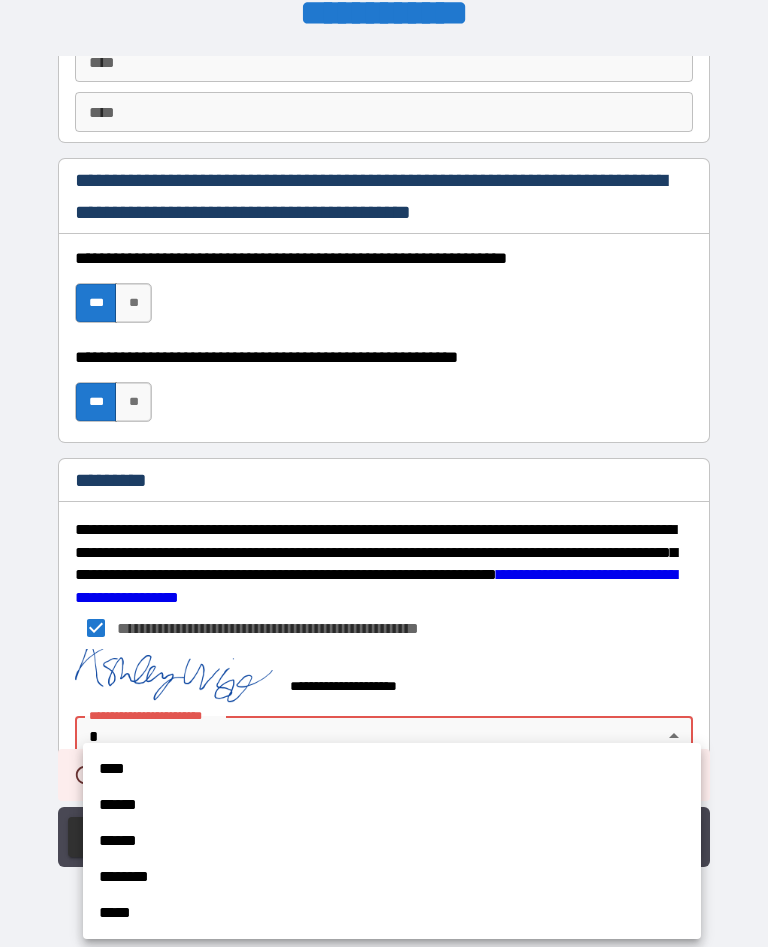 click on "****" at bounding box center (392, 770) 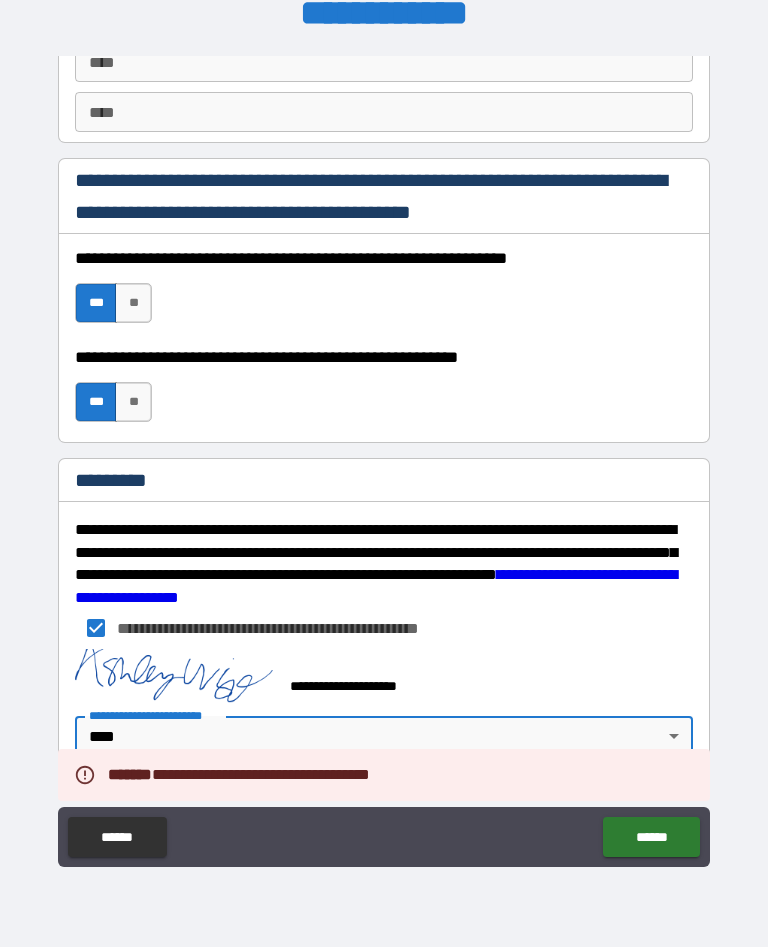 scroll, scrollTop: 2895, scrollLeft: 0, axis: vertical 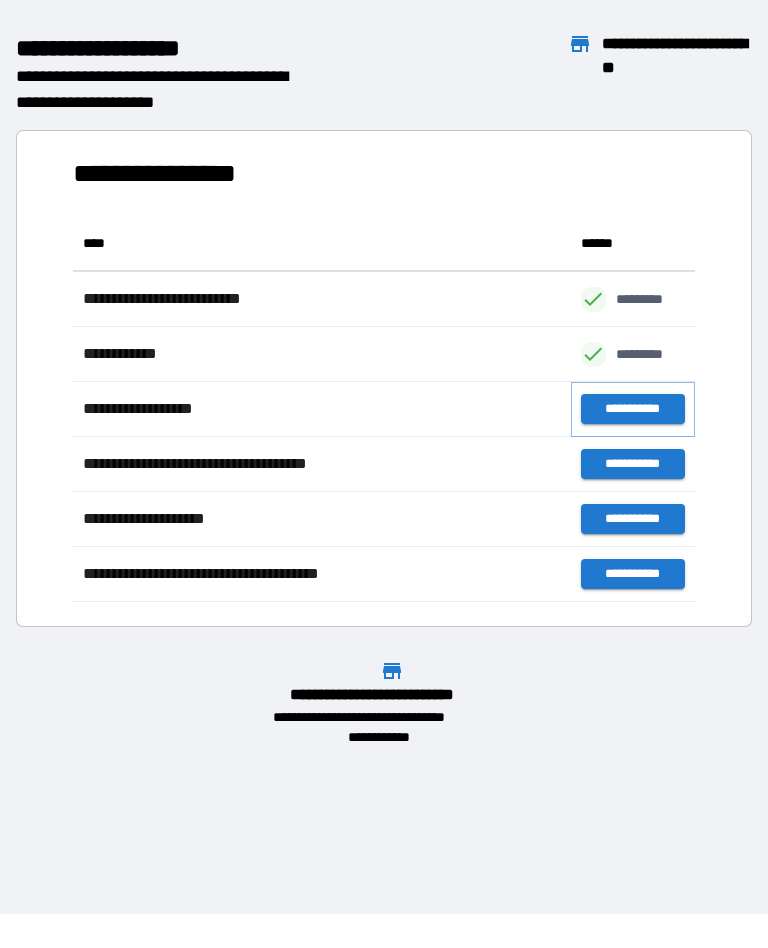 click on "**********" at bounding box center (633, 410) 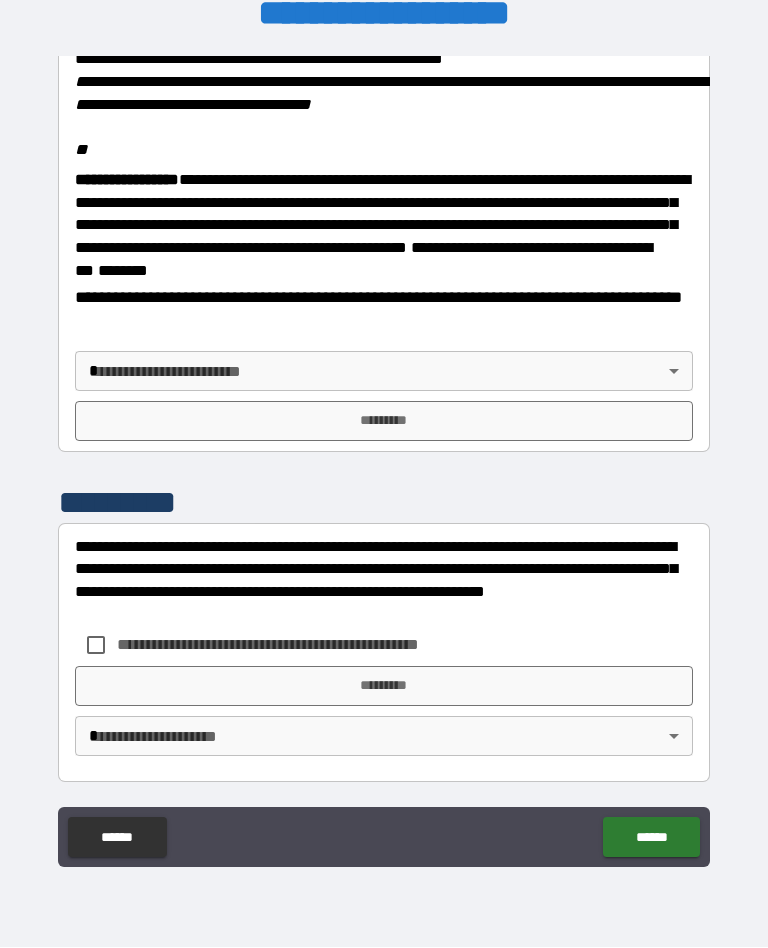 scroll, scrollTop: 2451, scrollLeft: 0, axis: vertical 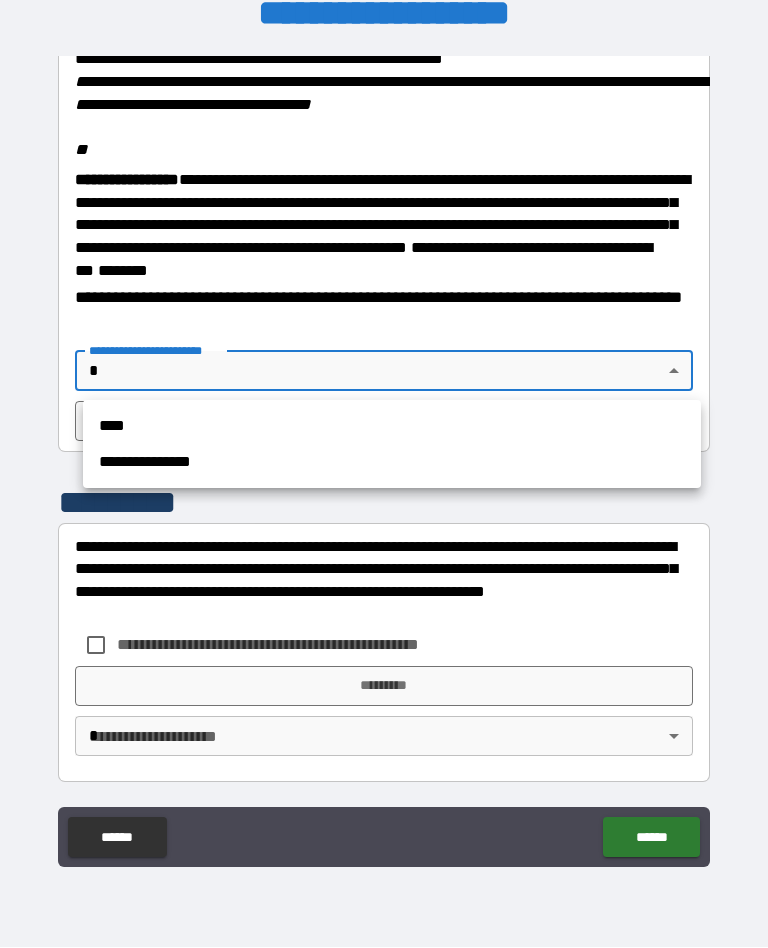 click on "****" at bounding box center [392, 427] 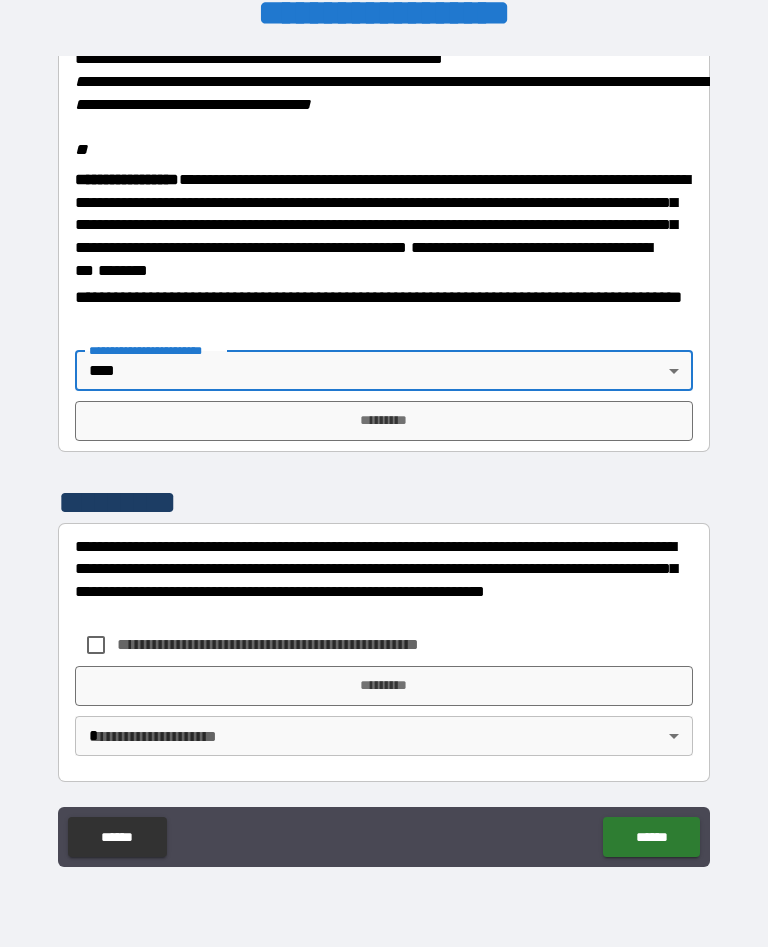 click on "*********" at bounding box center (384, 422) 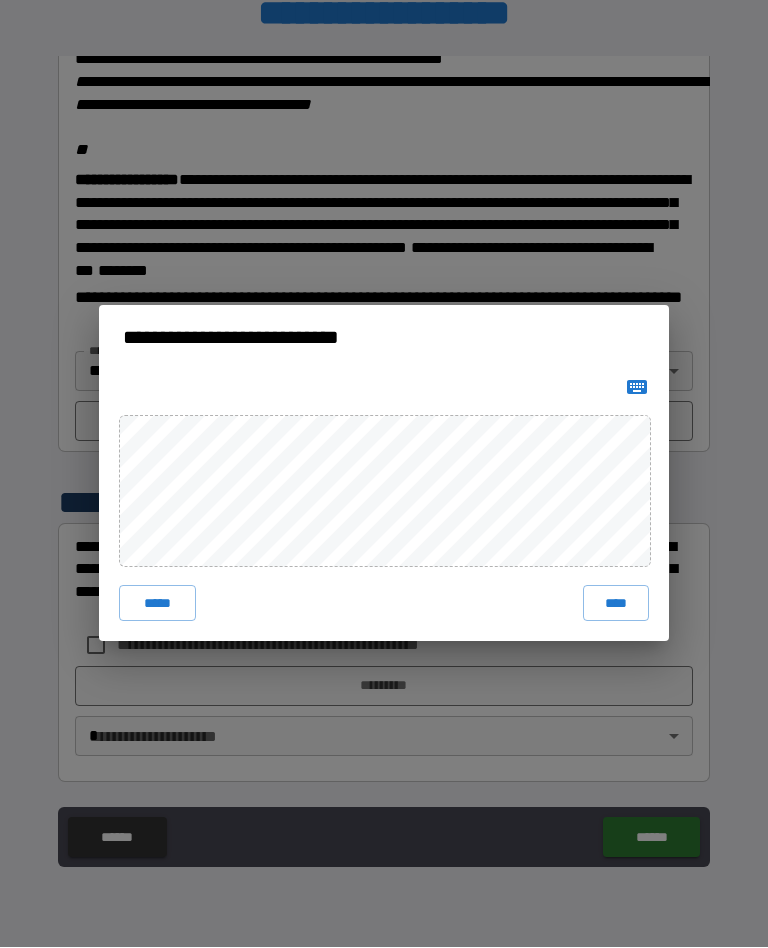 click on "****" at bounding box center [616, 604] 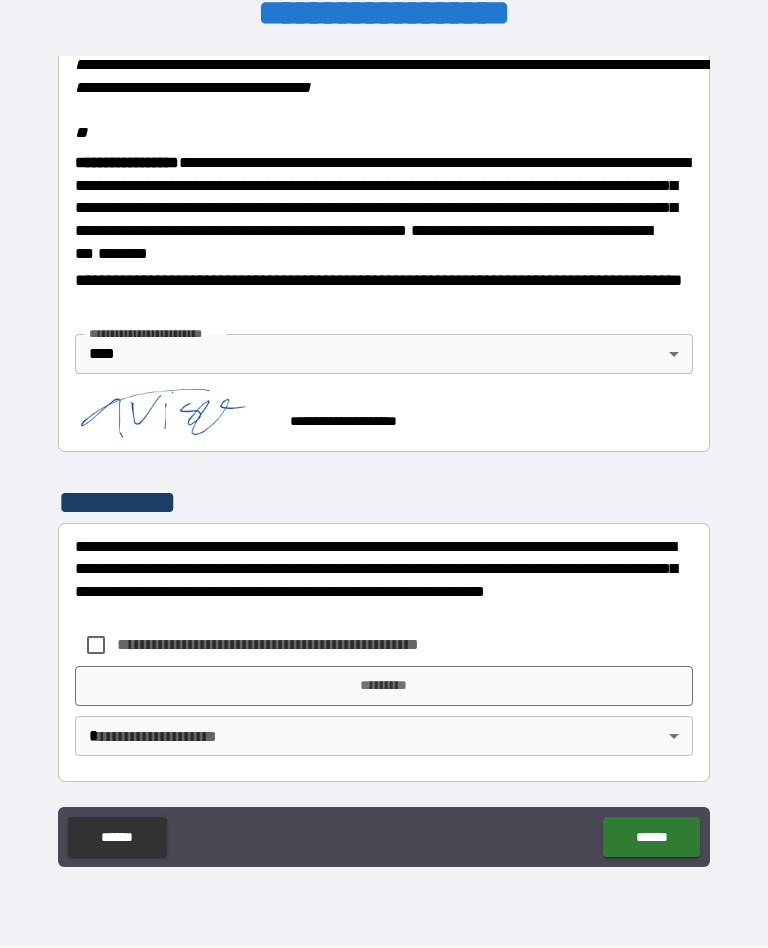 scroll, scrollTop: 2441, scrollLeft: 0, axis: vertical 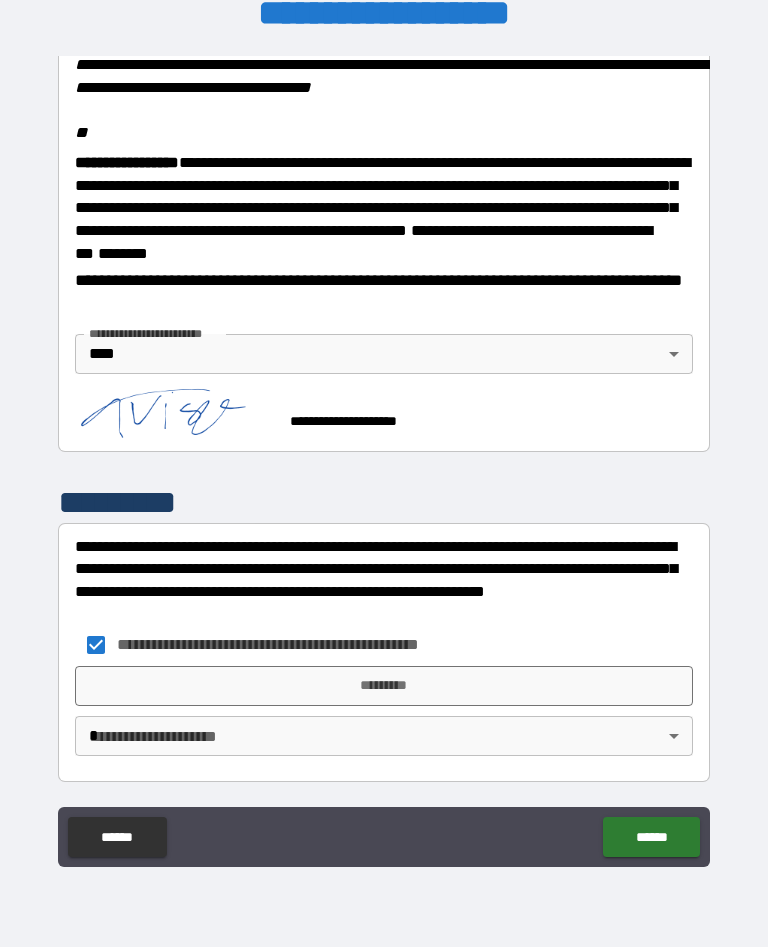 click on "*********" at bounding box center [384, 687] 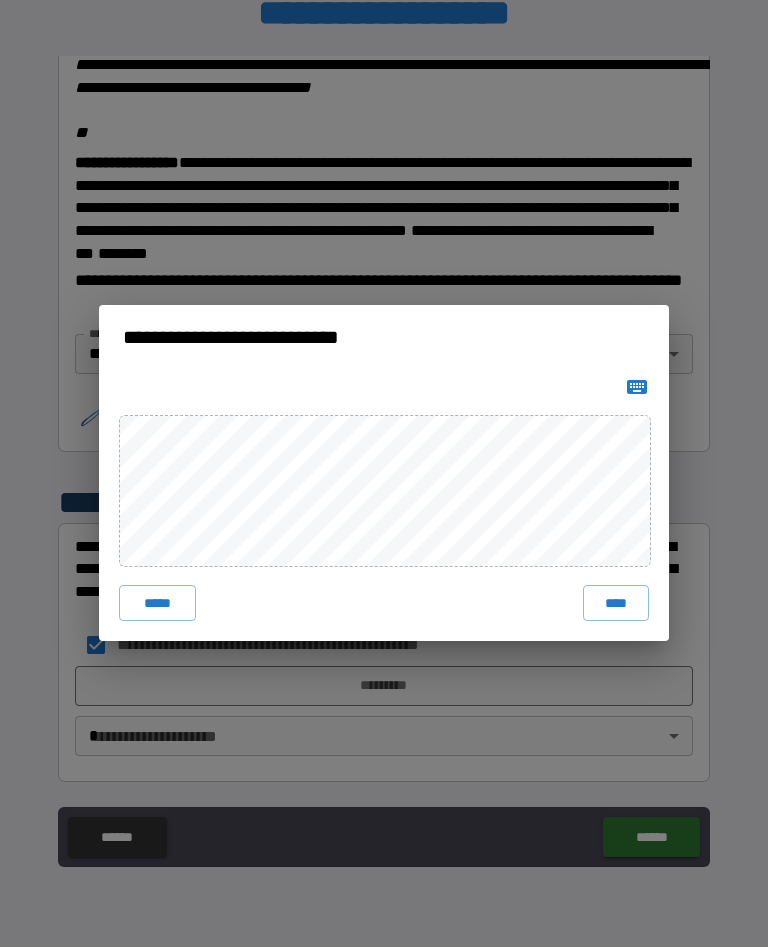 click on "****" at bounding box center [616, 604] 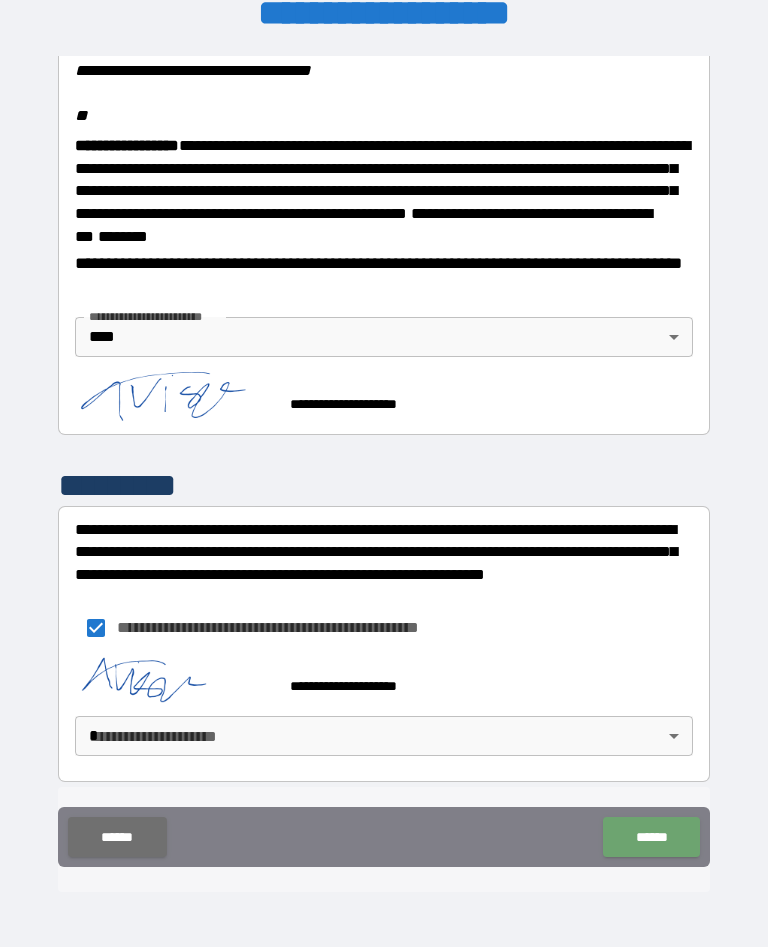 scroll, scrollTop: 2485, scrollLeft: 0, axis: vertical 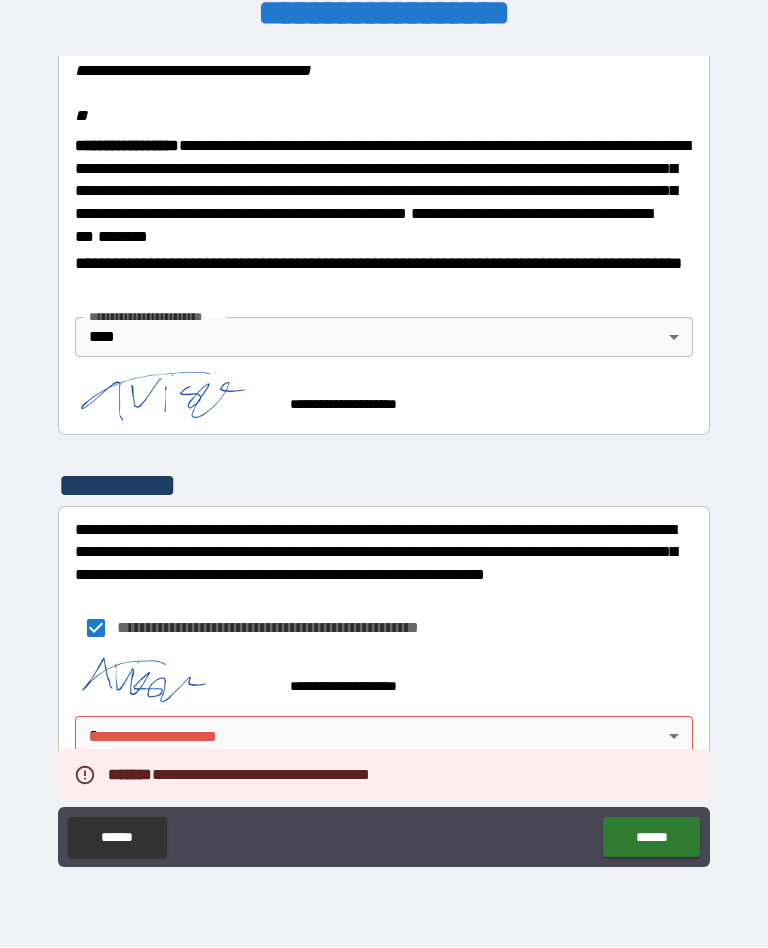 click on "**********" at bounding box center [384, 457] 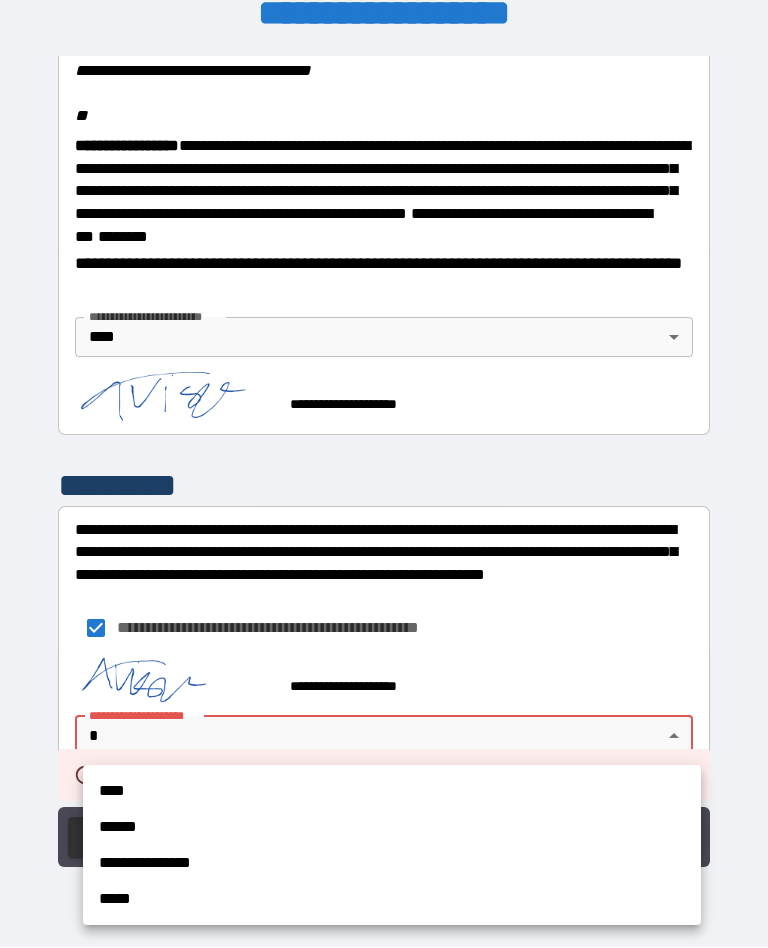 click on "****" at bounding box center [392, 792] 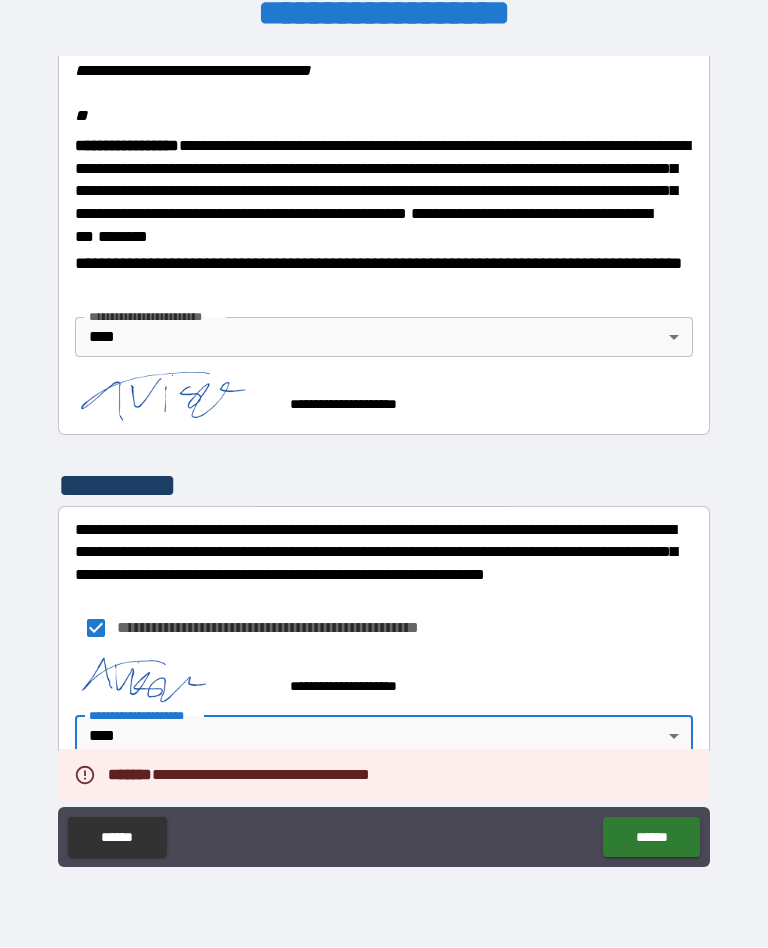 click on "******" at bounding box center [651, 838] 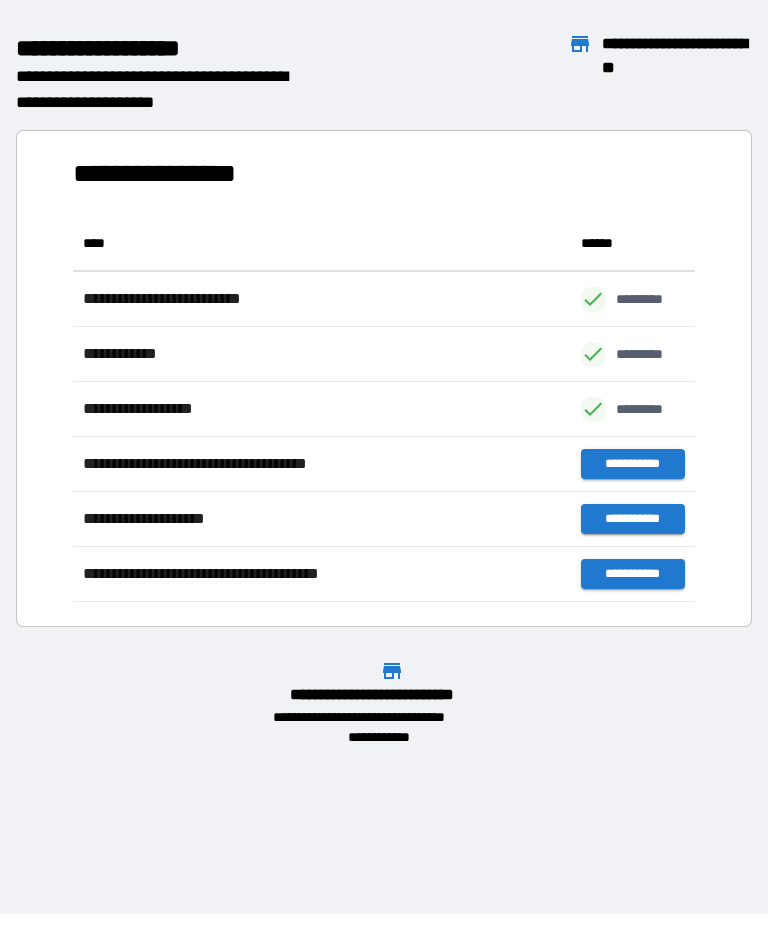 scroll, scrollTop: 1, scrollLeft: 1, axis: both 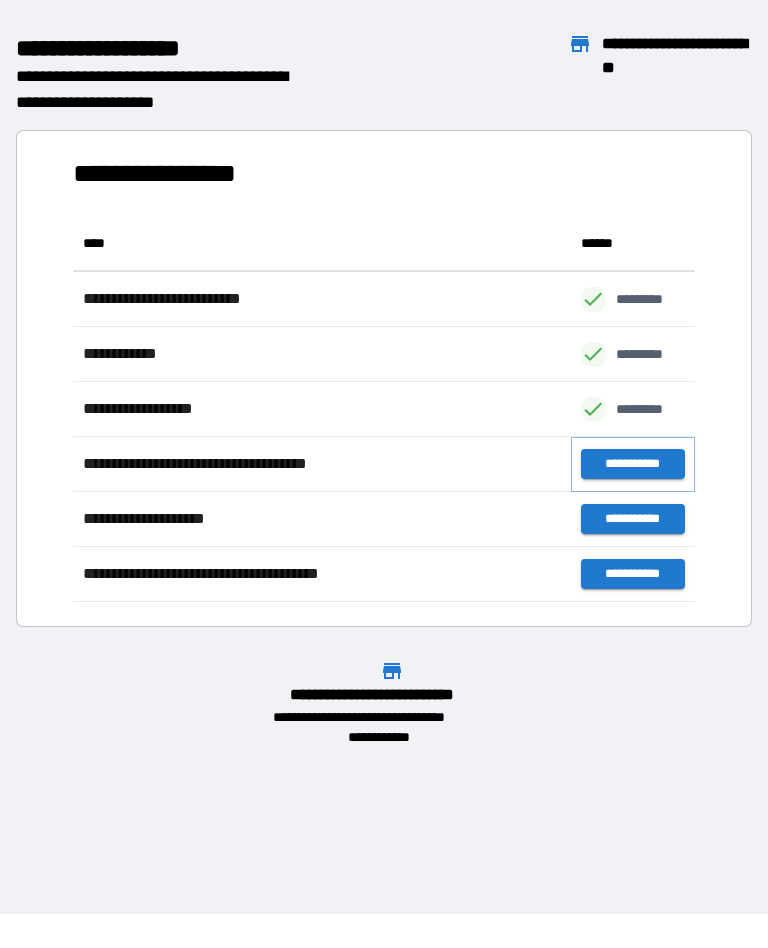 click on "**********" at bounding box center [633, 465] 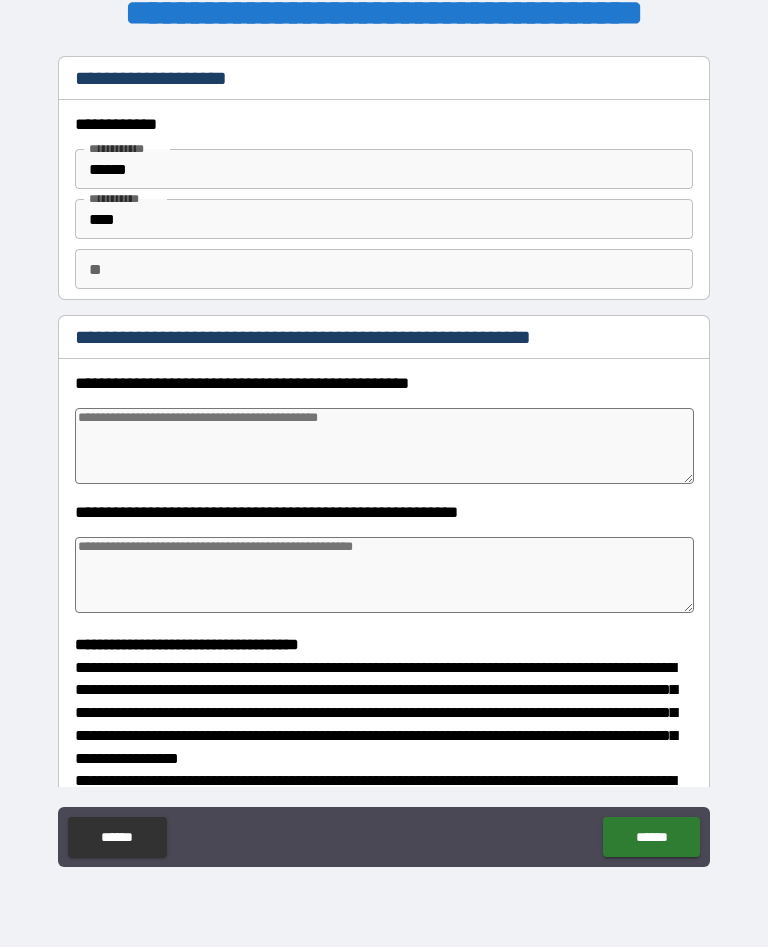 type on "*" 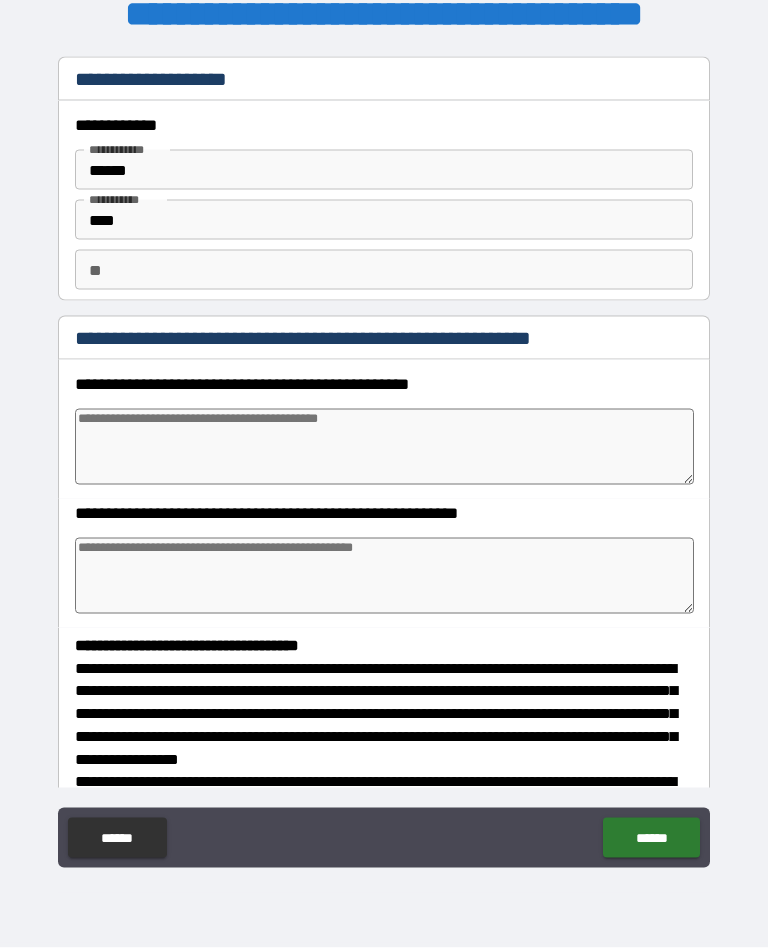 type on "*" 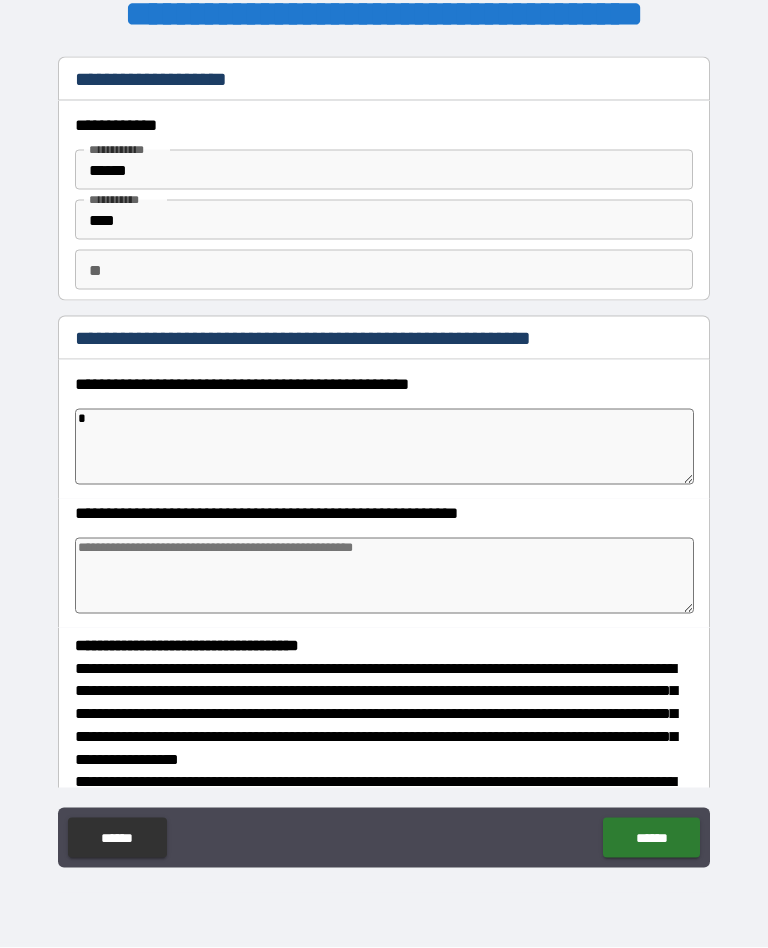 type on "*" 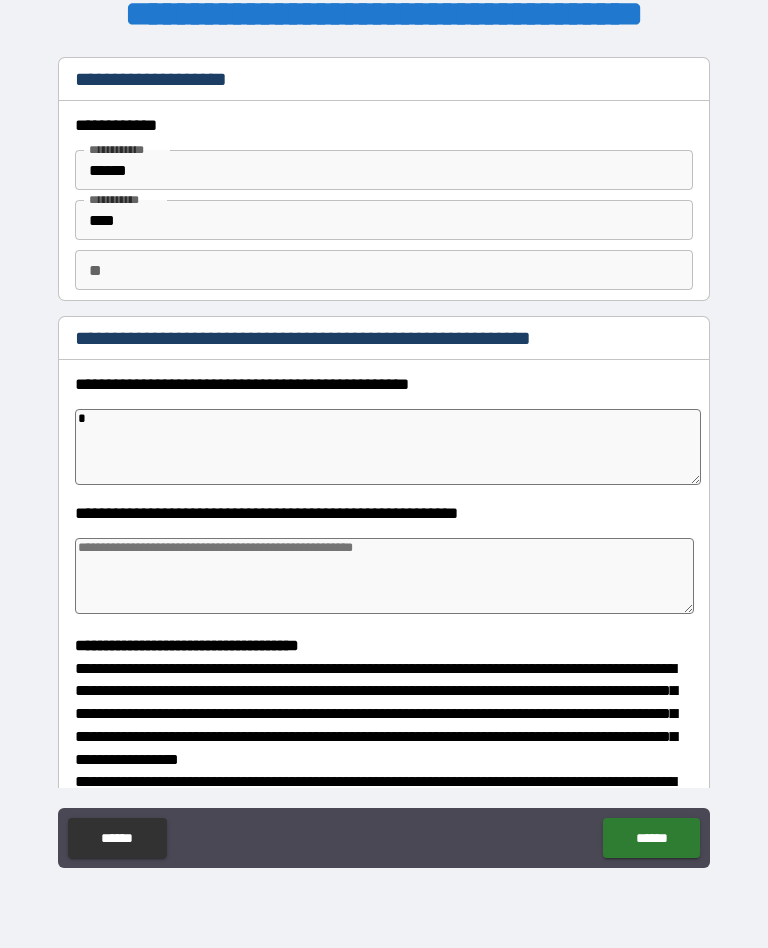 type on "*" 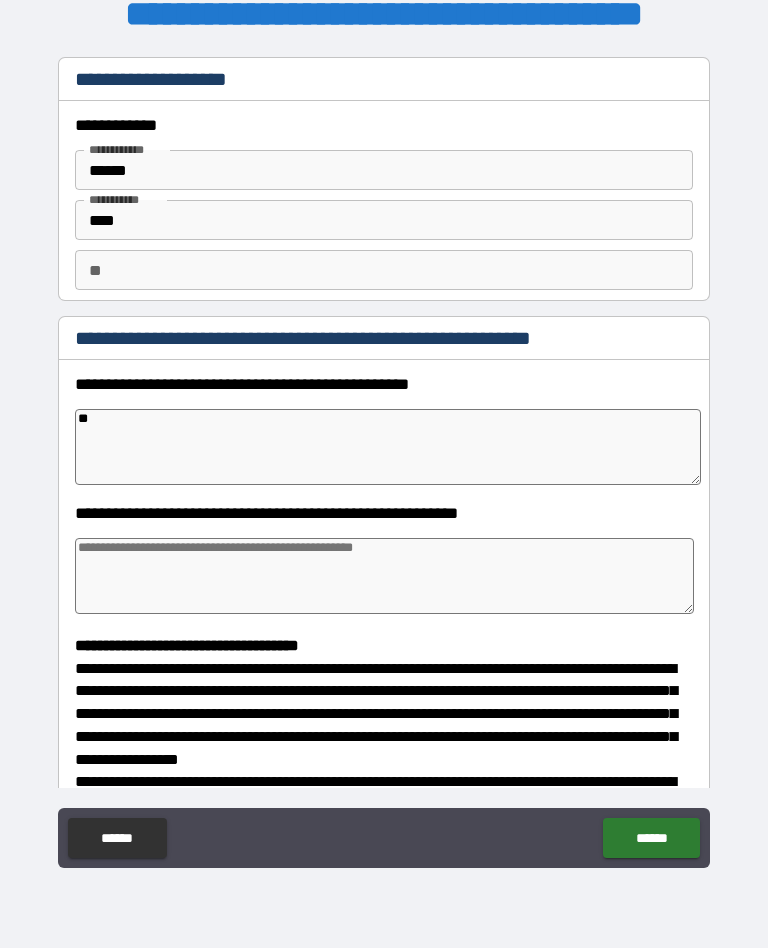 type on "*" 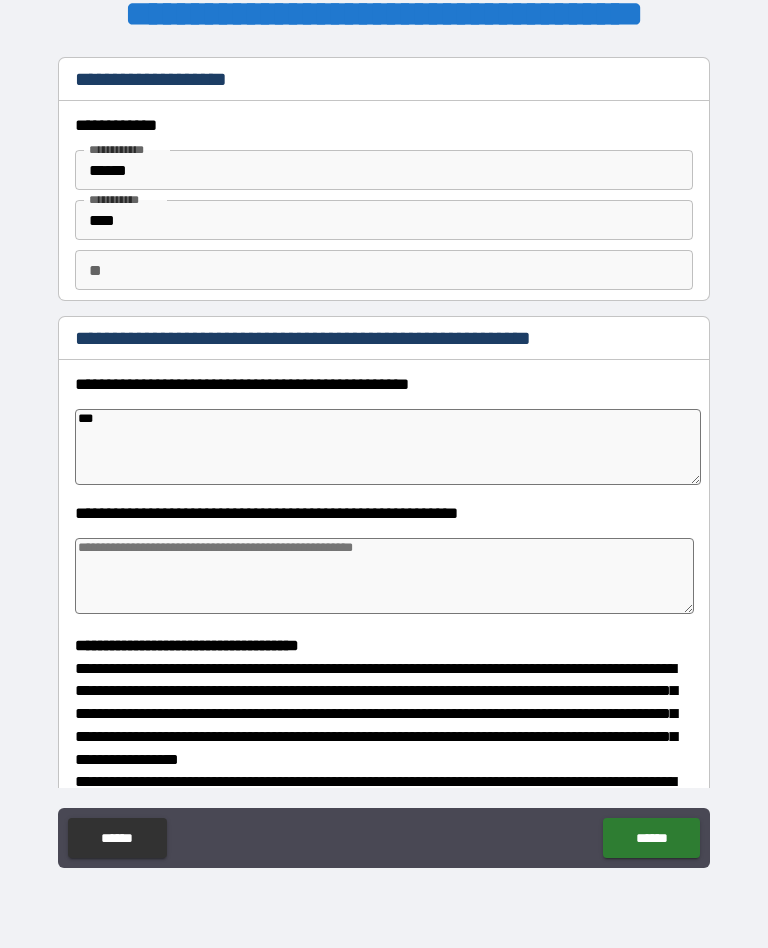 type on "*" 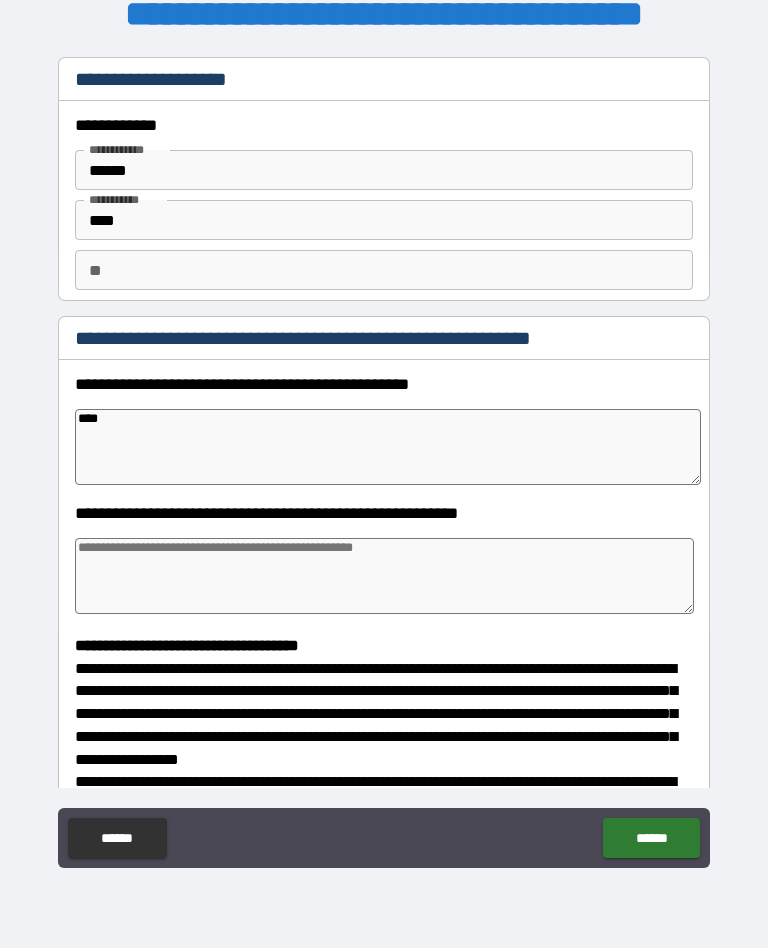 type on "*" 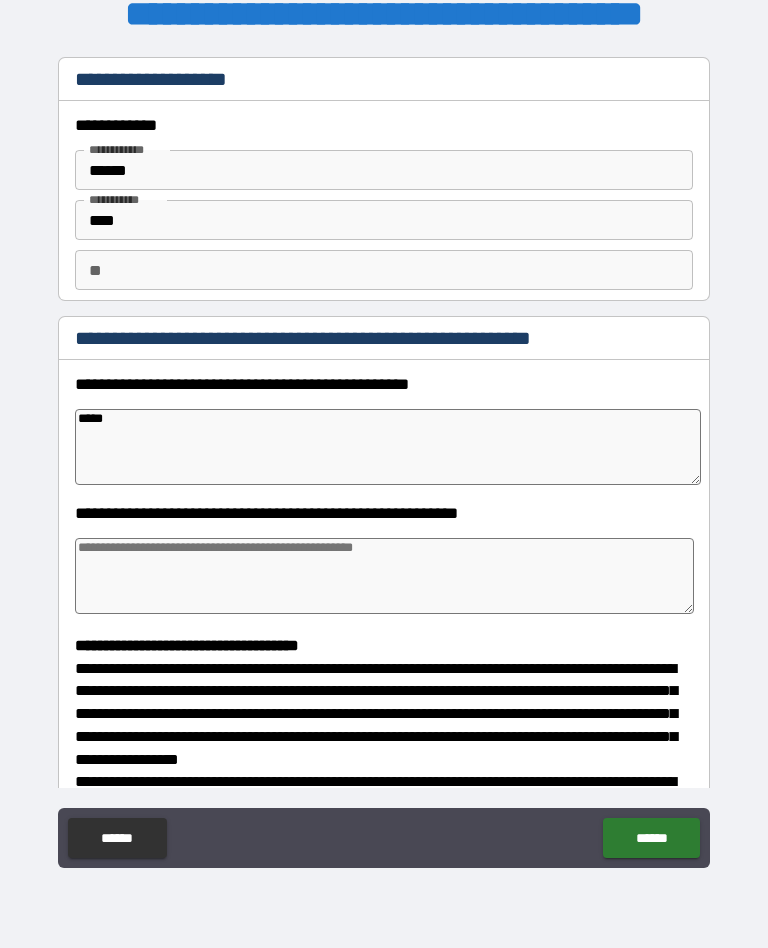 type on "*" 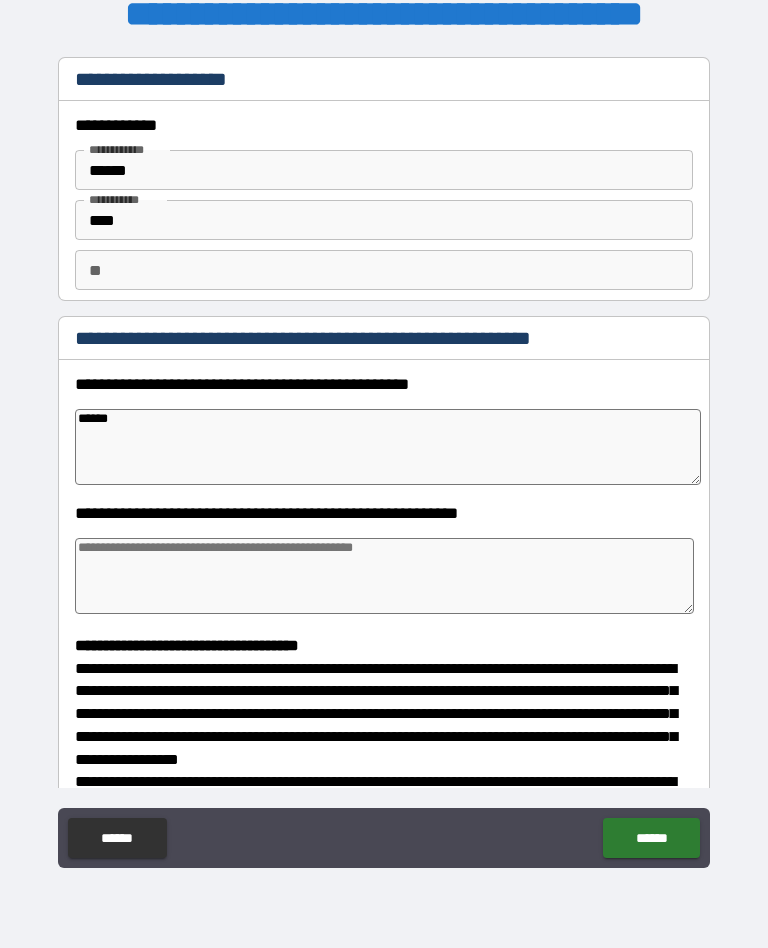 type on "*" 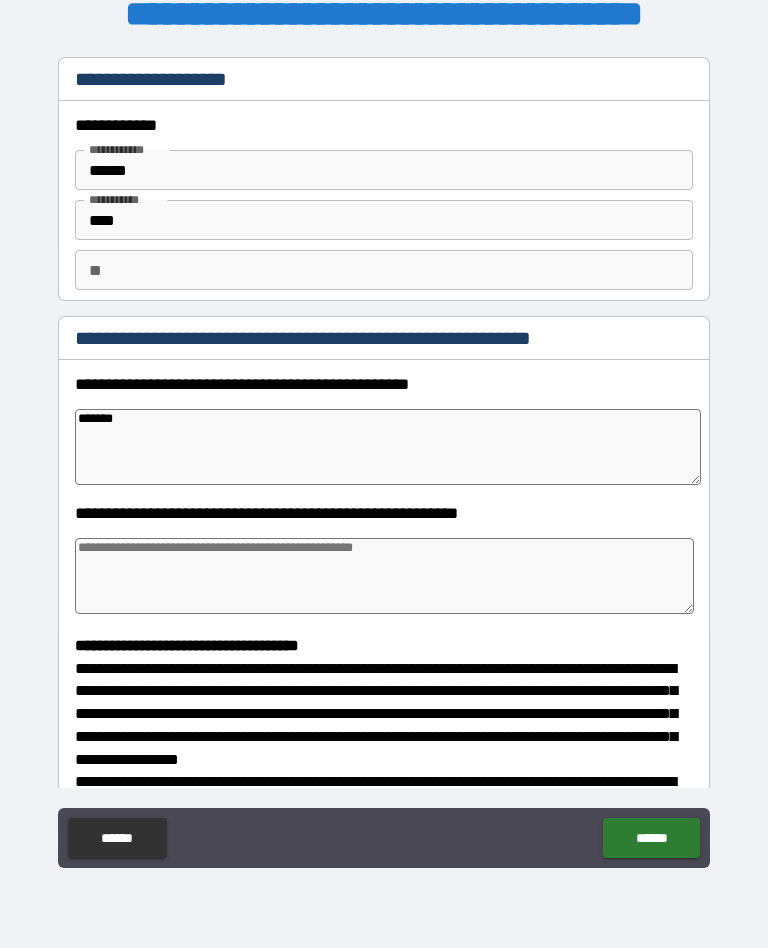 type on "*" 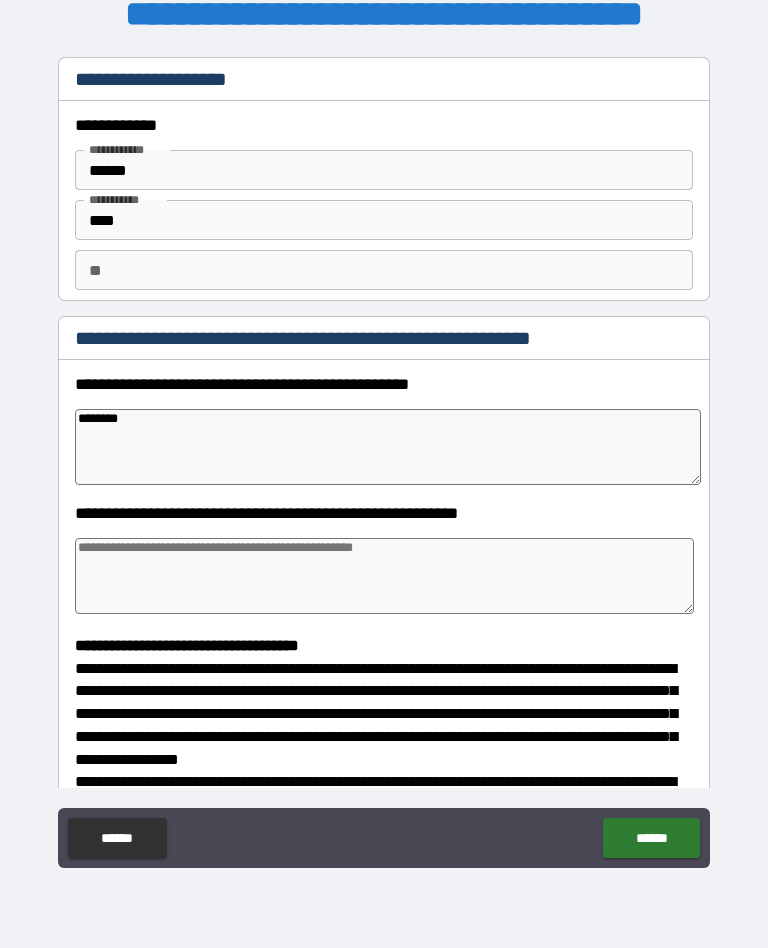 type on "*" 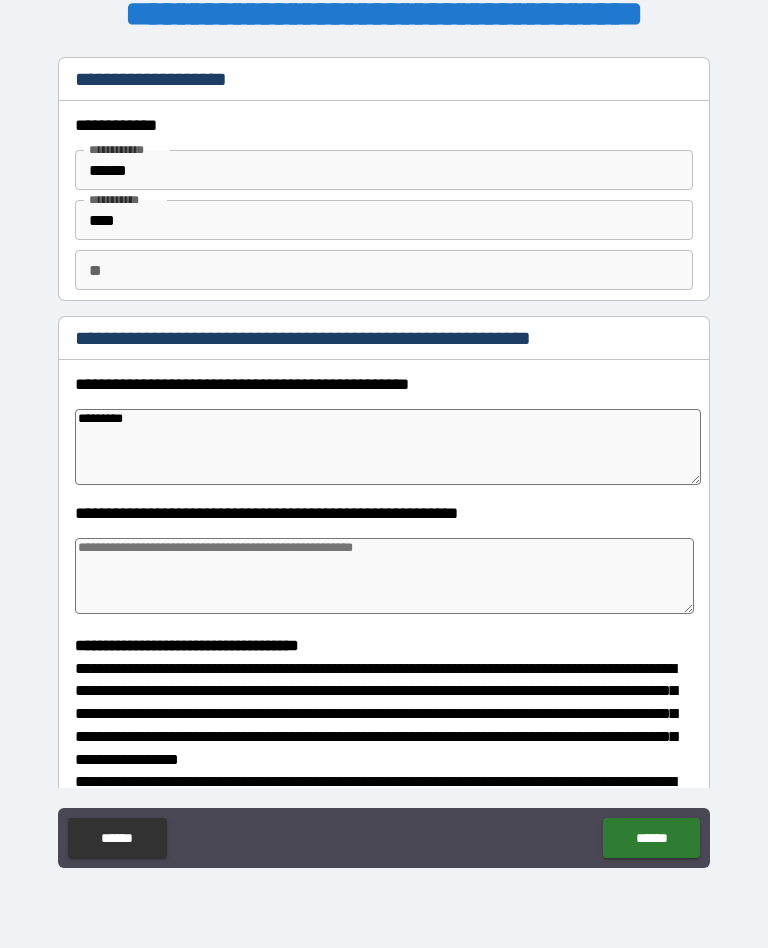 type on "*" 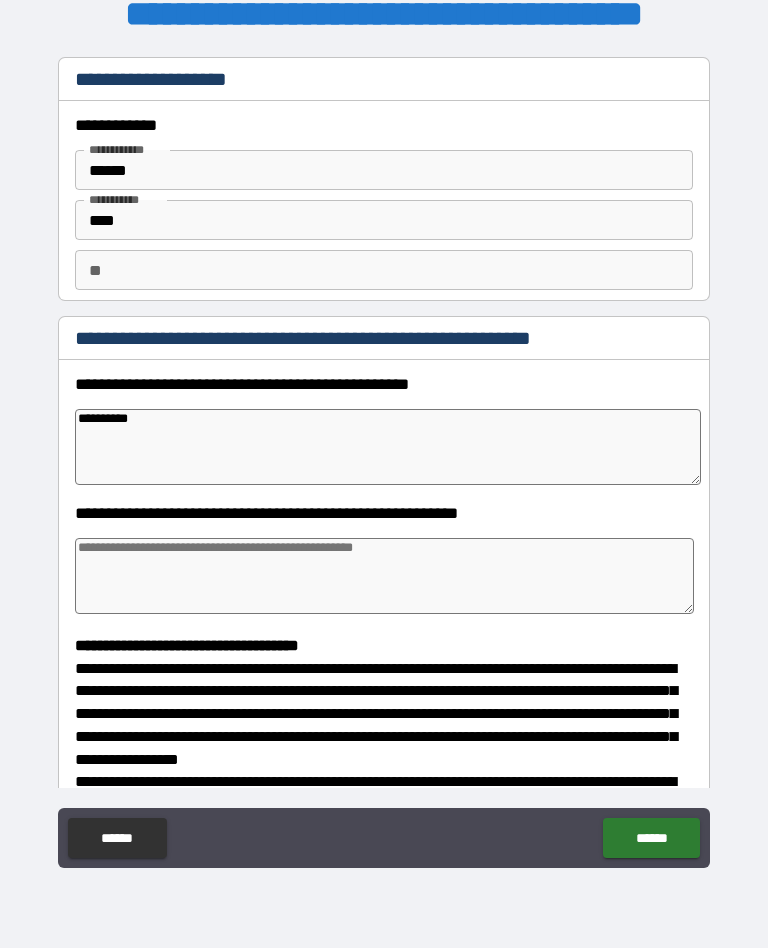 type on "*" 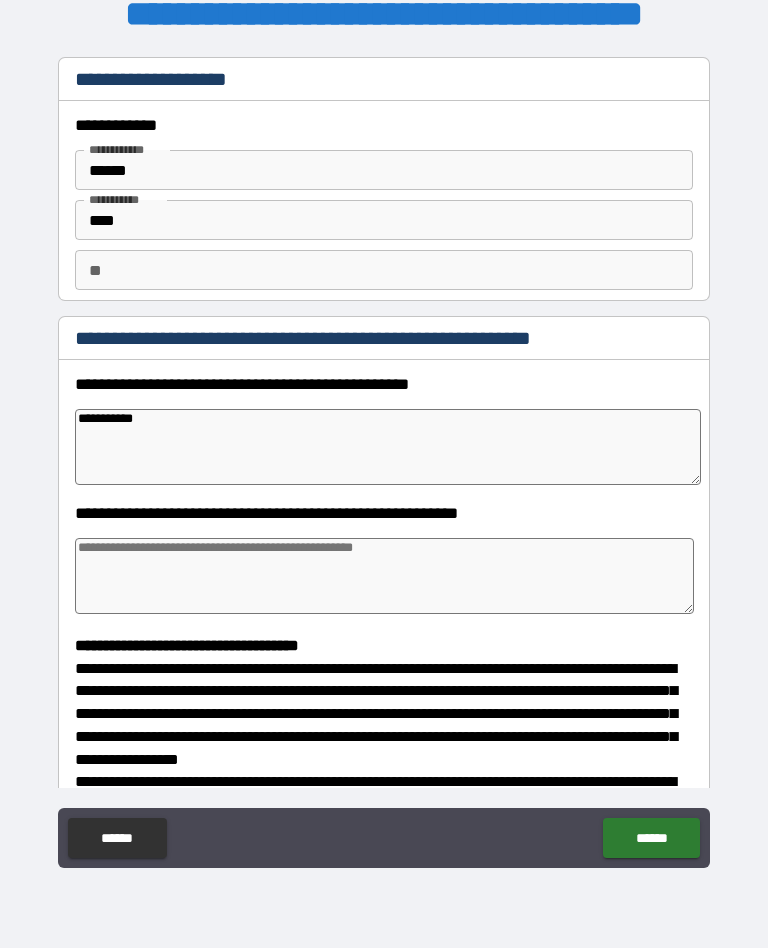 type on "*" 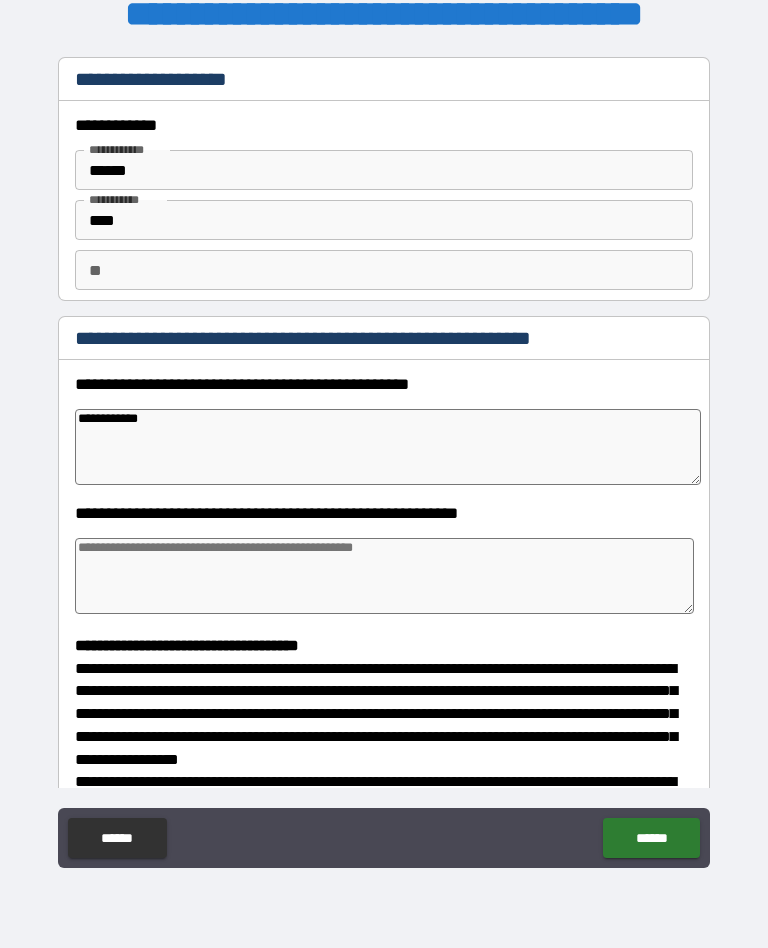 type on "*" 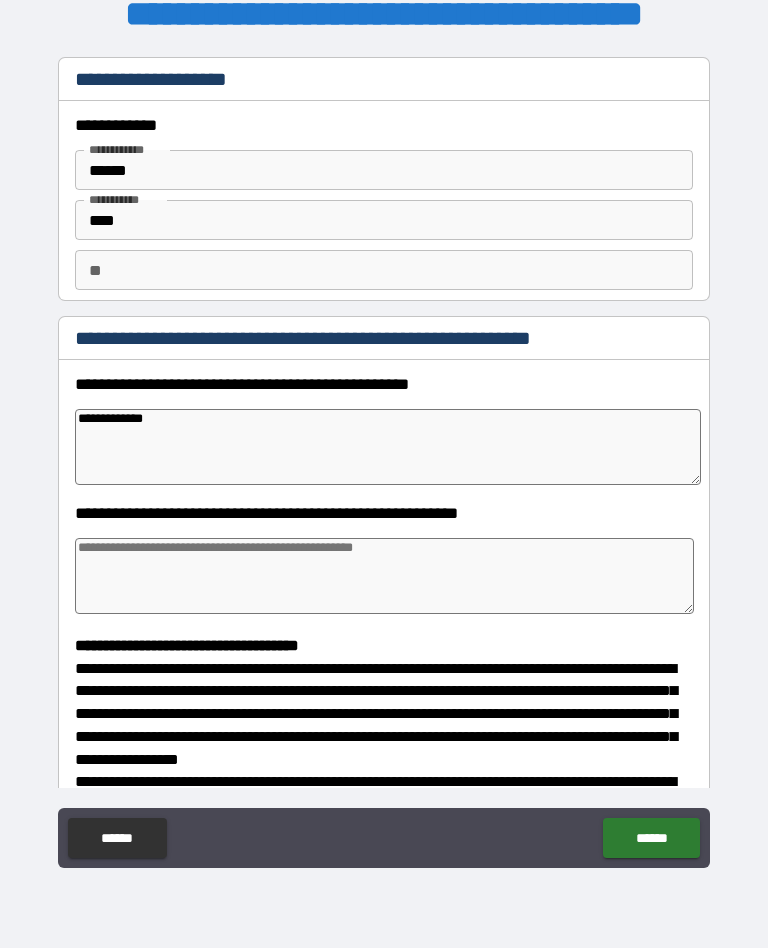 type on "*" 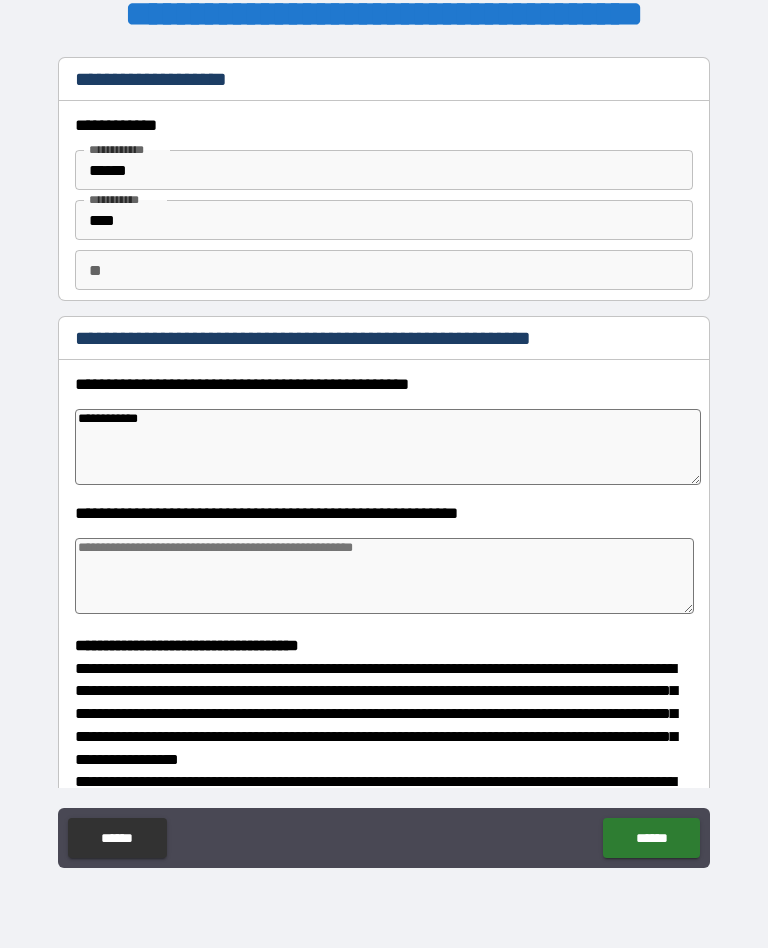 type on "*" 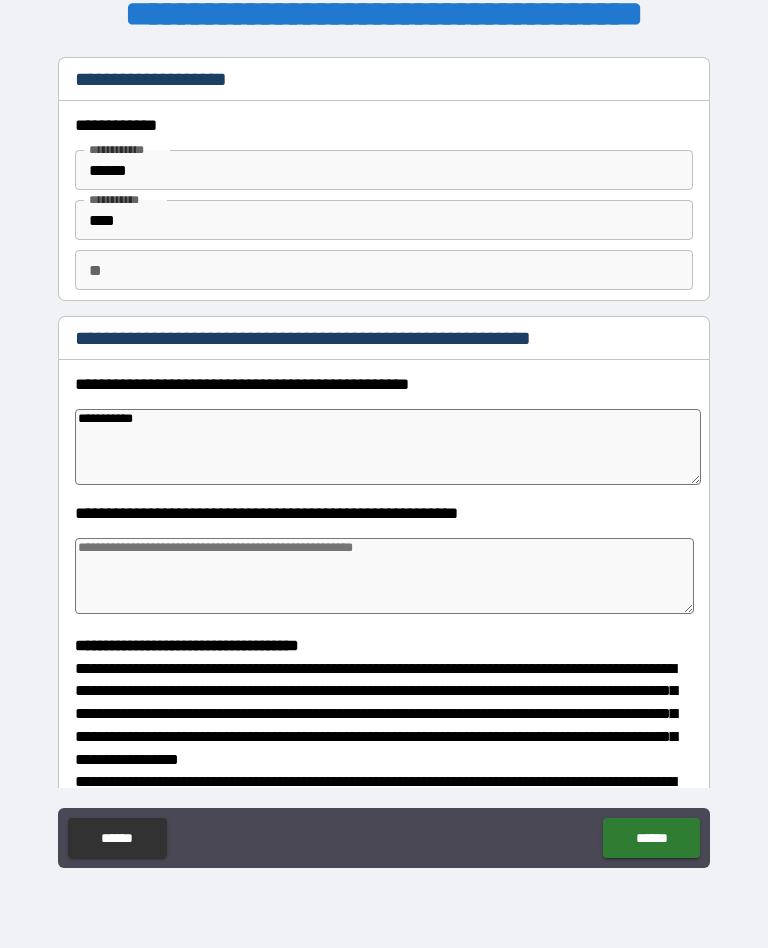 type on "*" 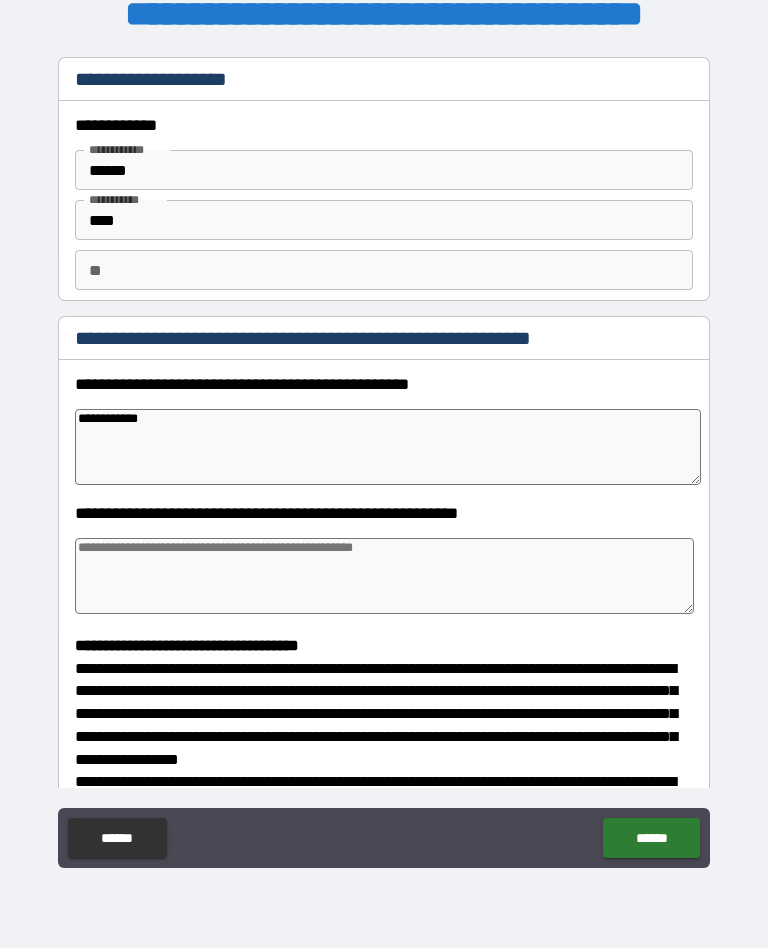 type on "*" 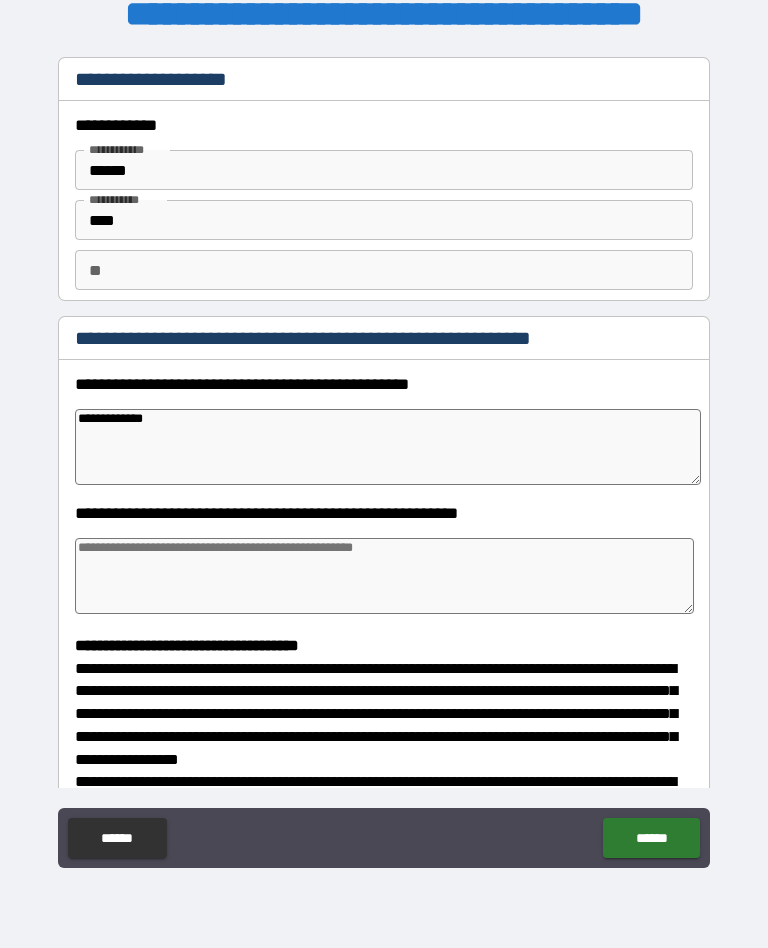 type on "*" 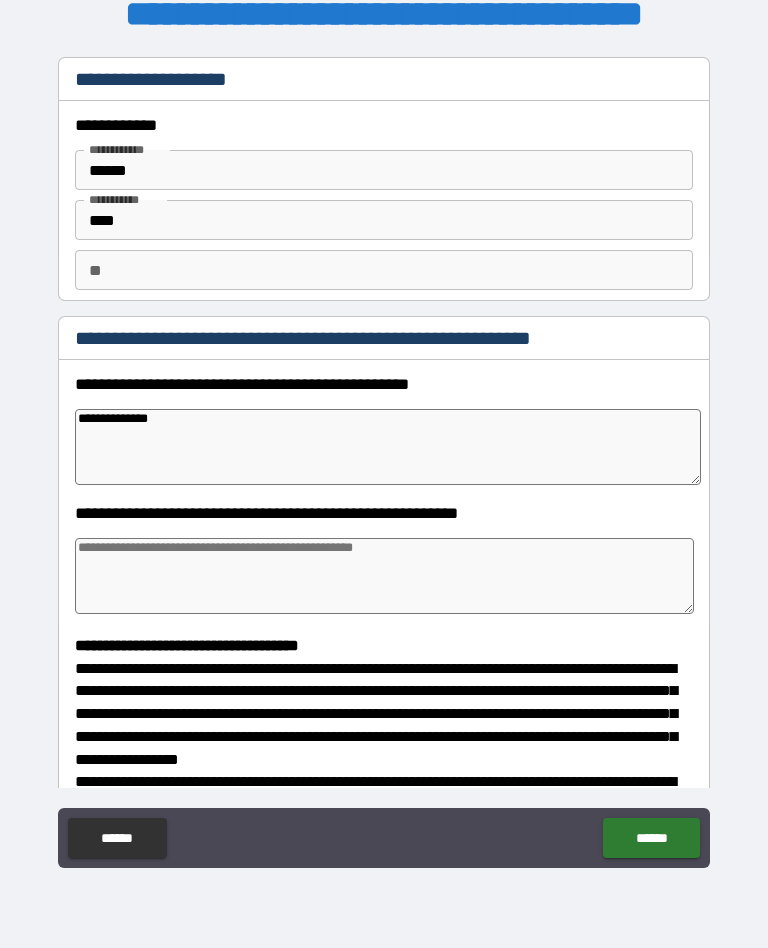 type on "*" 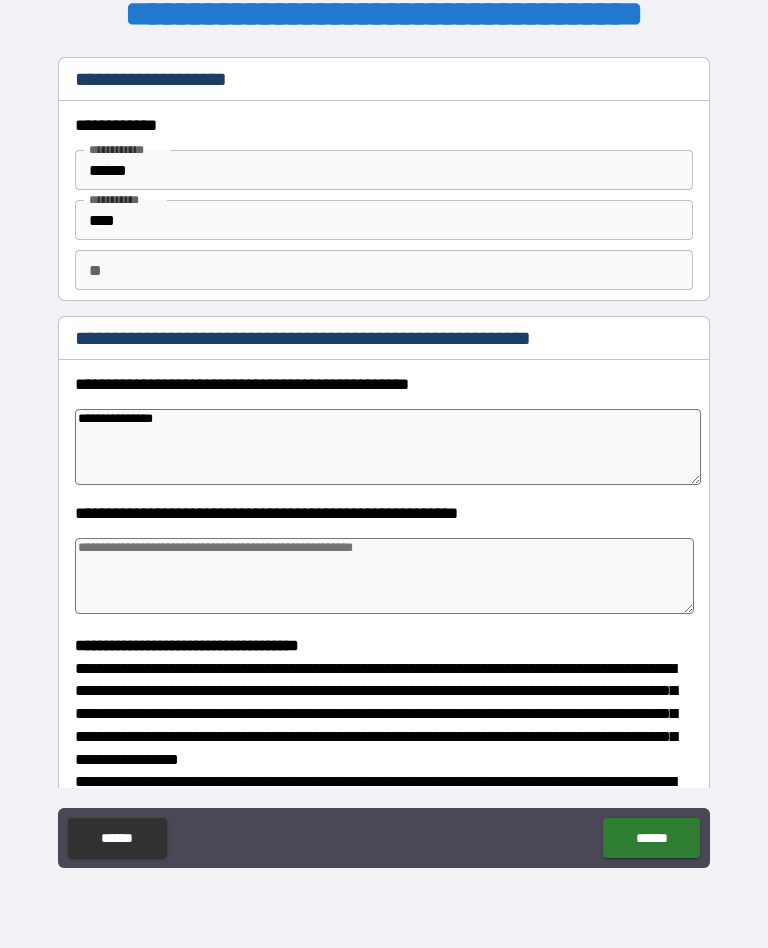 type on "*" 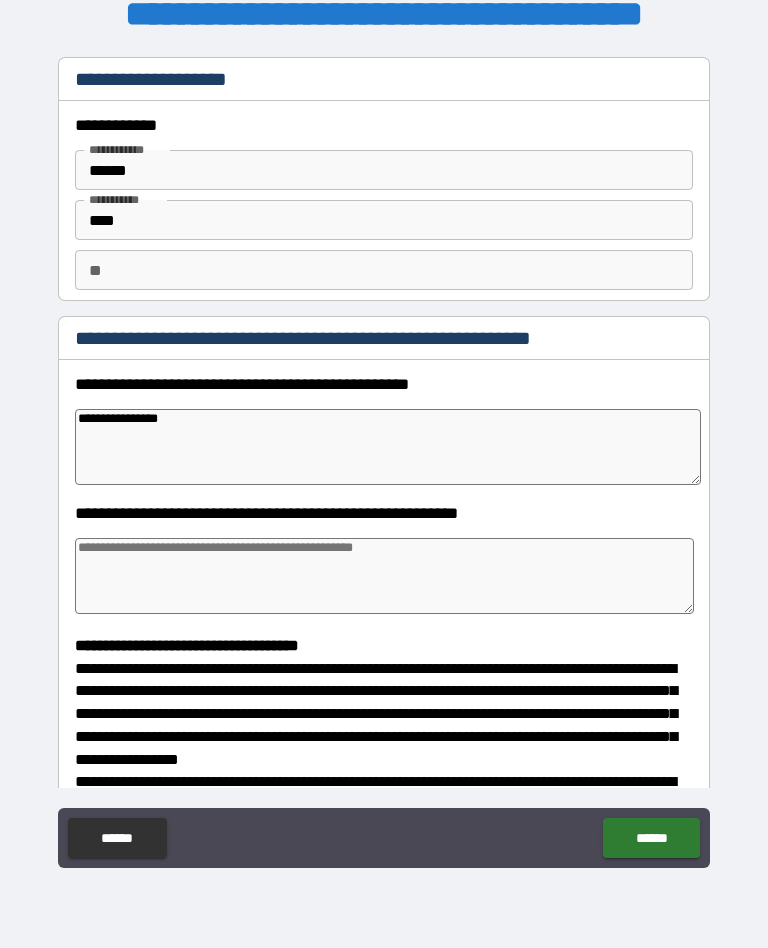 type on "*" 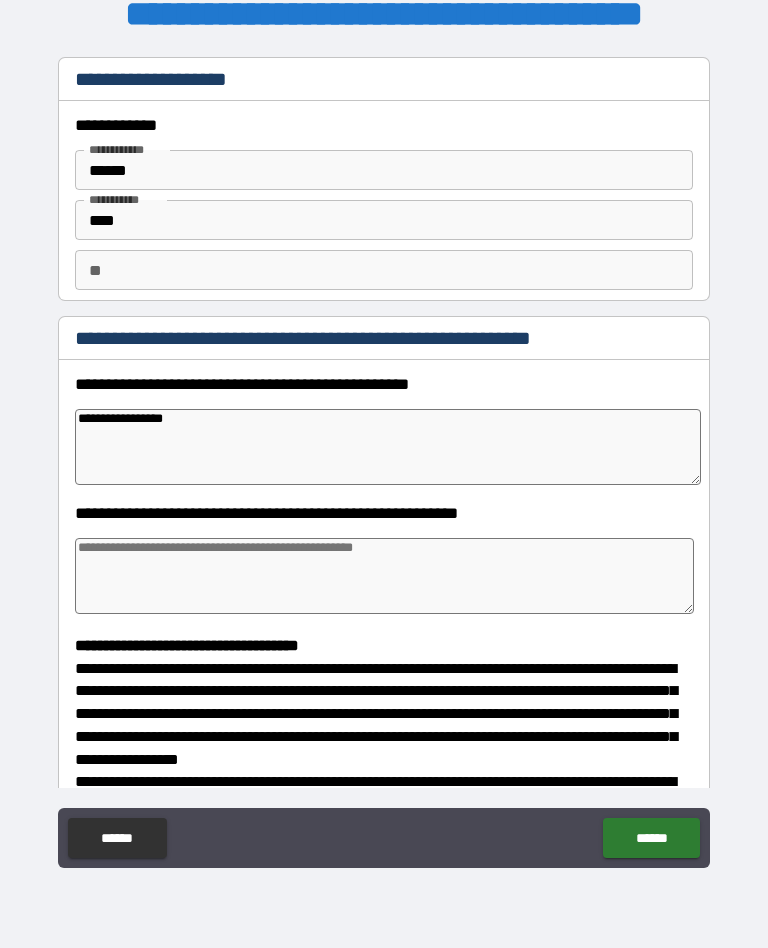 type on "*" 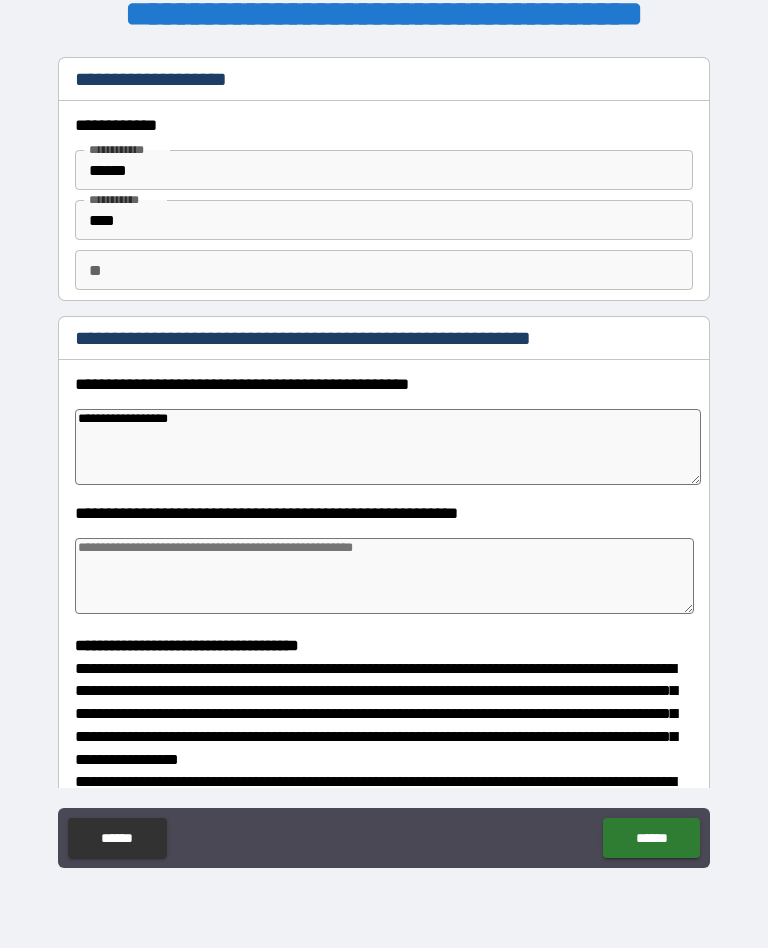 type on "*" 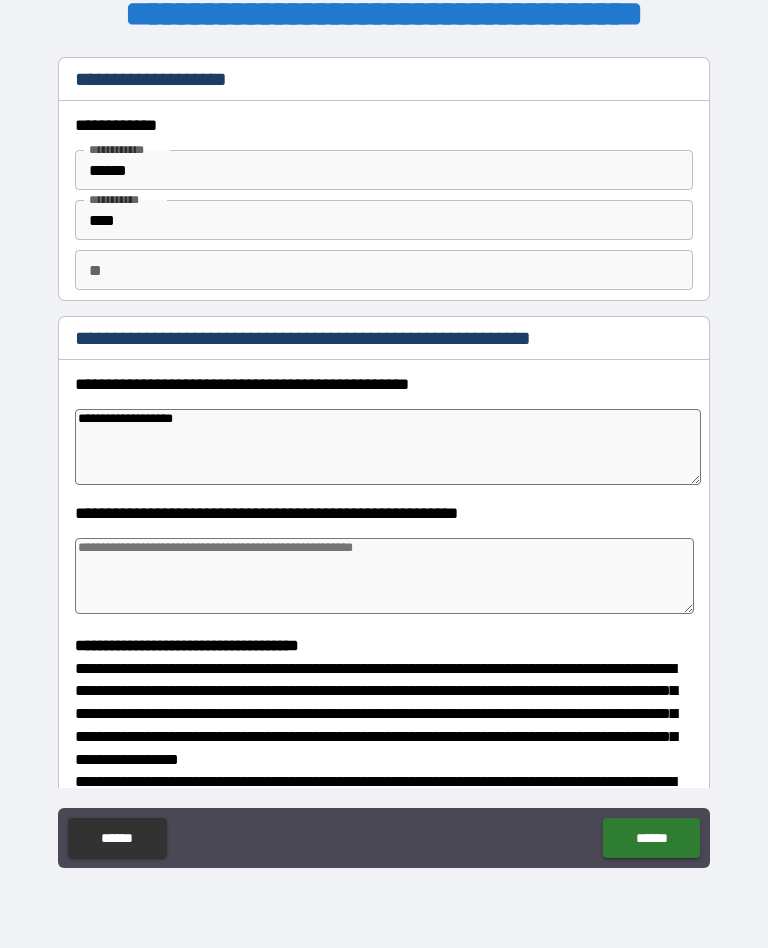 type on "*" 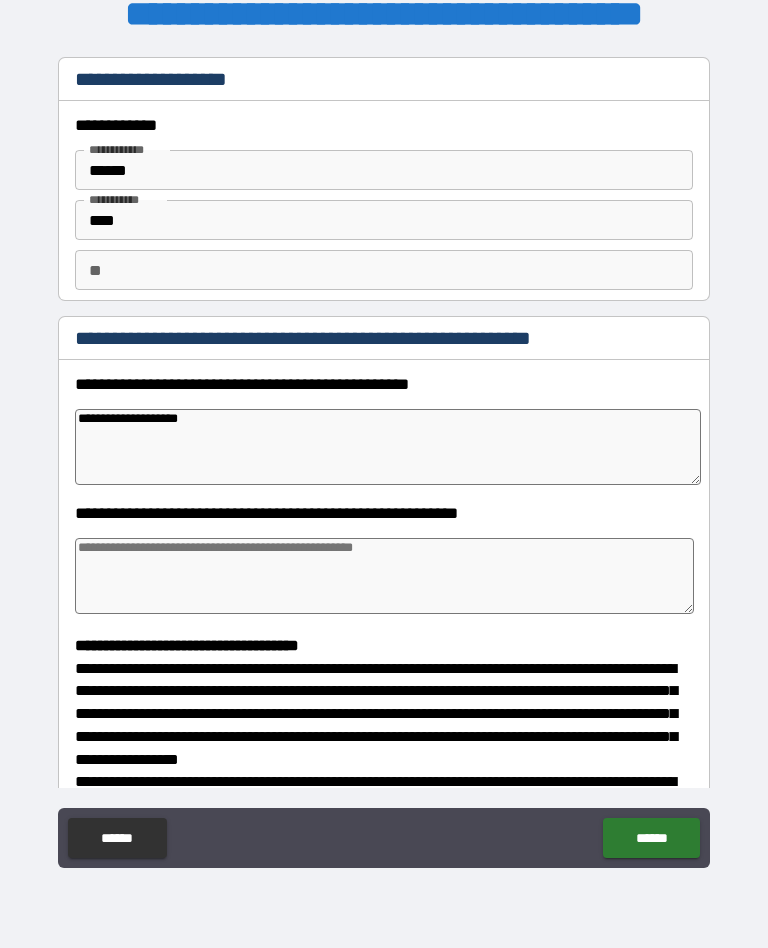 type on "*" 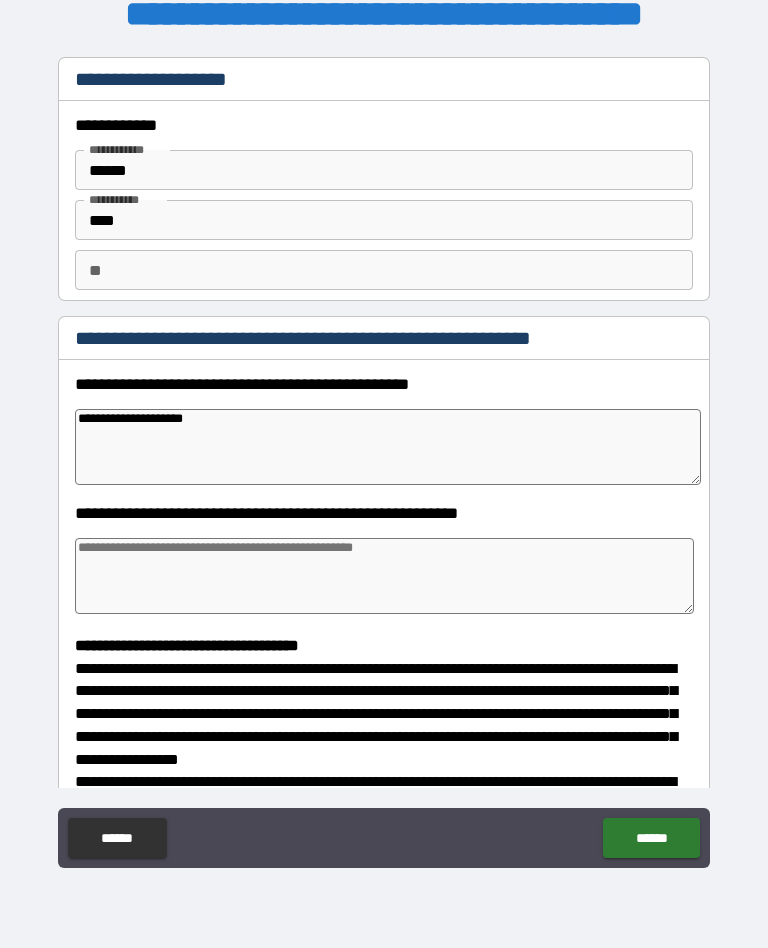 type on "*" 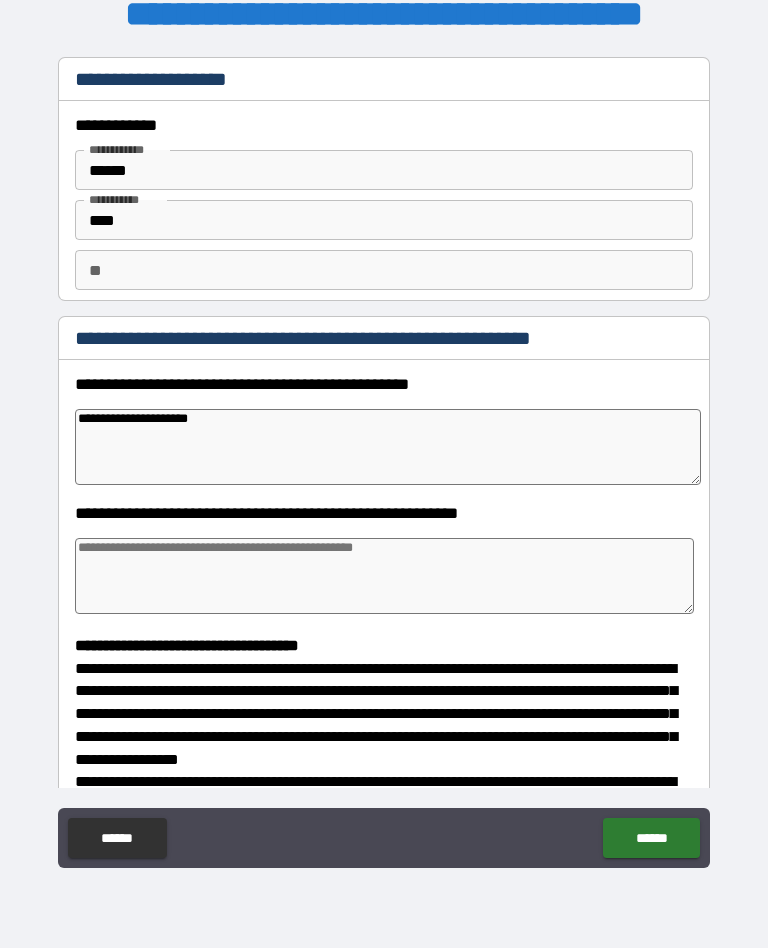 type on "*" 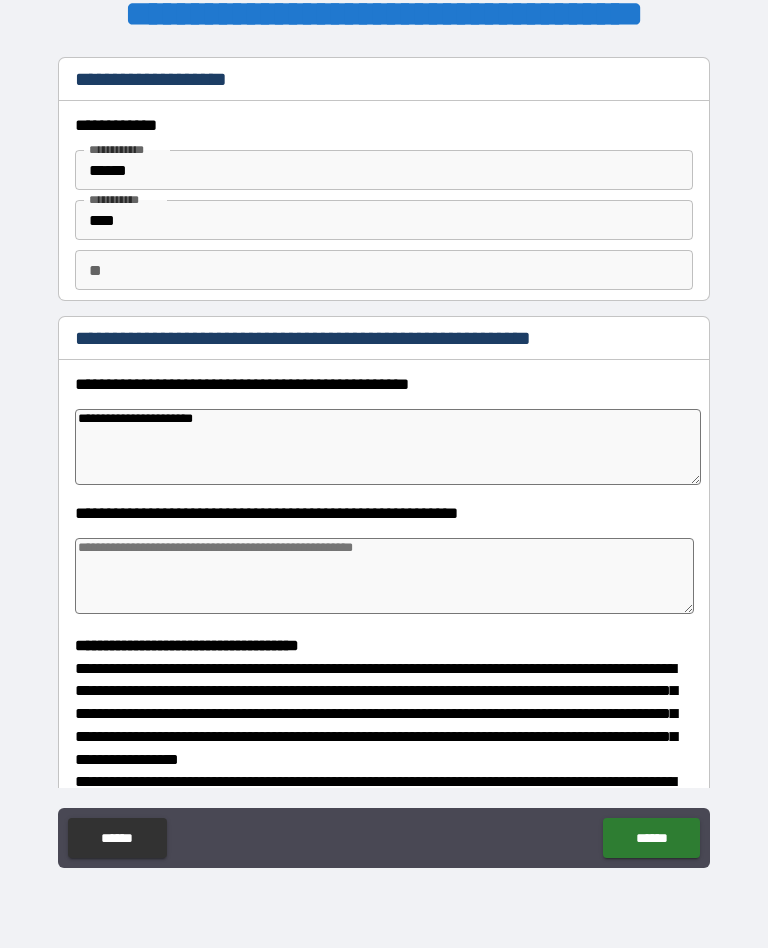 type on "*" 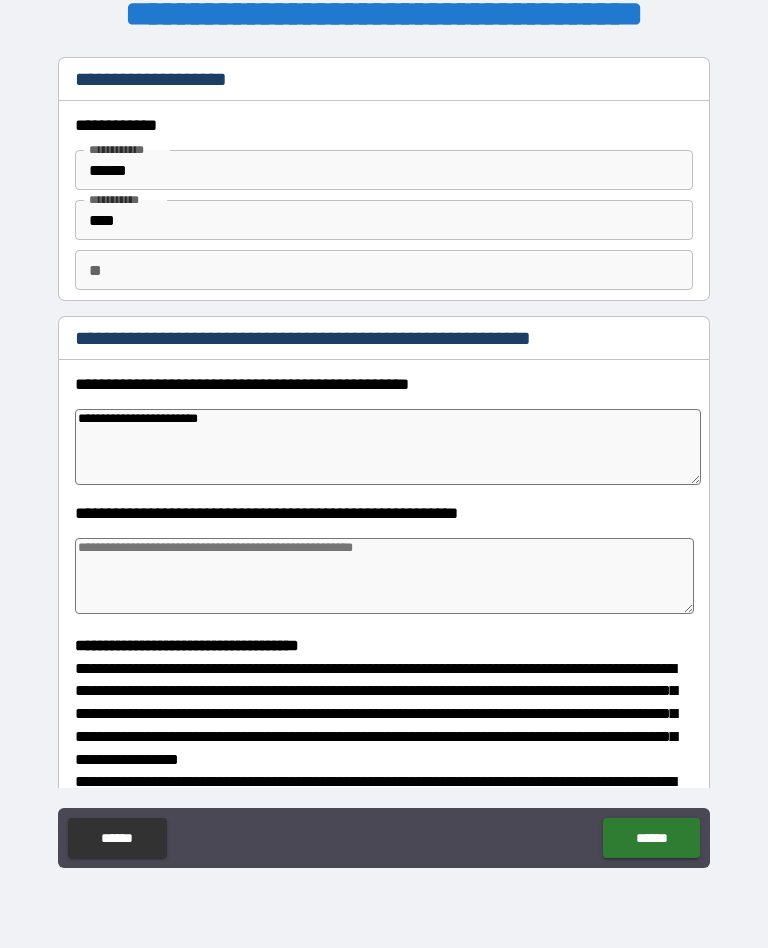 type on "*" 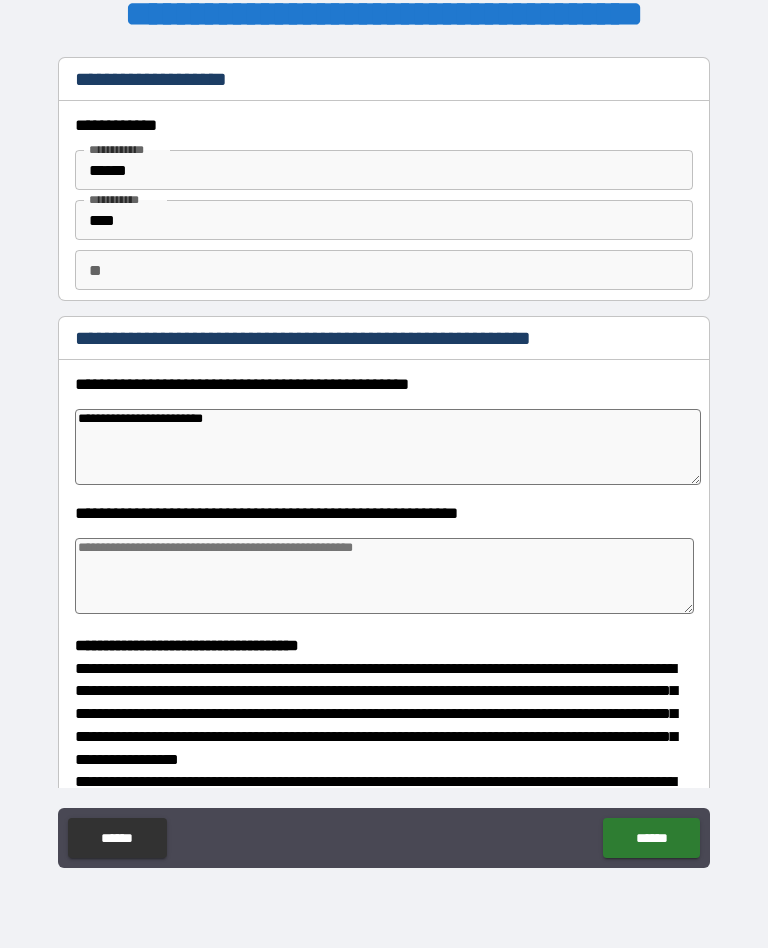 type on "*" 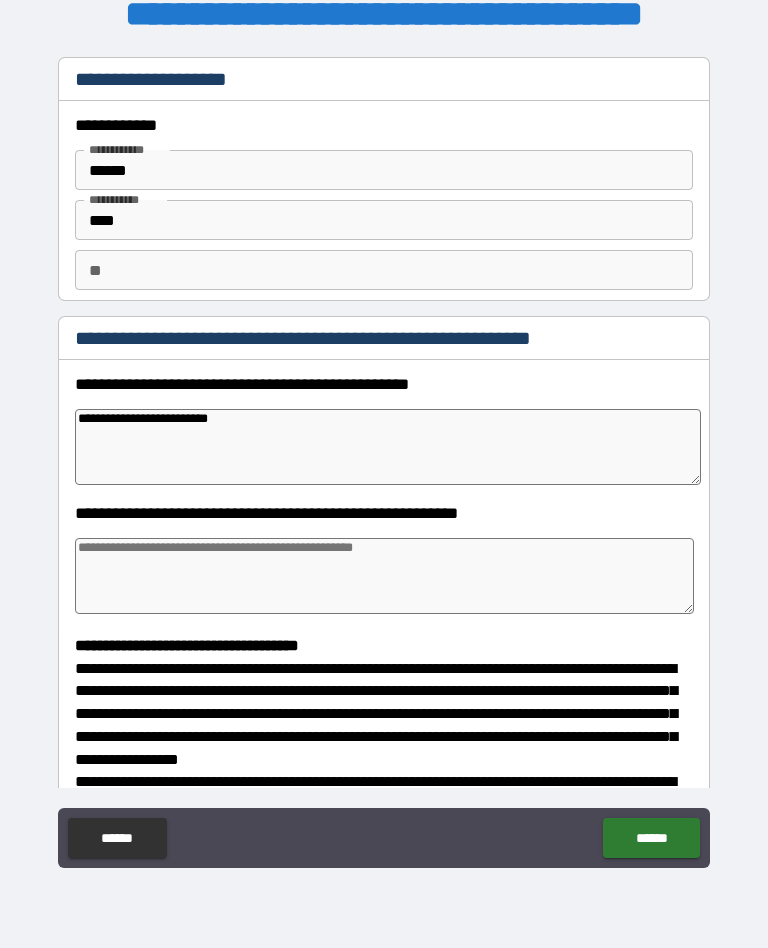 type on "*" 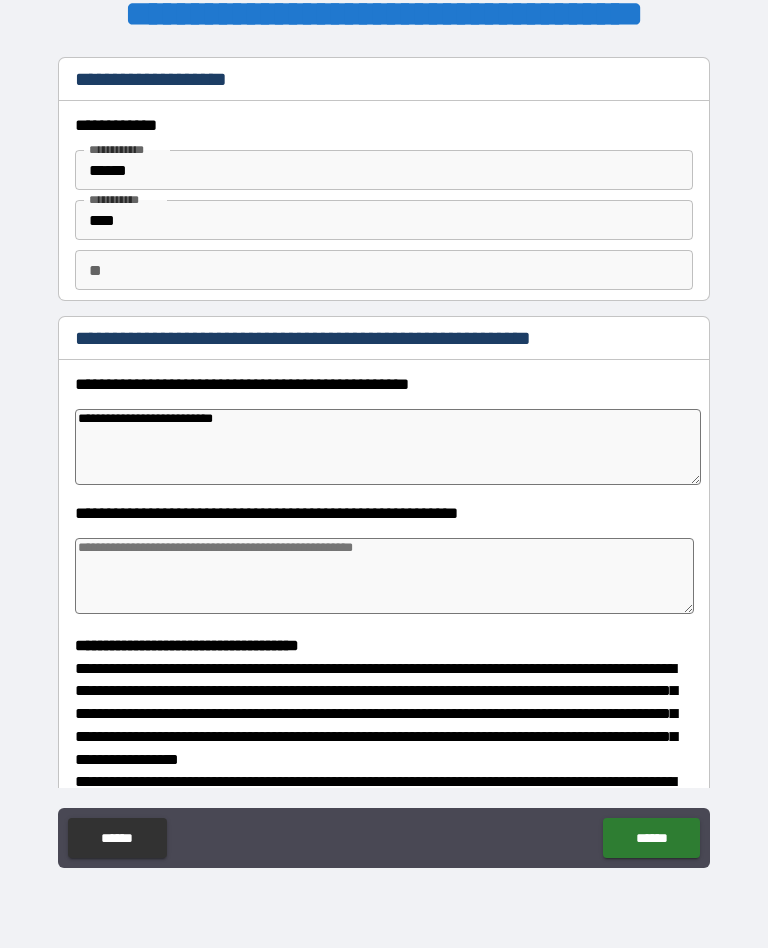 type on "*" 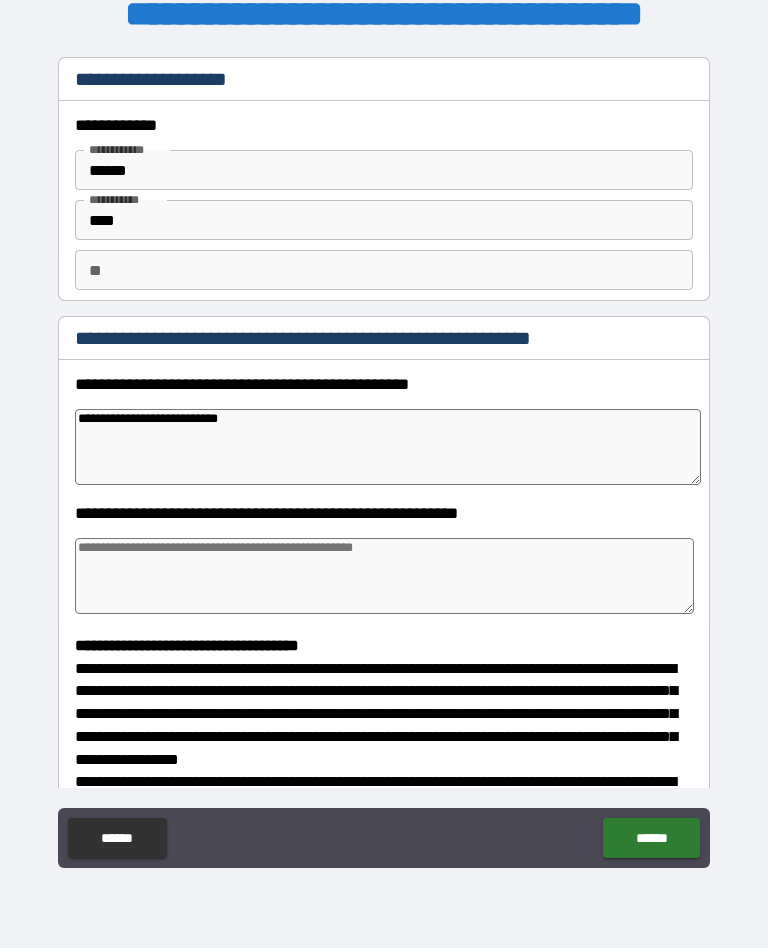 type on "*" 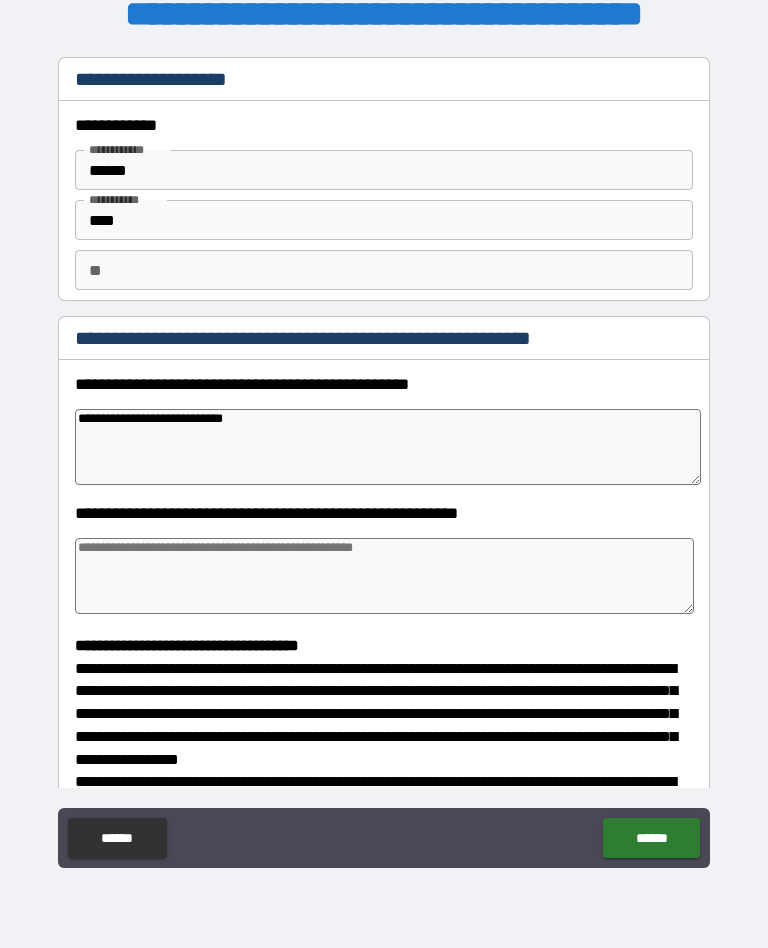 type on "*" 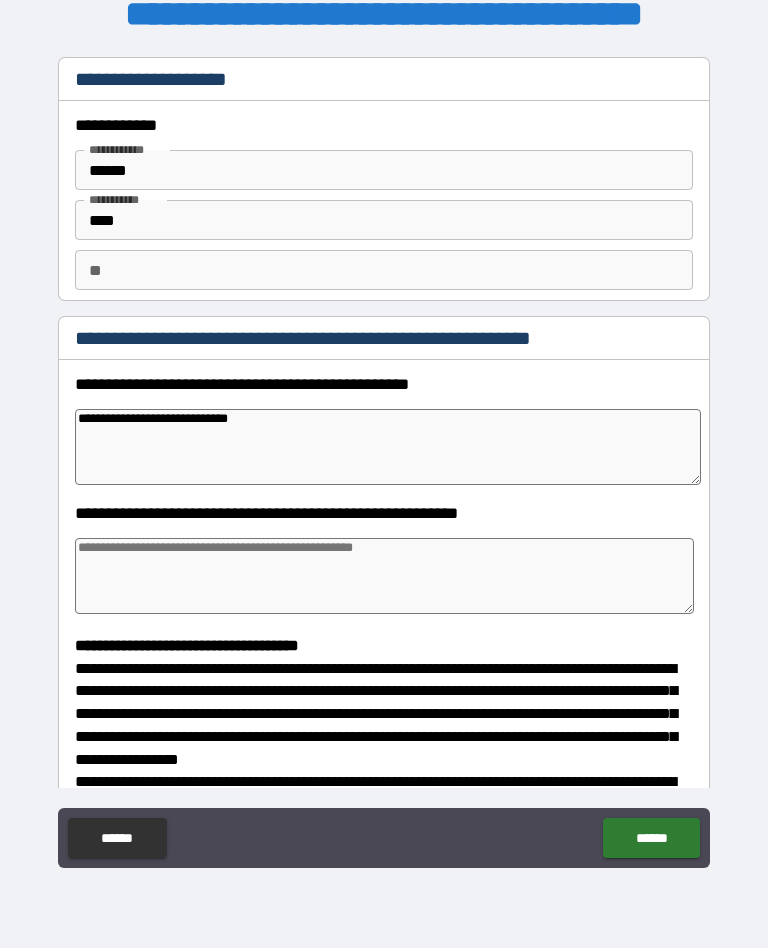 type on "*" 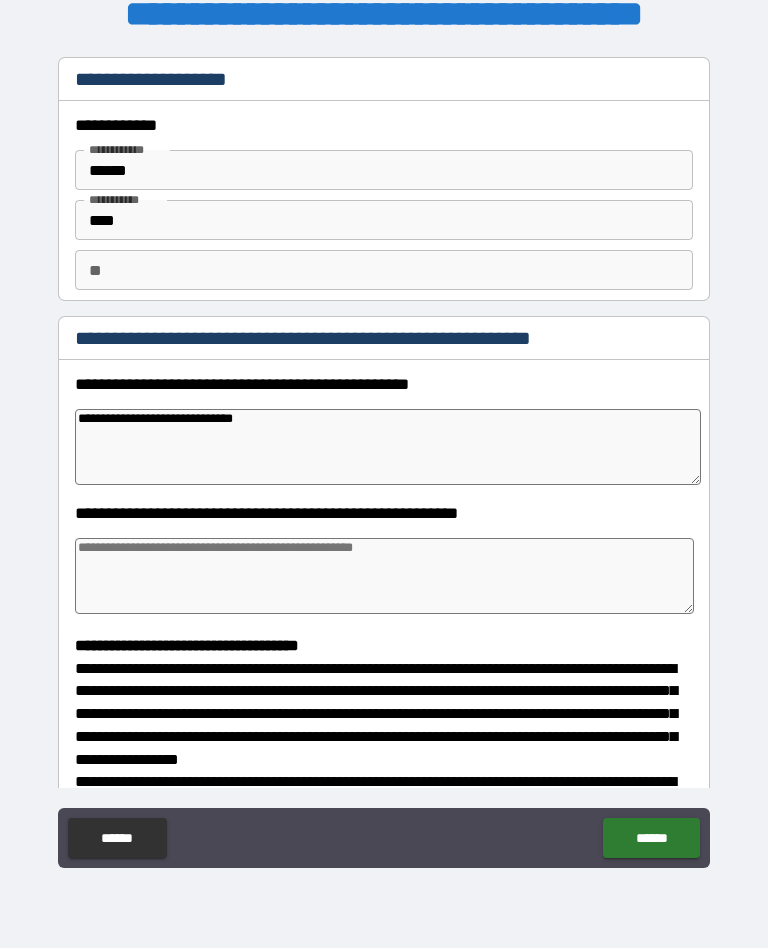 type on "*" 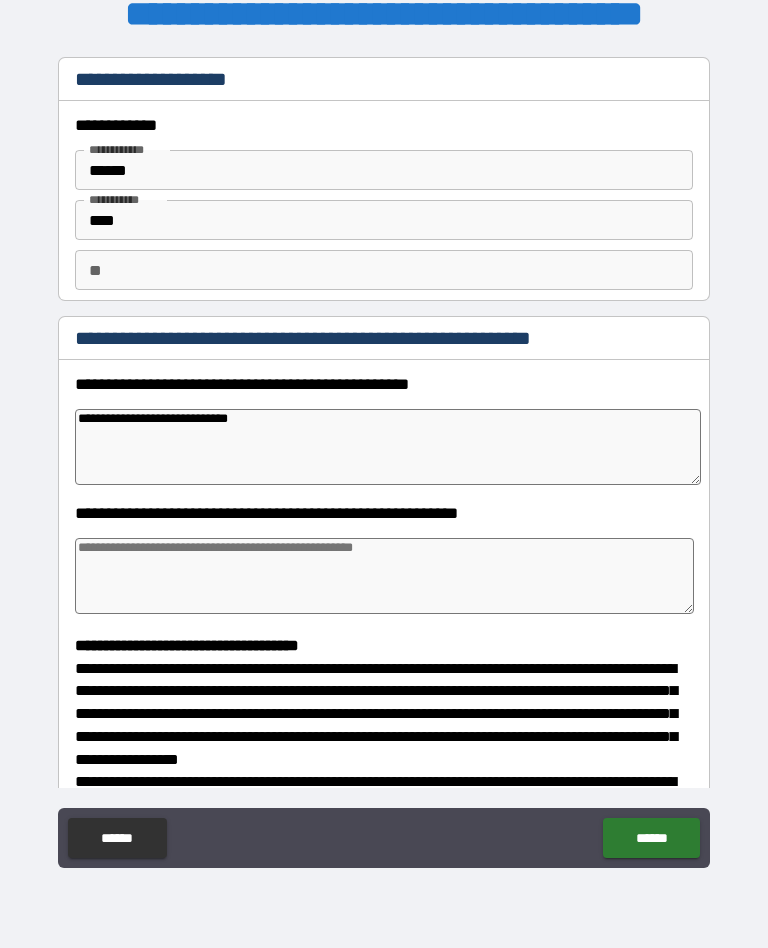 type on "*" 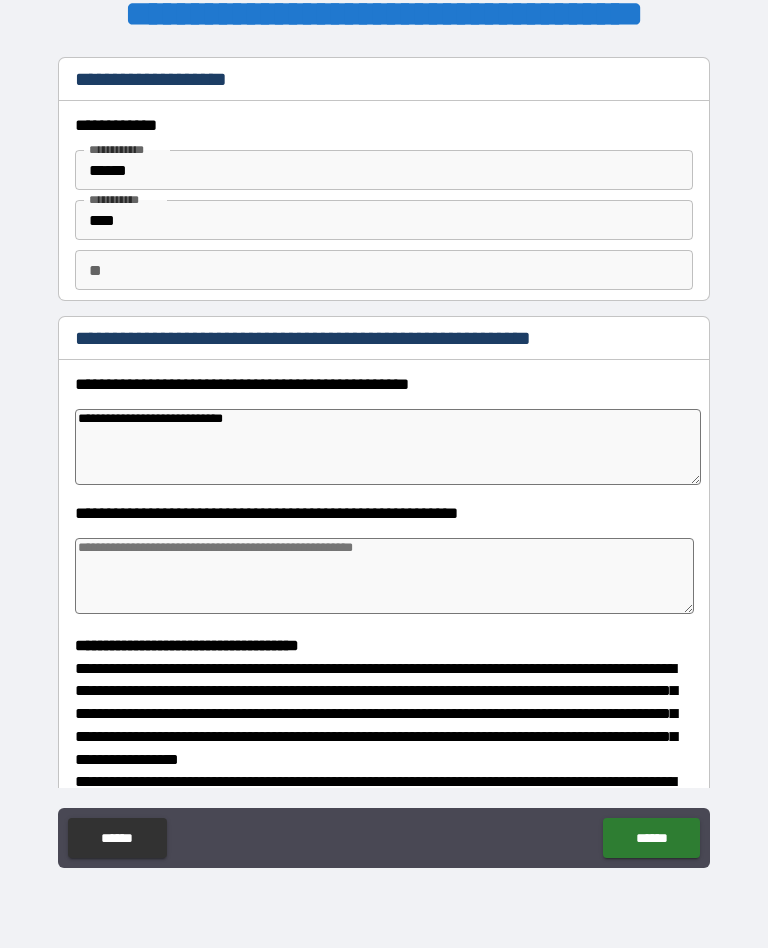 type on "*" 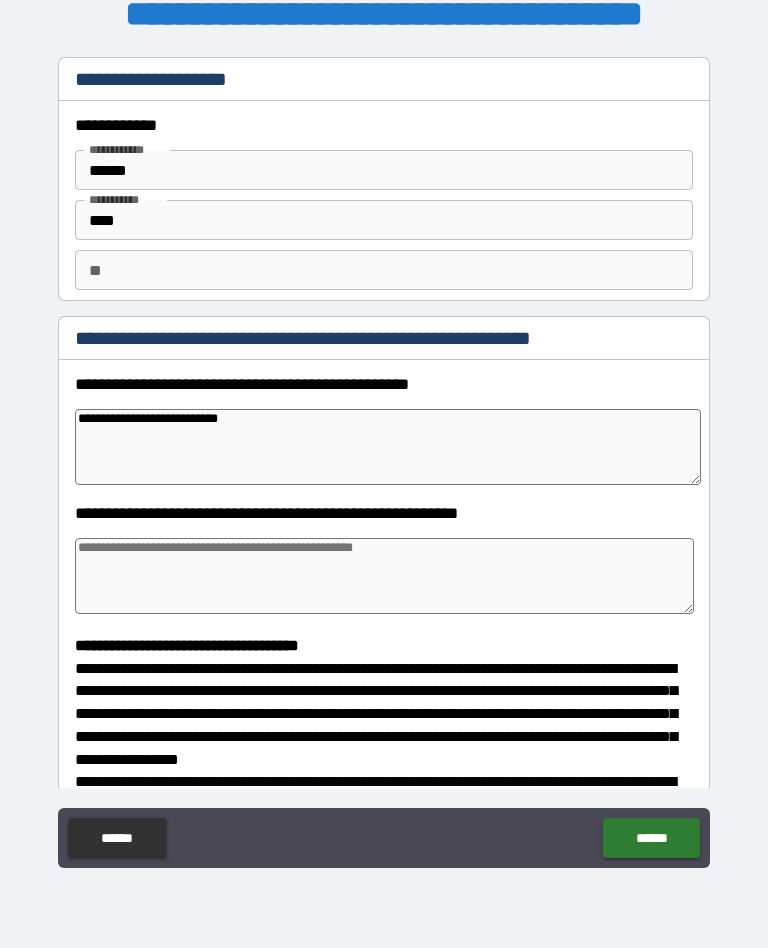type on "*" 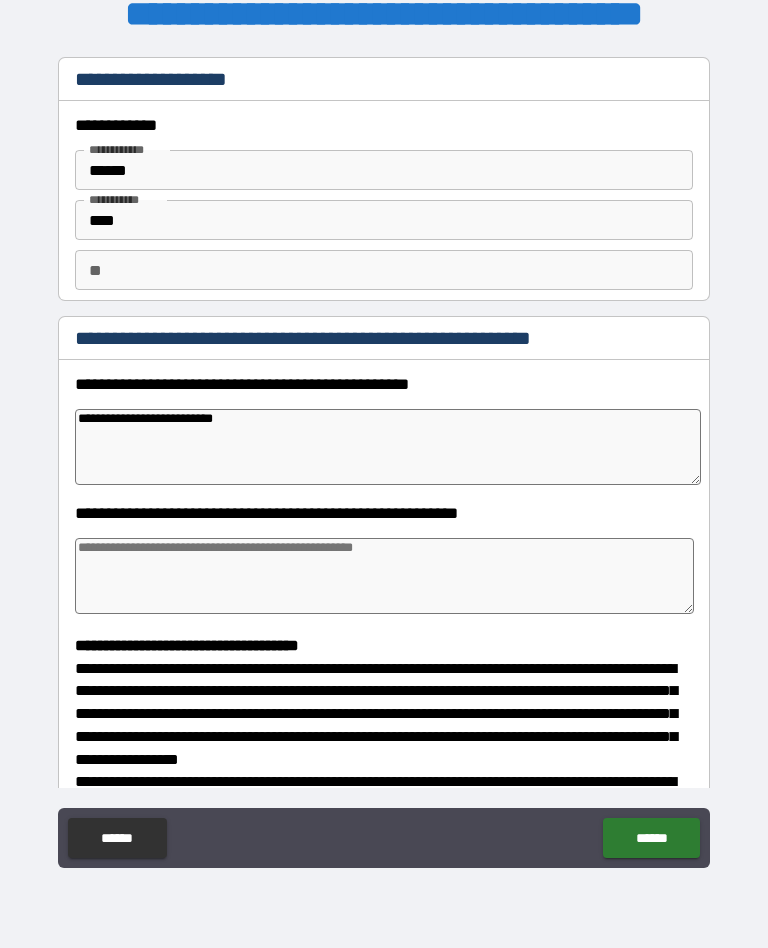 type on "**********" 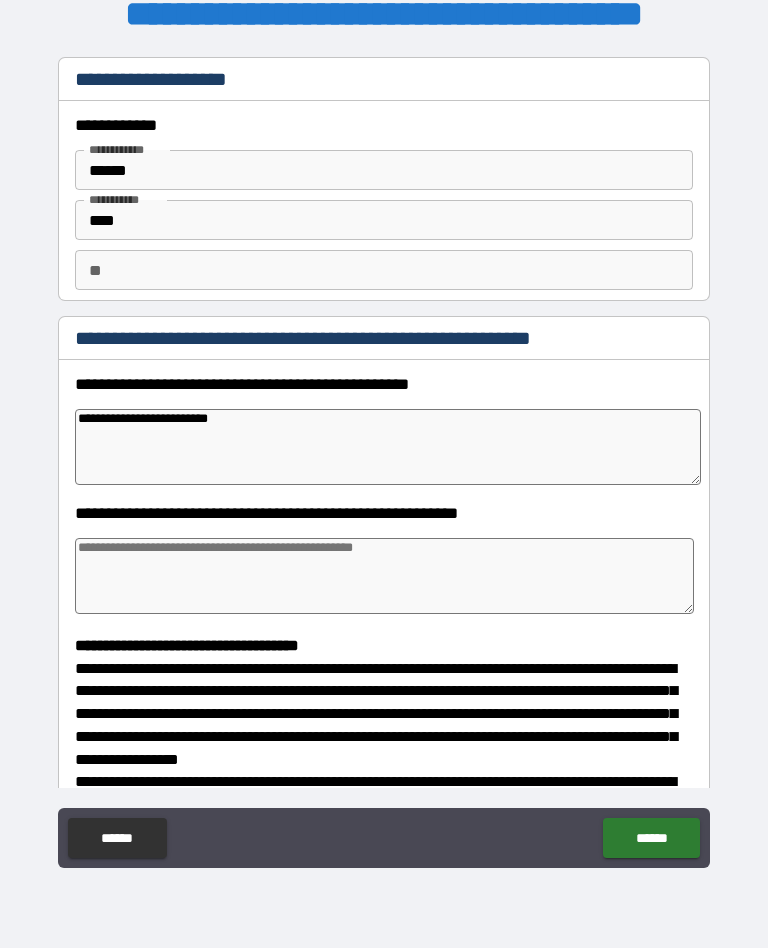 type on "*" 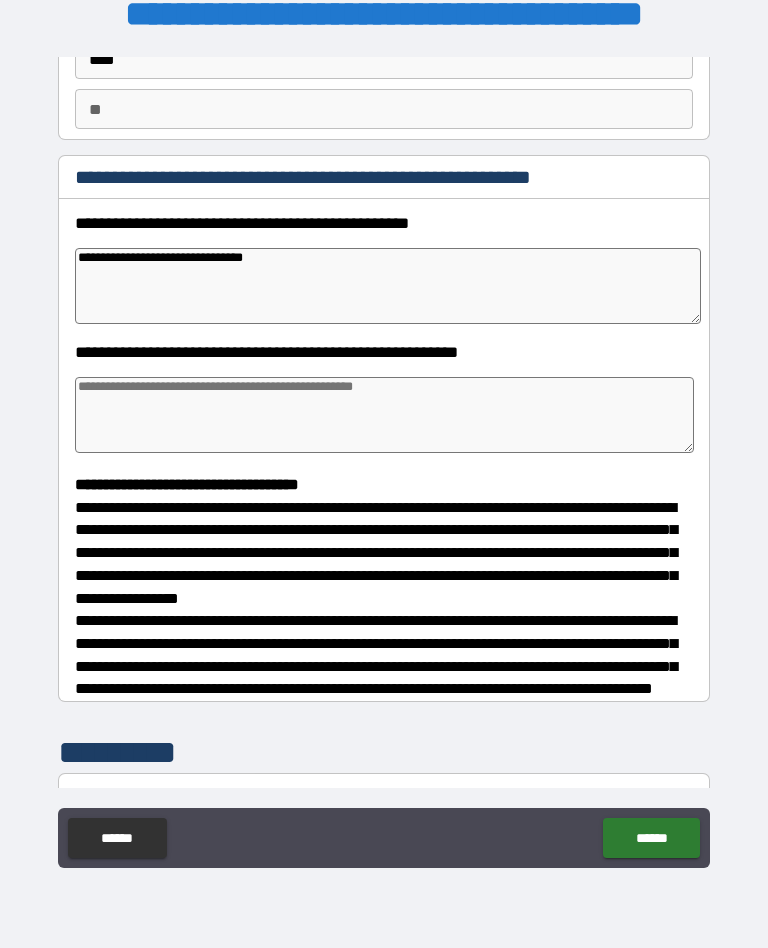 scroll, scrollTop: 162, scrollLeft: 0, axis: vertical 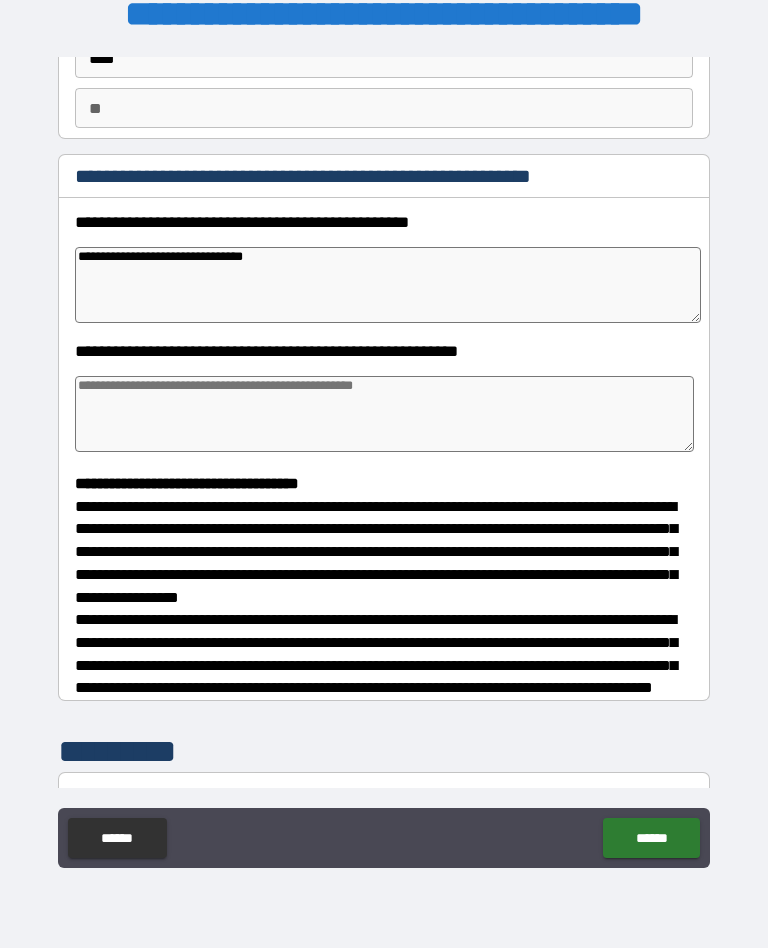 click at bounding box center (384, 414) 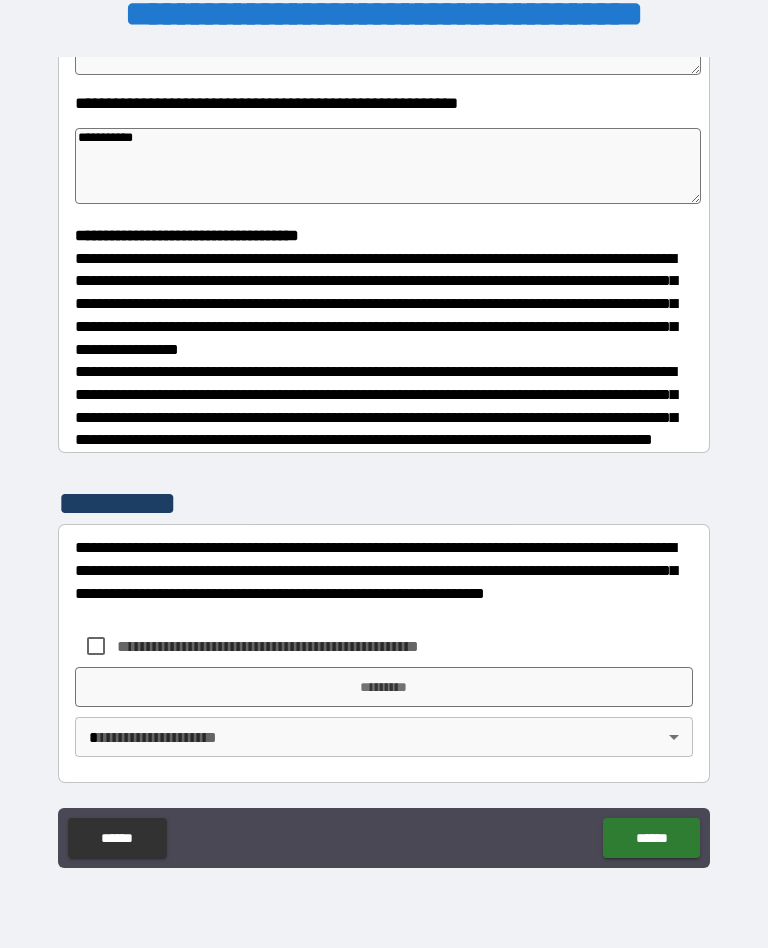 scroll, scrollTop: 425, scrollLeft: 0, axis: vertical 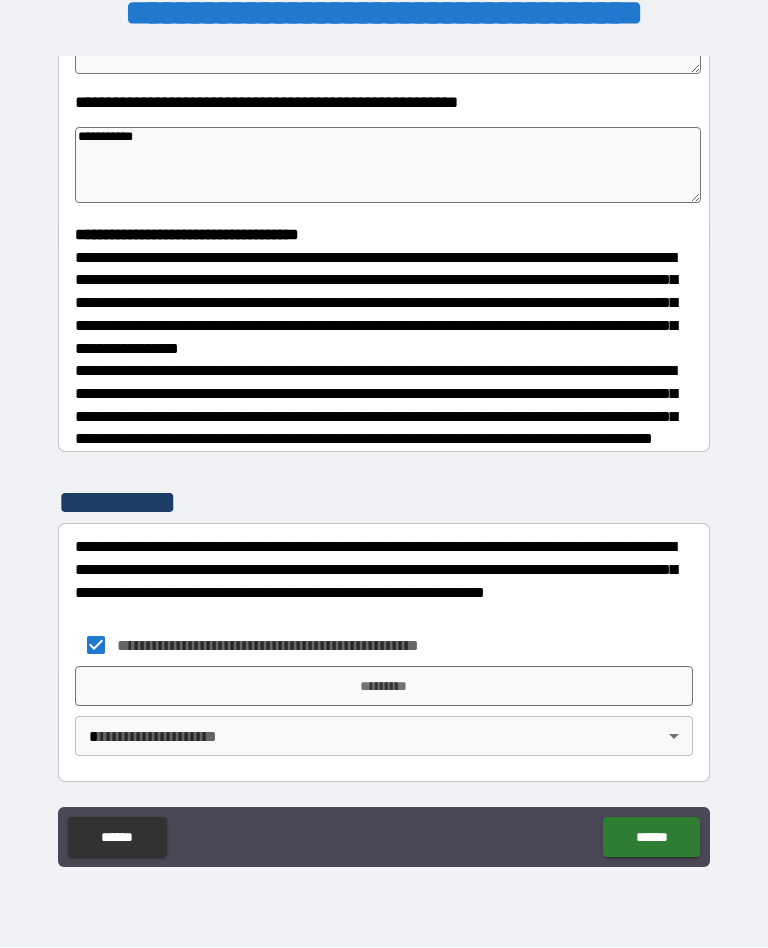 click on "*********" at bounding box center (384, 687) 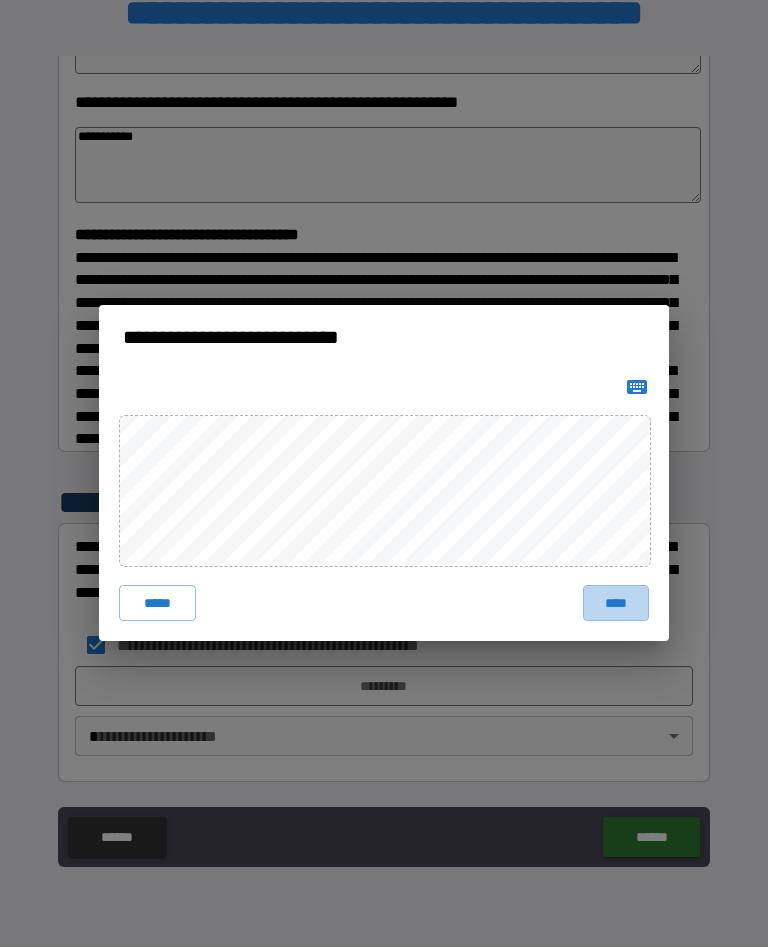 click on "****" at bounding box center (616, 604) 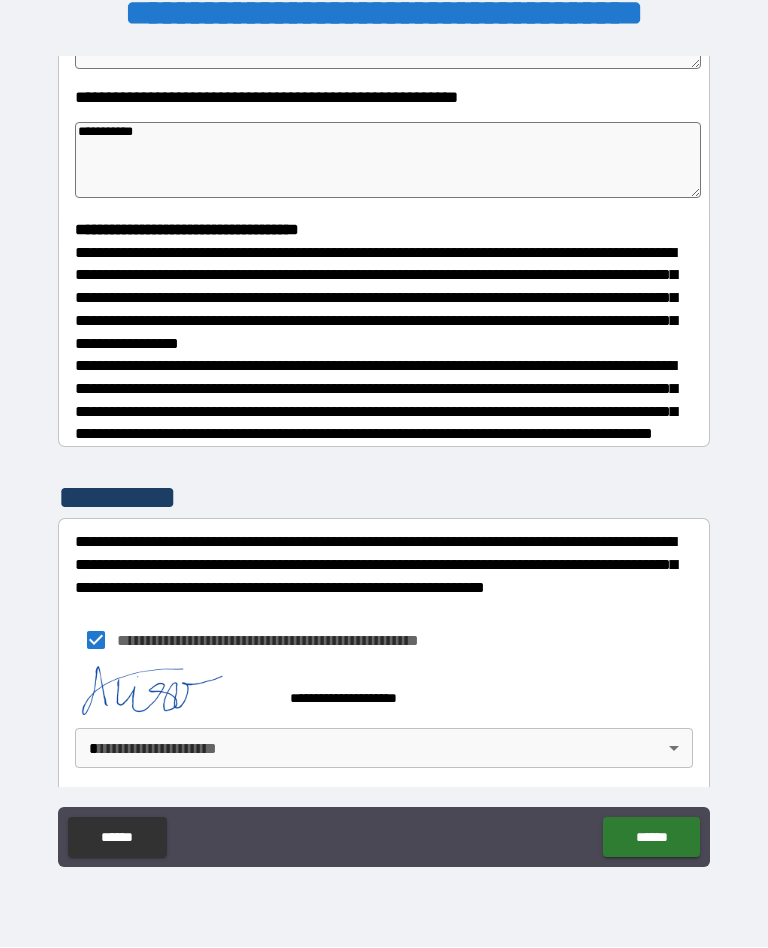 click on "**********" at bounding box center [384, 457] 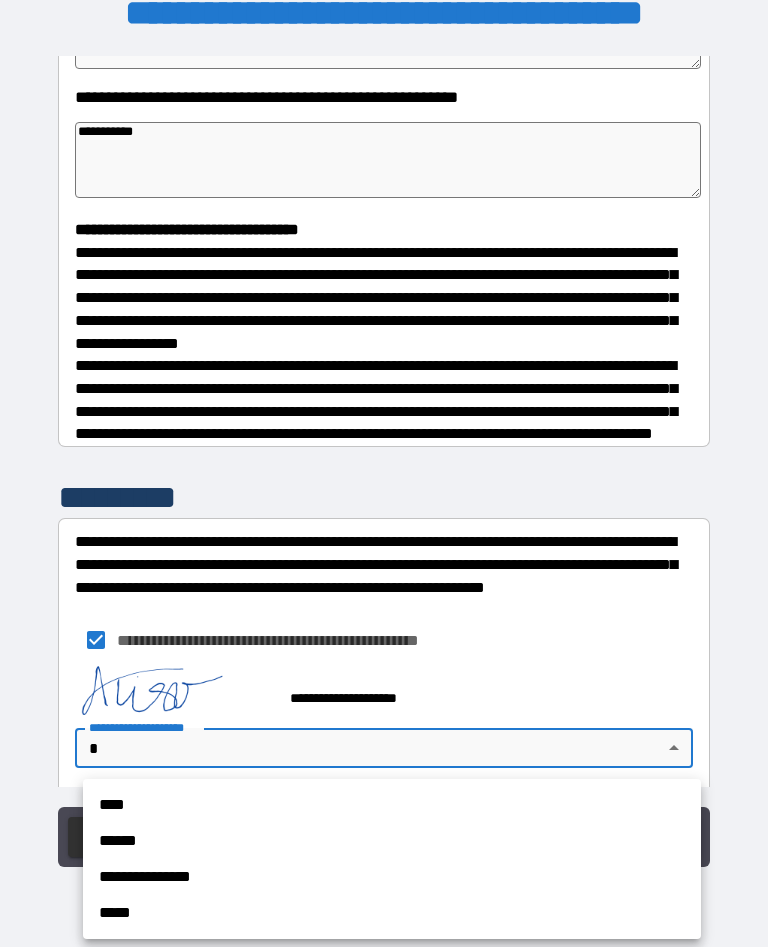 click on "****" at bounding box center (392, 806) 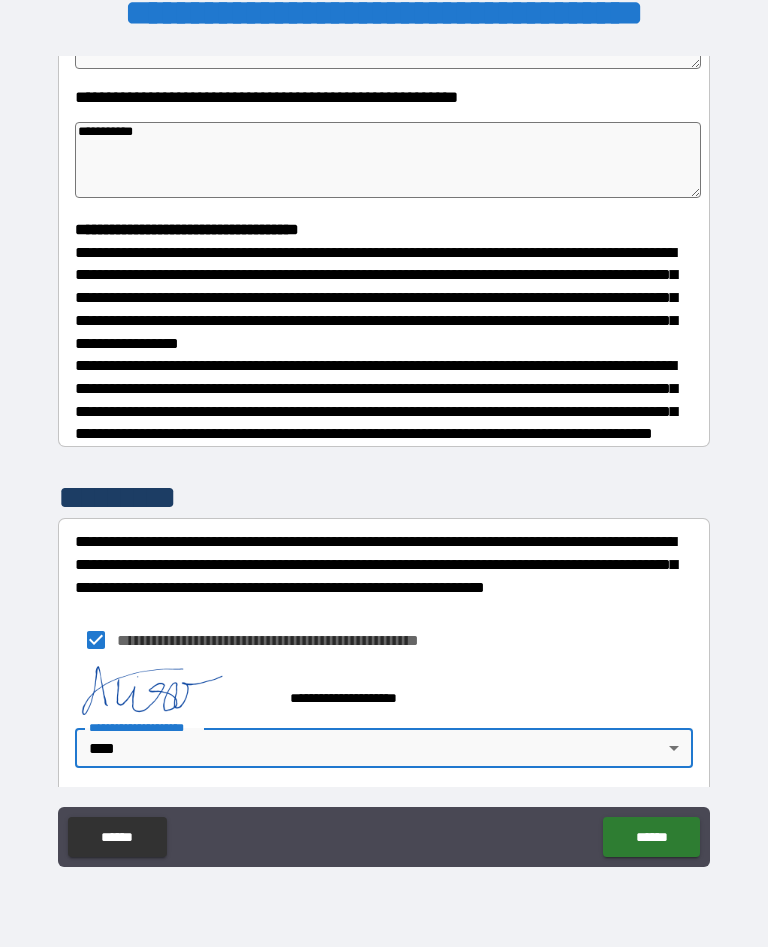 click on "******" at bounding box center (651, 838) 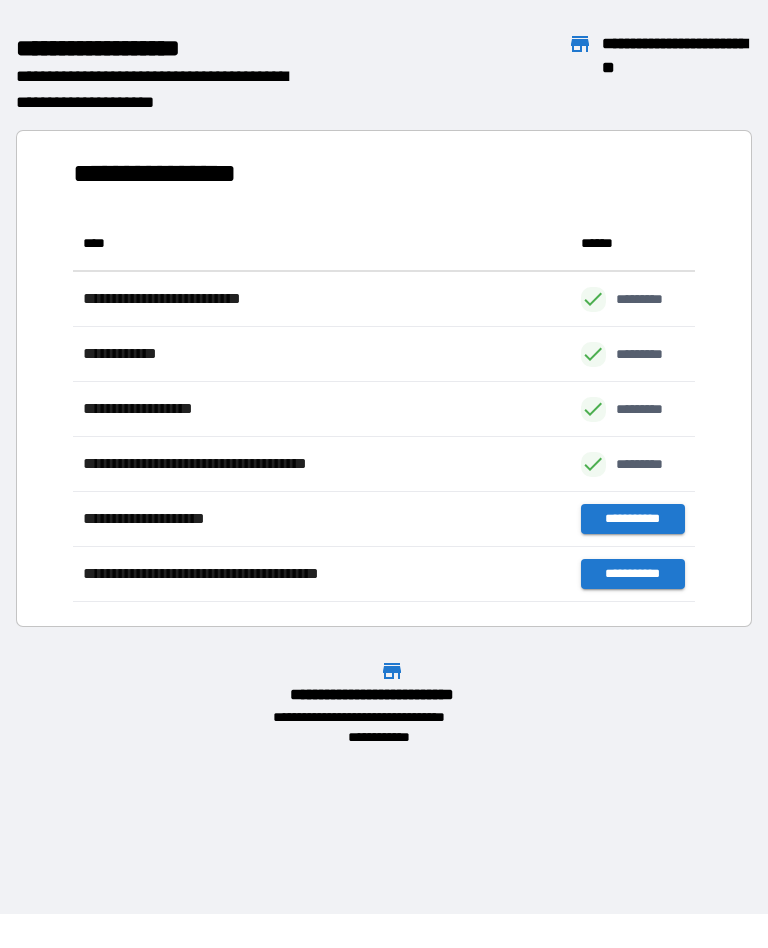 scroll, scrollTop: 386, scrollLeft: 622, axis: both 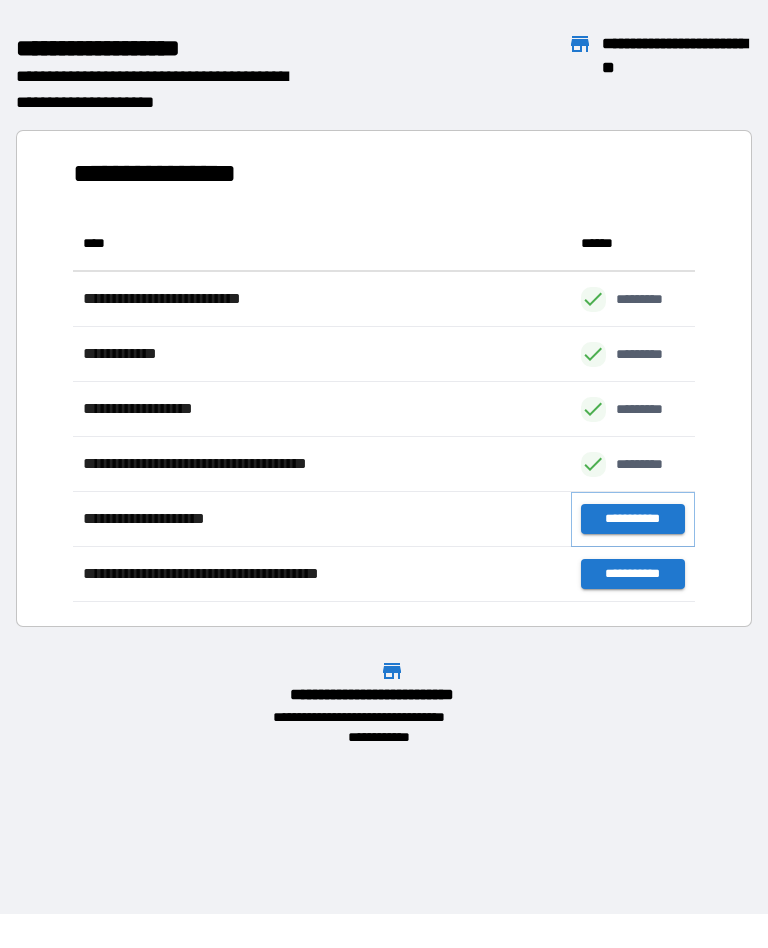 click on "**********" at bounding box center [633, 520] 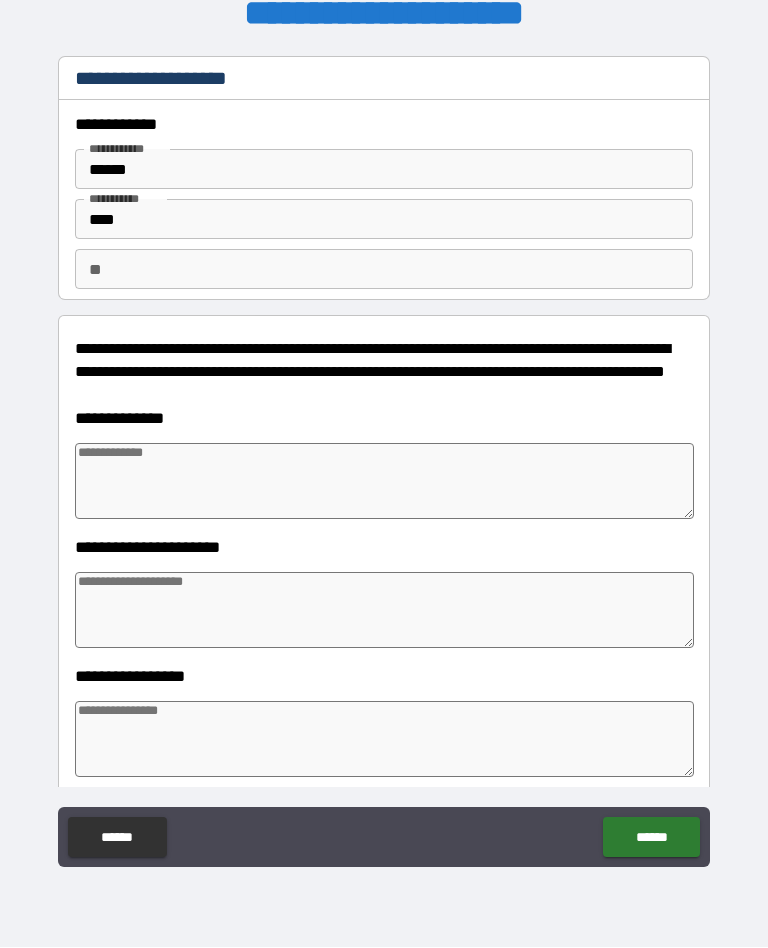 click at bounding box center [384, 482] 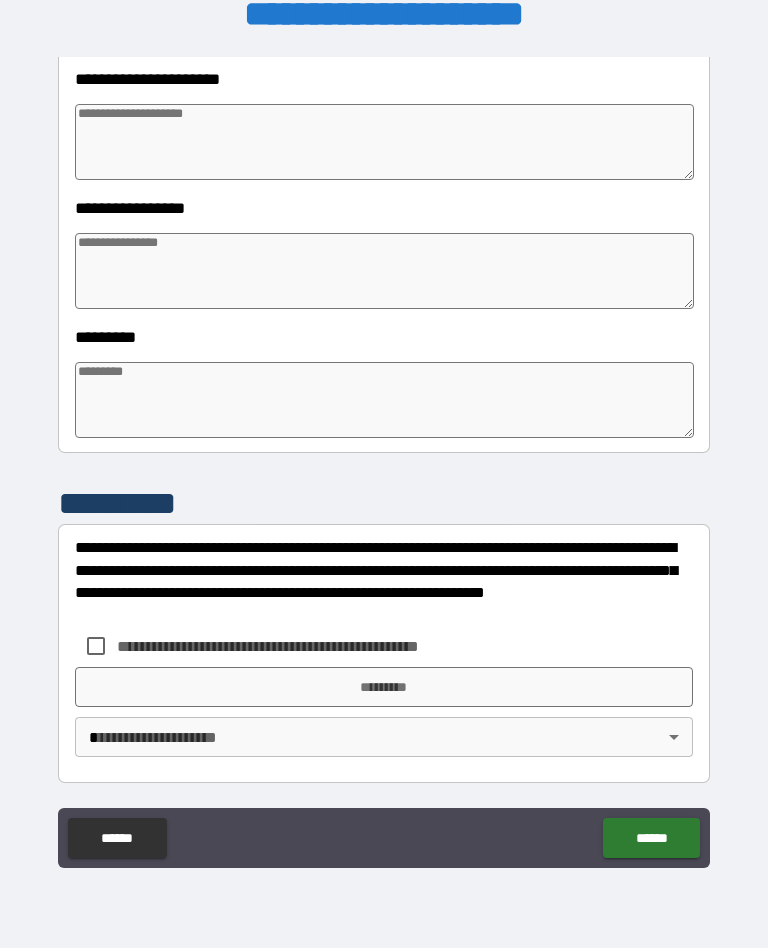 scroll, scrollTop: 469, scrollLeft: 0, axis: vertical 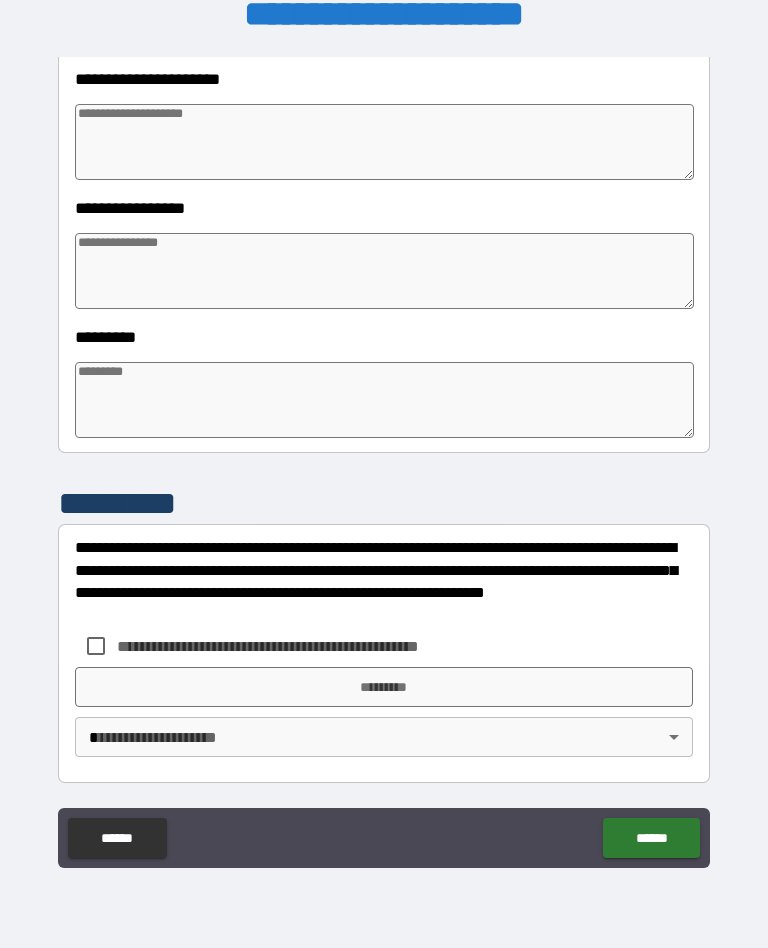 click at bounding box center [384, 400] 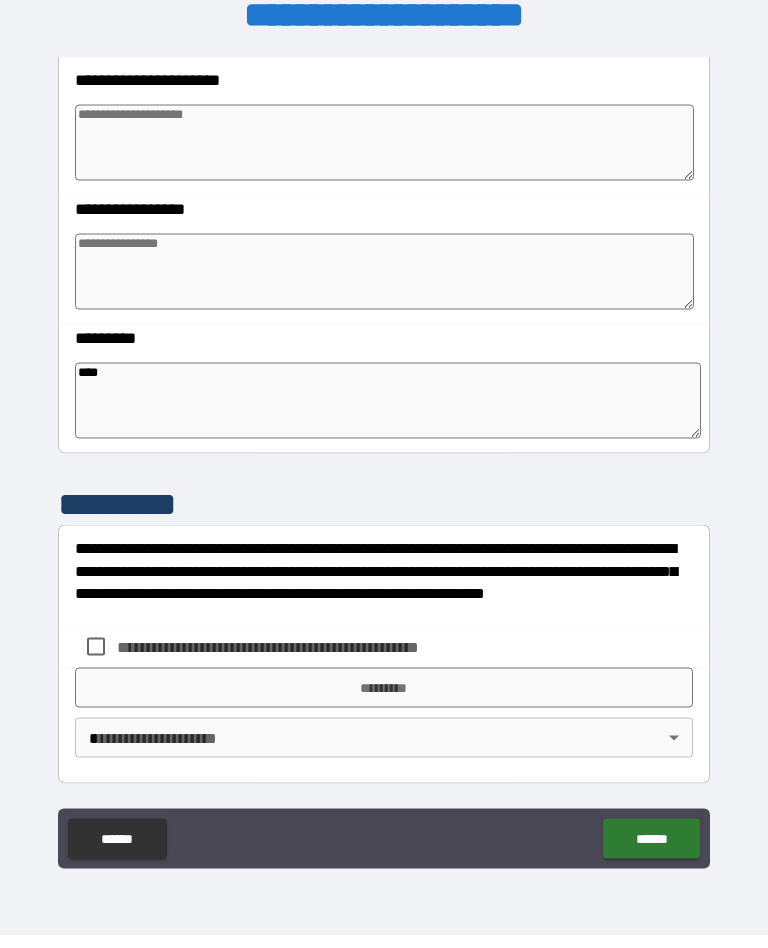 scroll, scrollTop: 0, scrollLeft: 0, axis: both 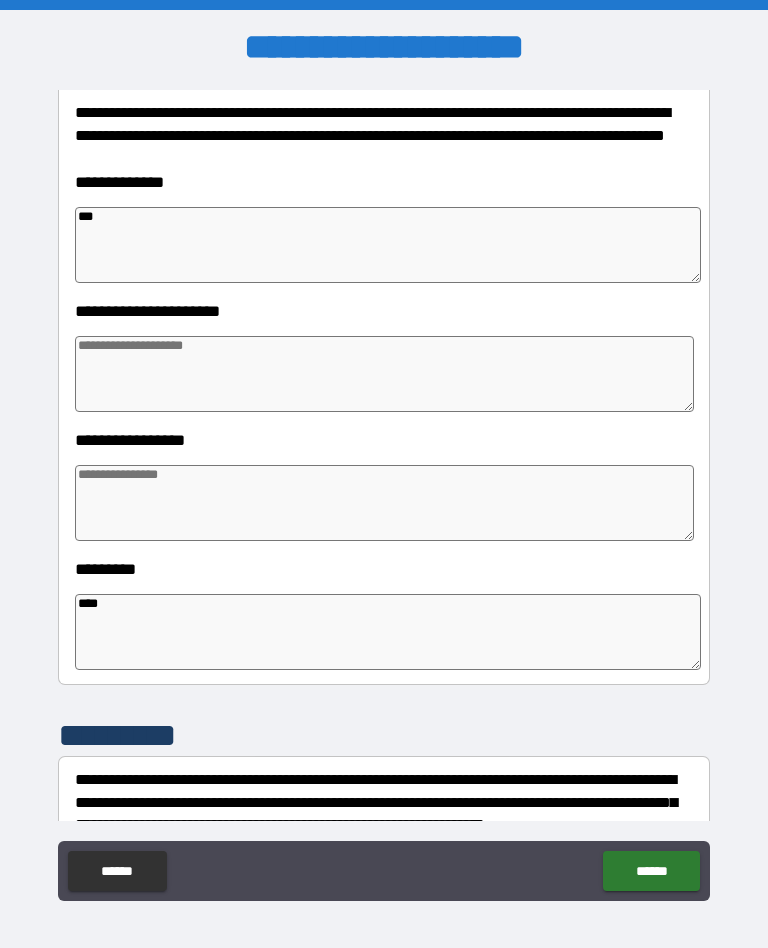 click at bounding box center (384, 374) 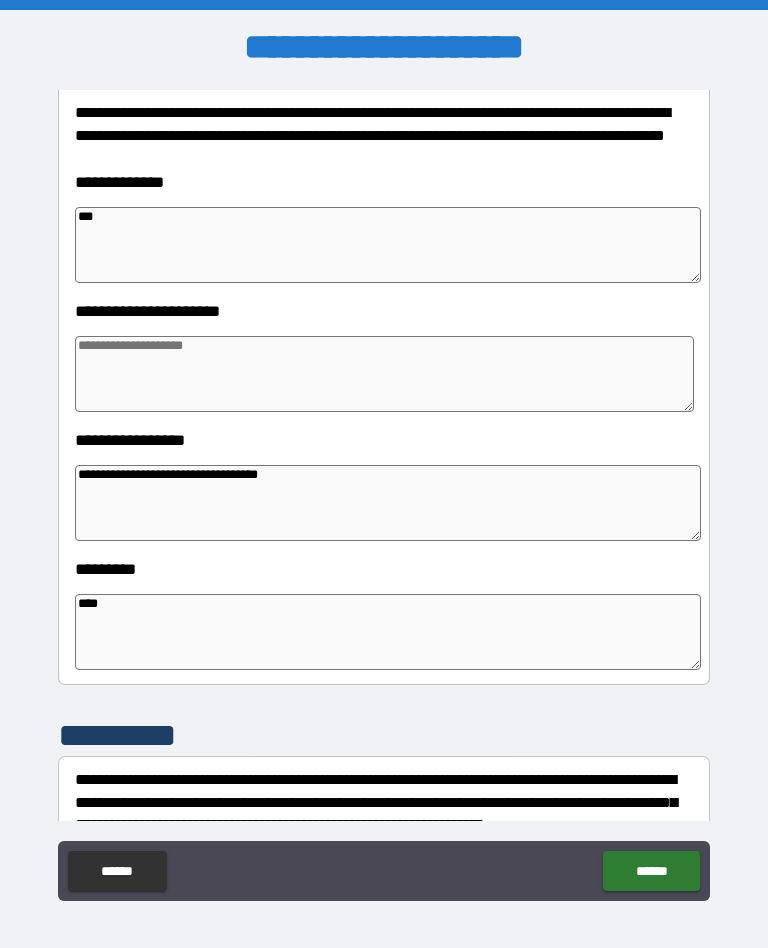 click at bounding box center (384, 374) 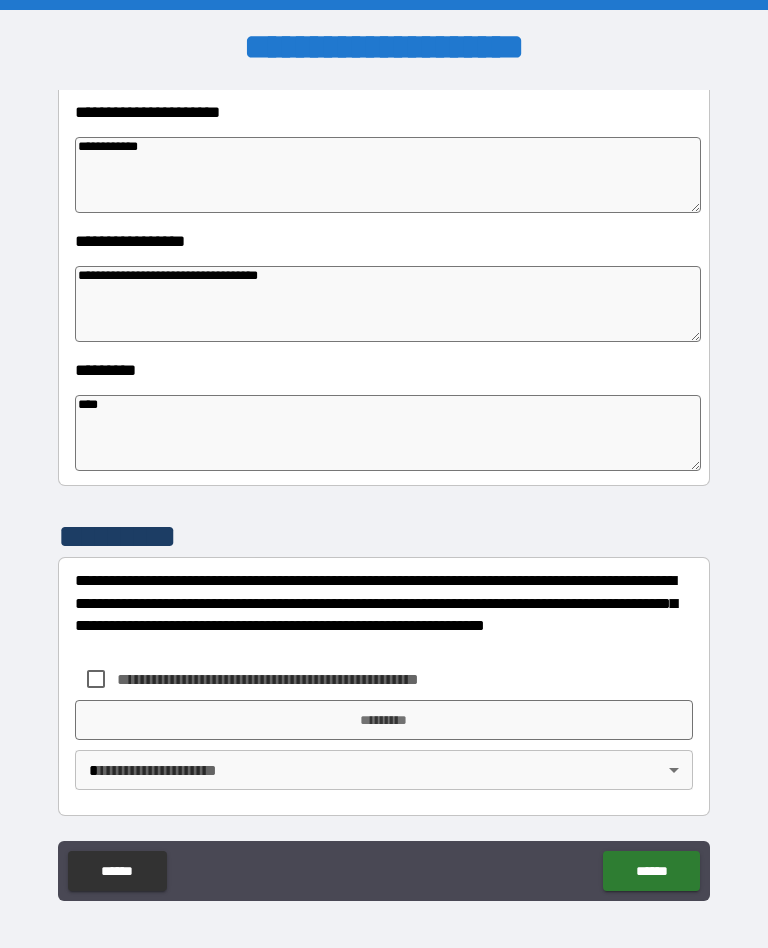 scroll, scrollTop: 469, scrollLeft: 0, axis: vertical 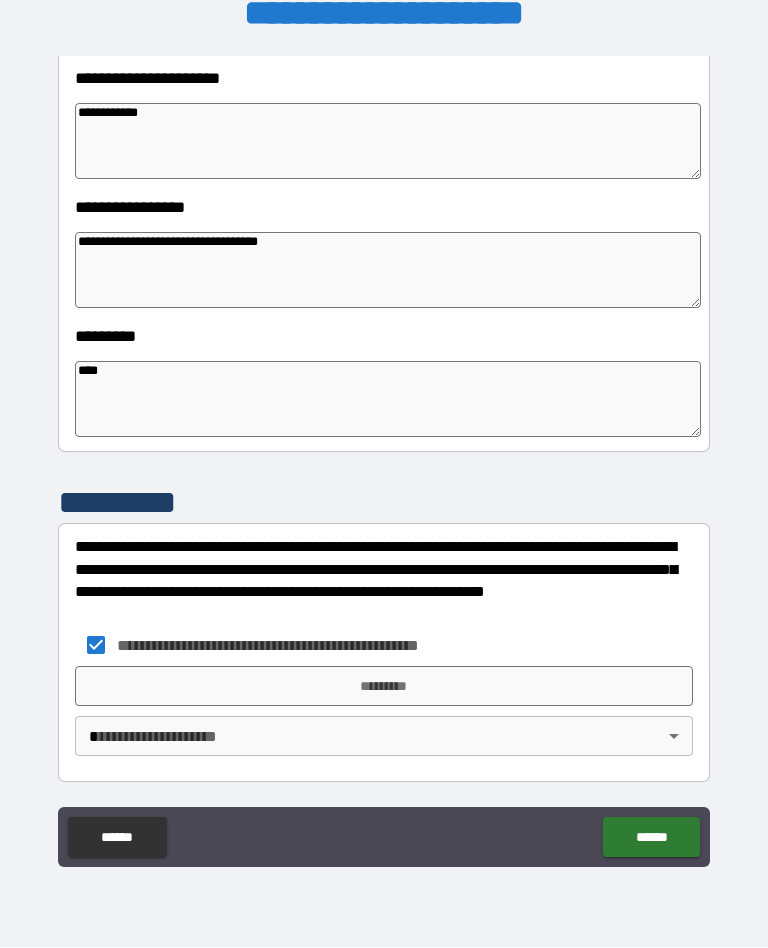 click on "*********" at bounding box center [384, 687] 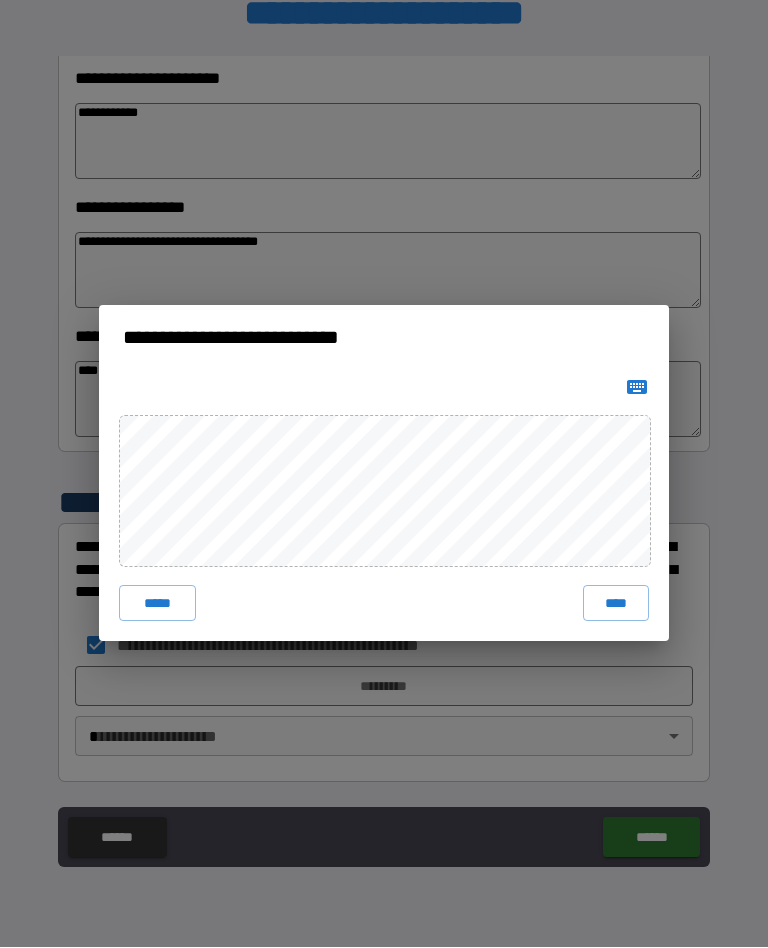 click on "****" at bounding box center (616, 604) 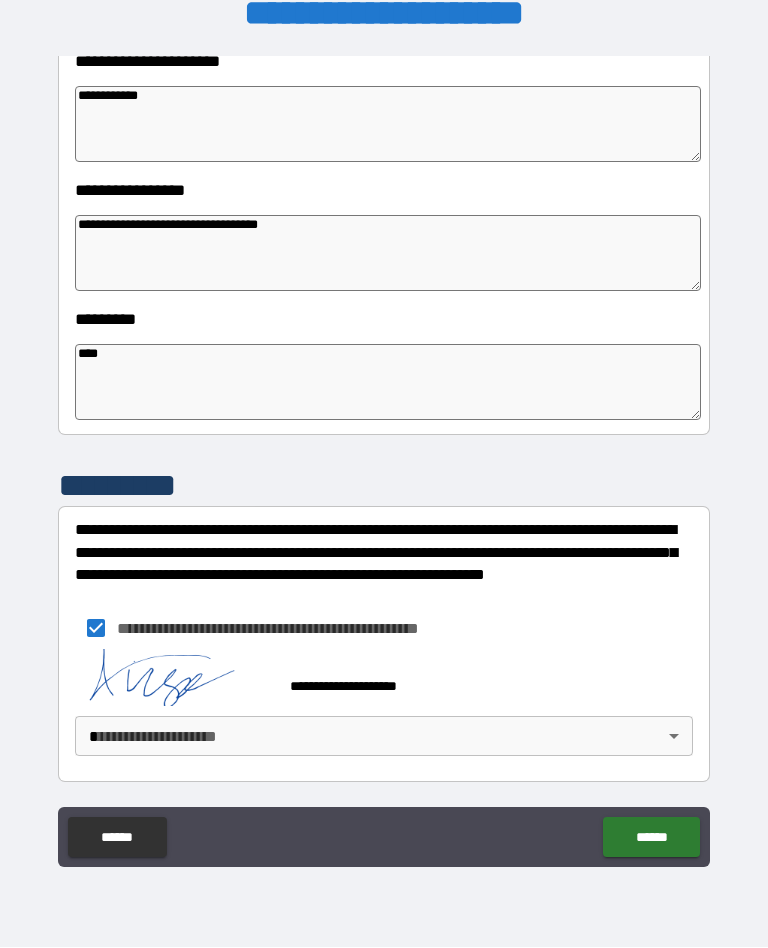 scroll, scrollTop: 486, scrollLeft: 0, axis: vertical 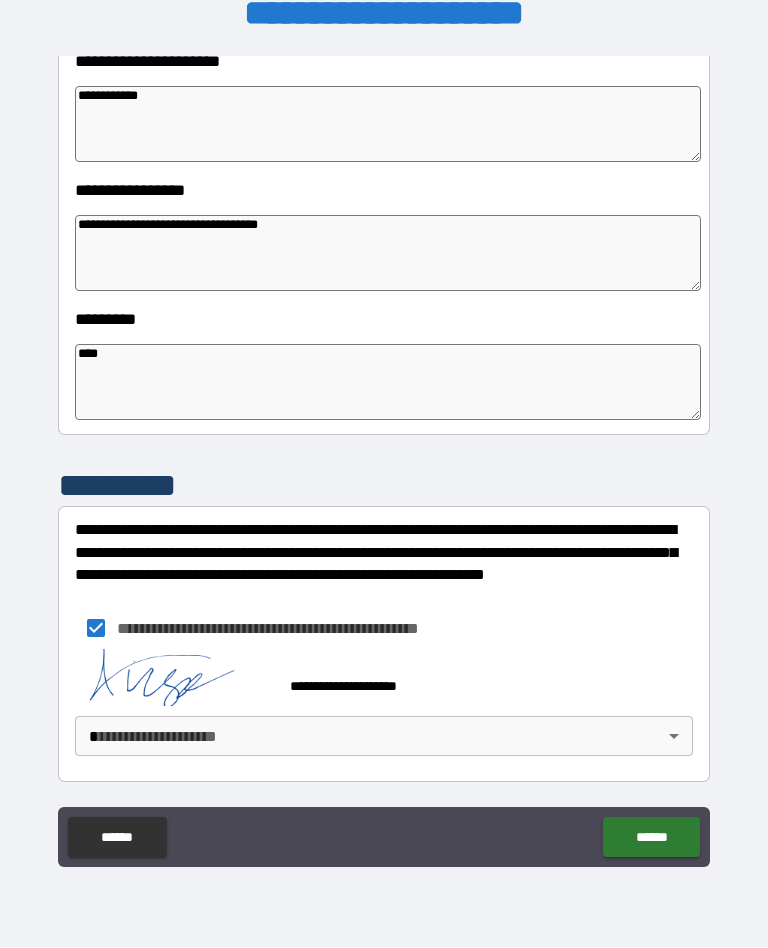 click on "**********" at bounding box center [384, 457] 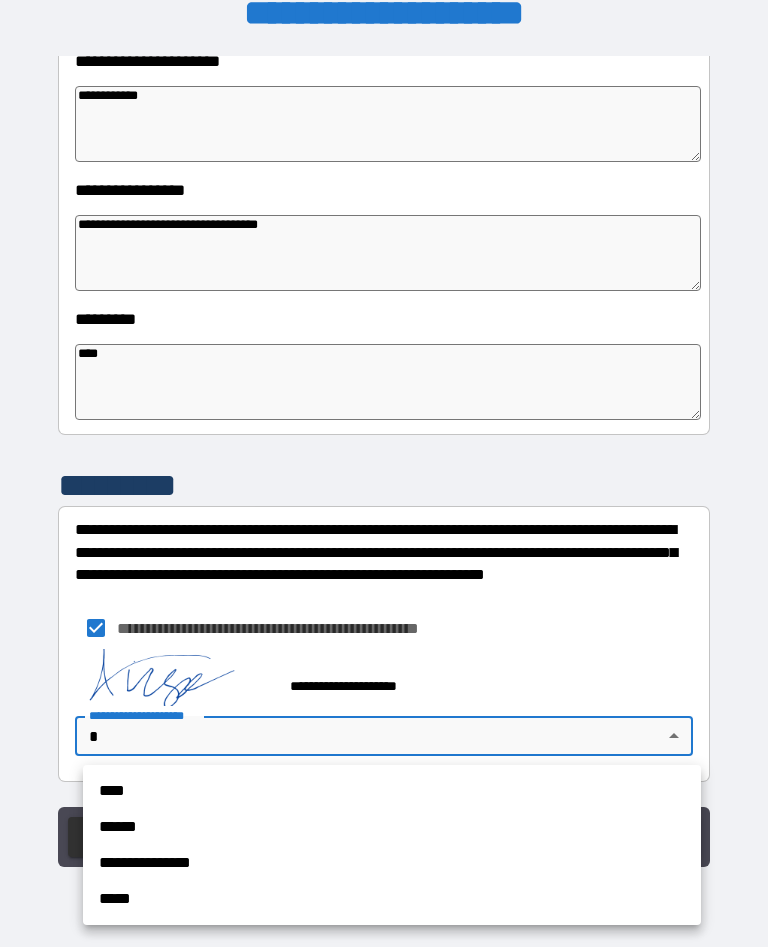 click on "****" at bounding box center [392, 792] 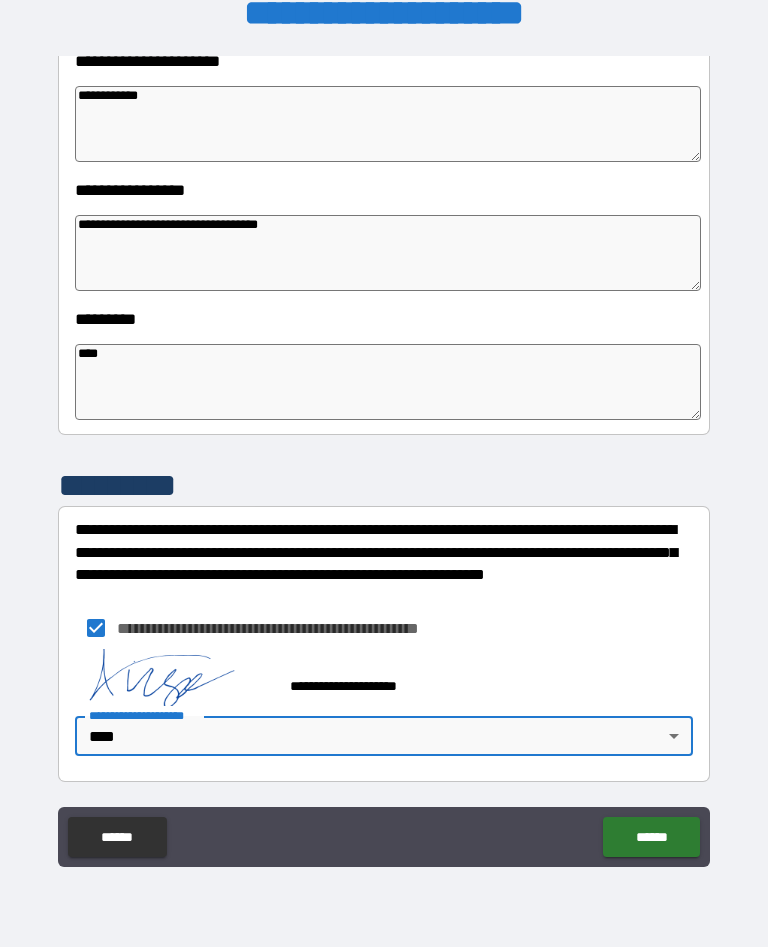 click on "******" at bounding box center (651, 838) 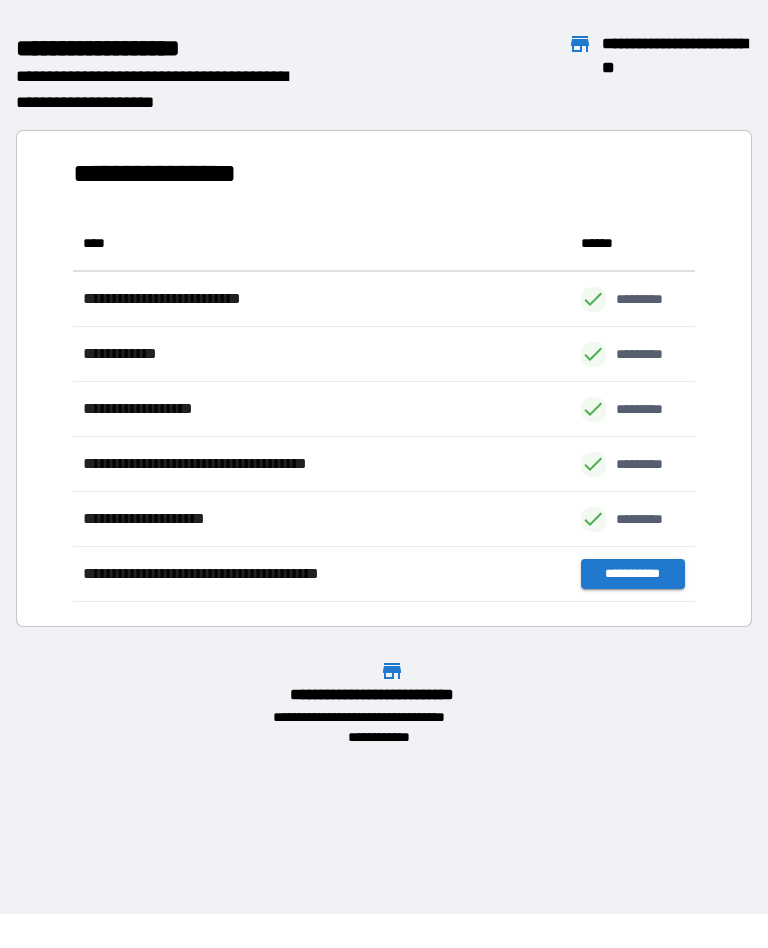 scroll, scrollTop: 1, scrollLeft: 1, axis: both 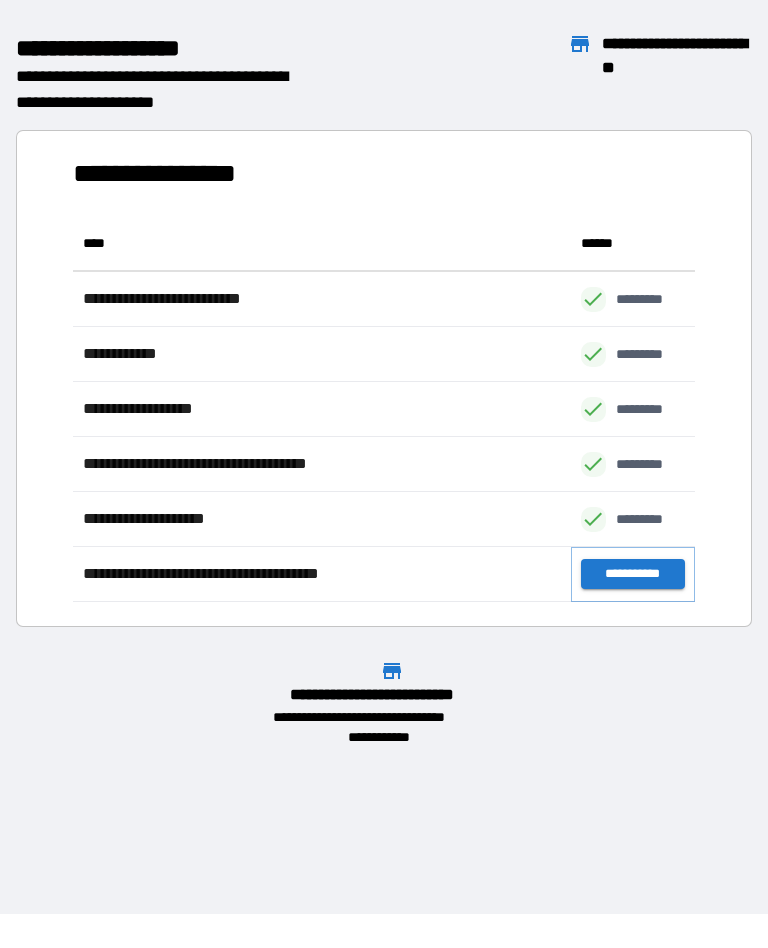 click on "**********" at bounding box center [633, 575] 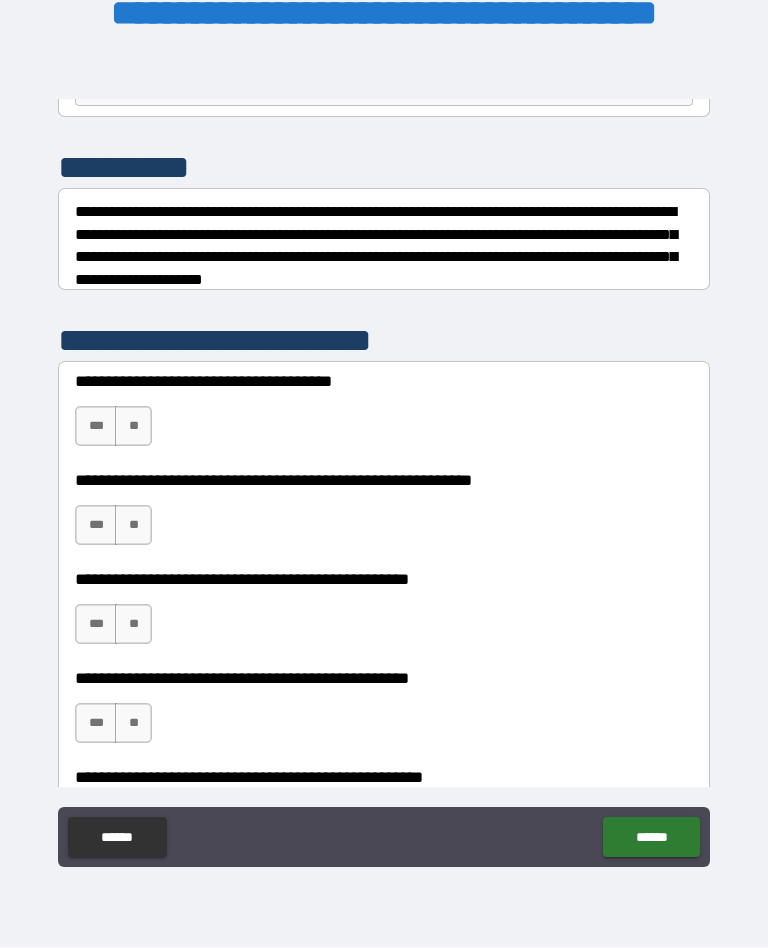 scroll, scrollTop: 228, scrollLeft: 0, axis: vertical 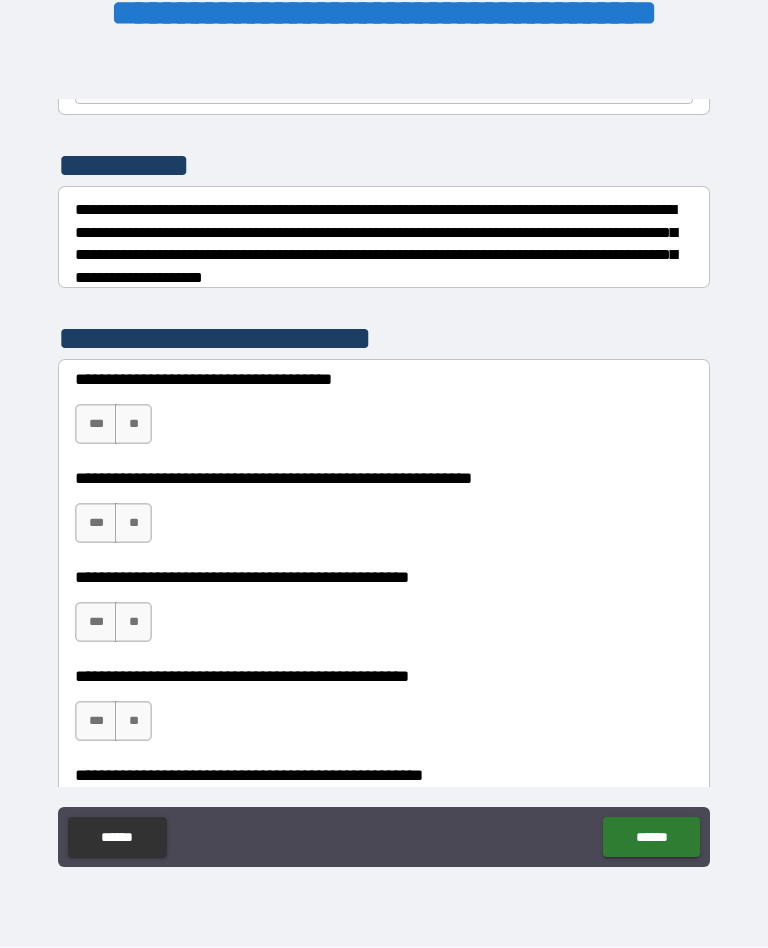 click on "***" at bounding box center [96, 425] 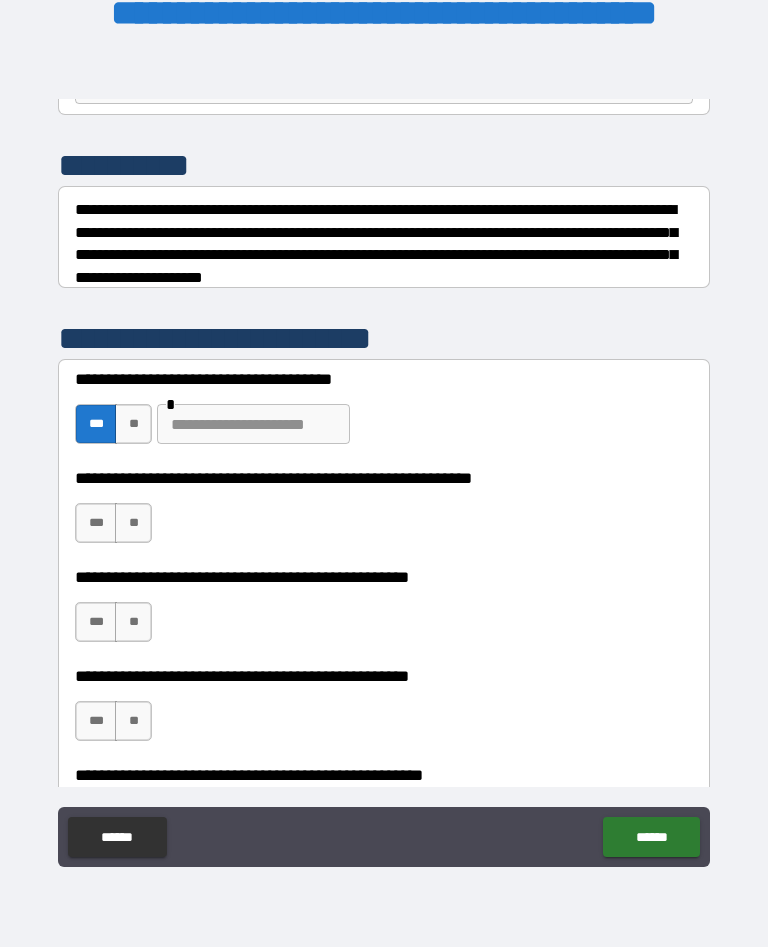 click on "***" at bounding box center [96, 524] 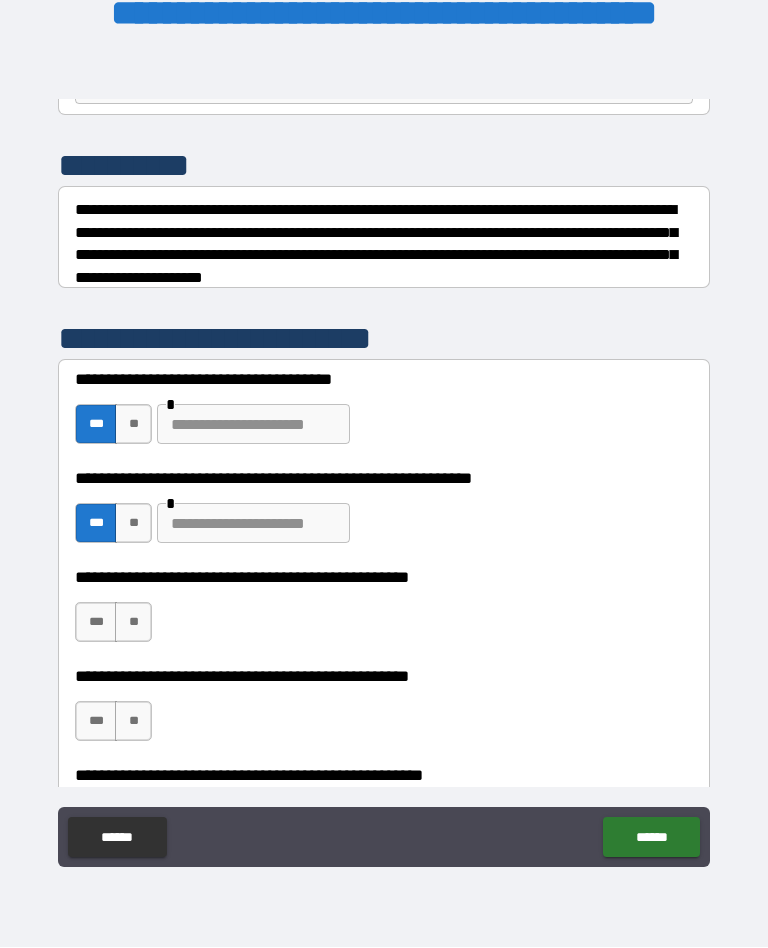 click at bounding box center (253, 524) 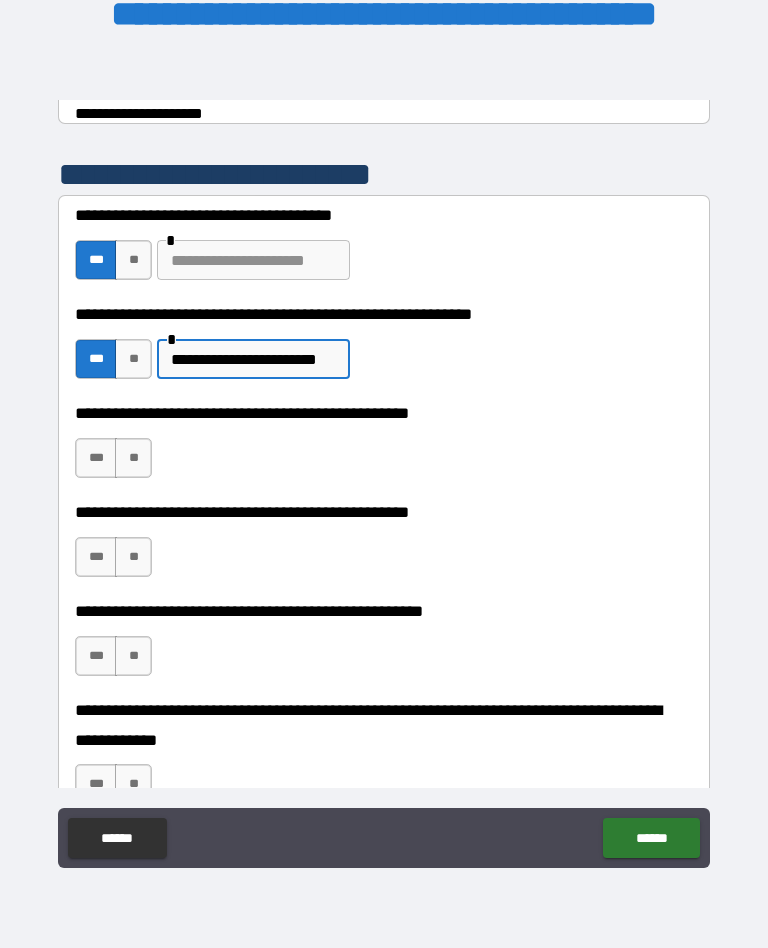 scroll, scrollTop: 393, scrollLeft: 0, axis: vertical 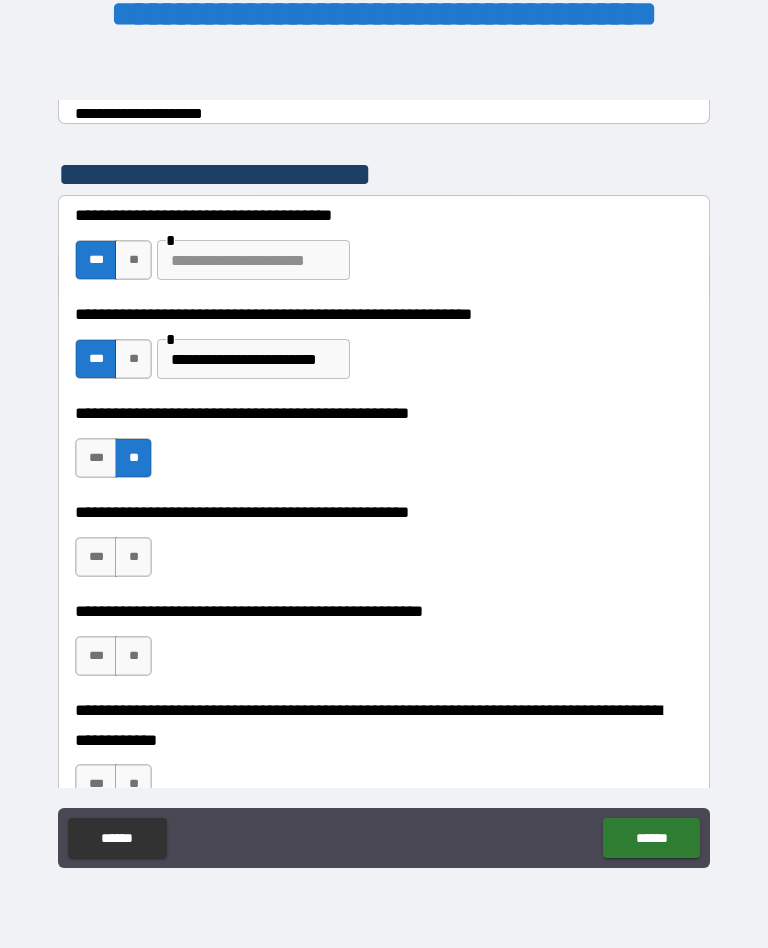 click on "***" at bounding box center (96, 557) 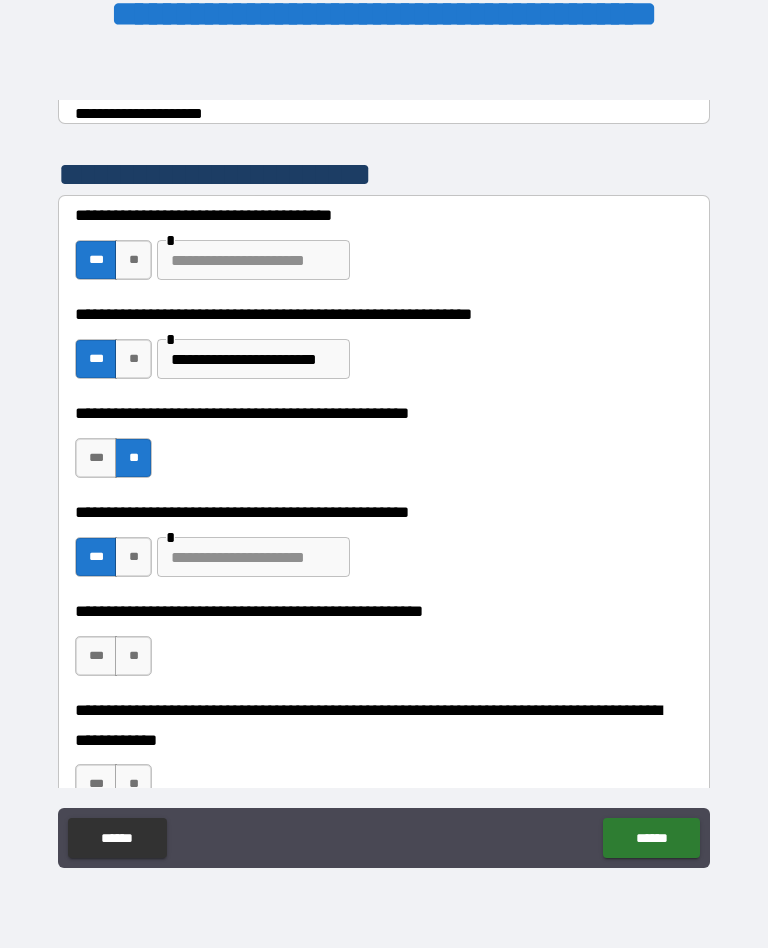 click at bounding box center (253, 557) 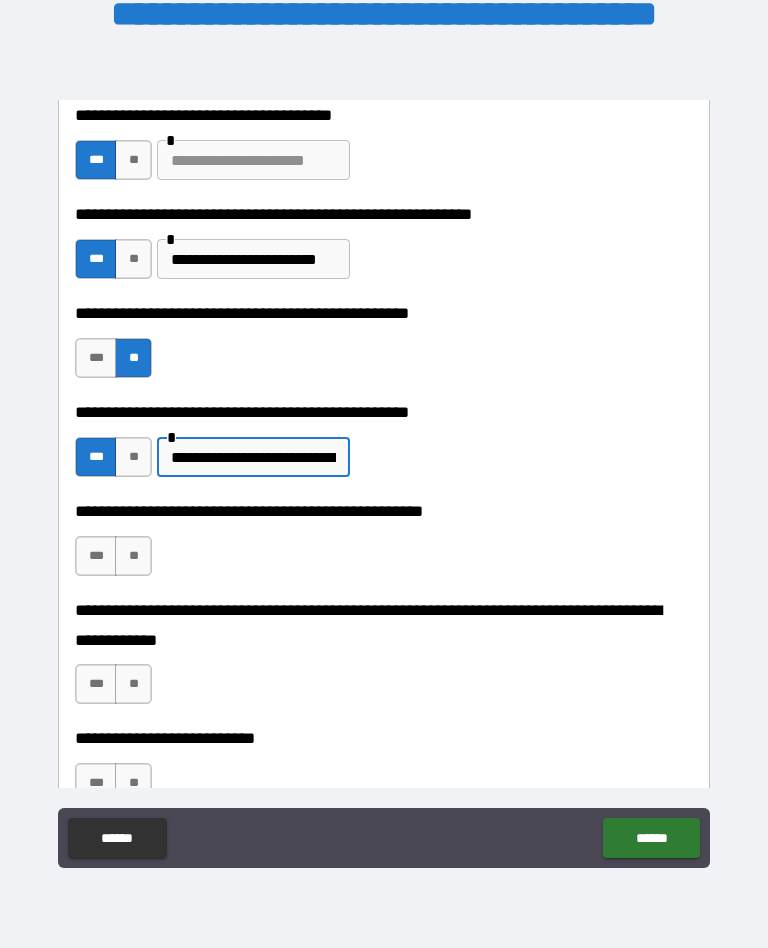 scroll, scrollTop: 515, scrollLeft: 0, axis: vertical 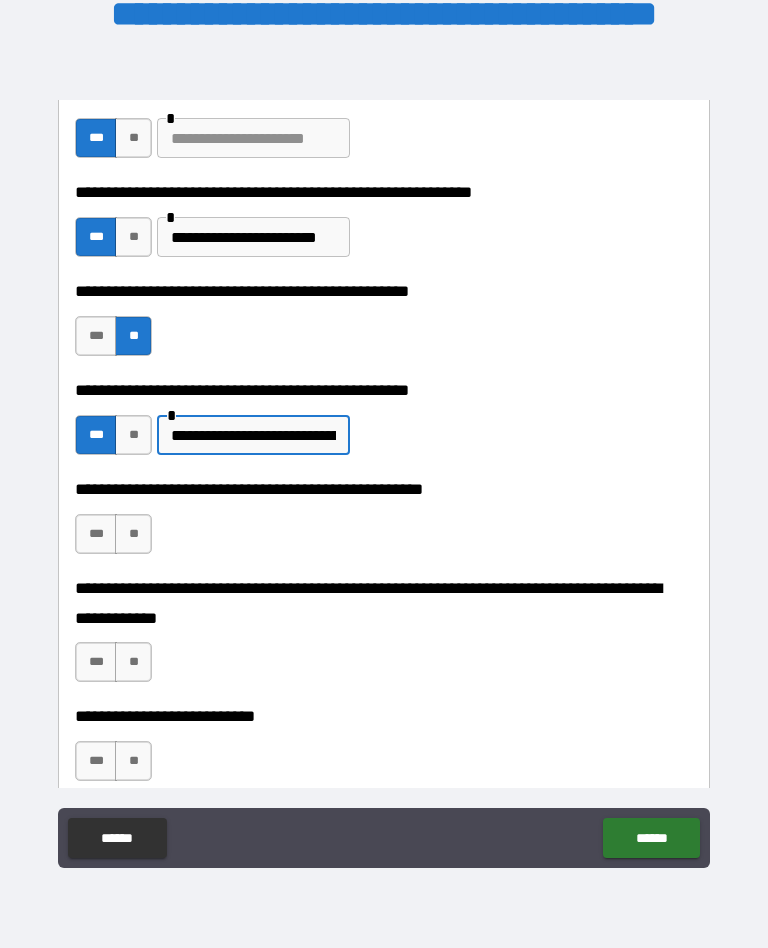 click on "**" at bounding box center (133, 534) 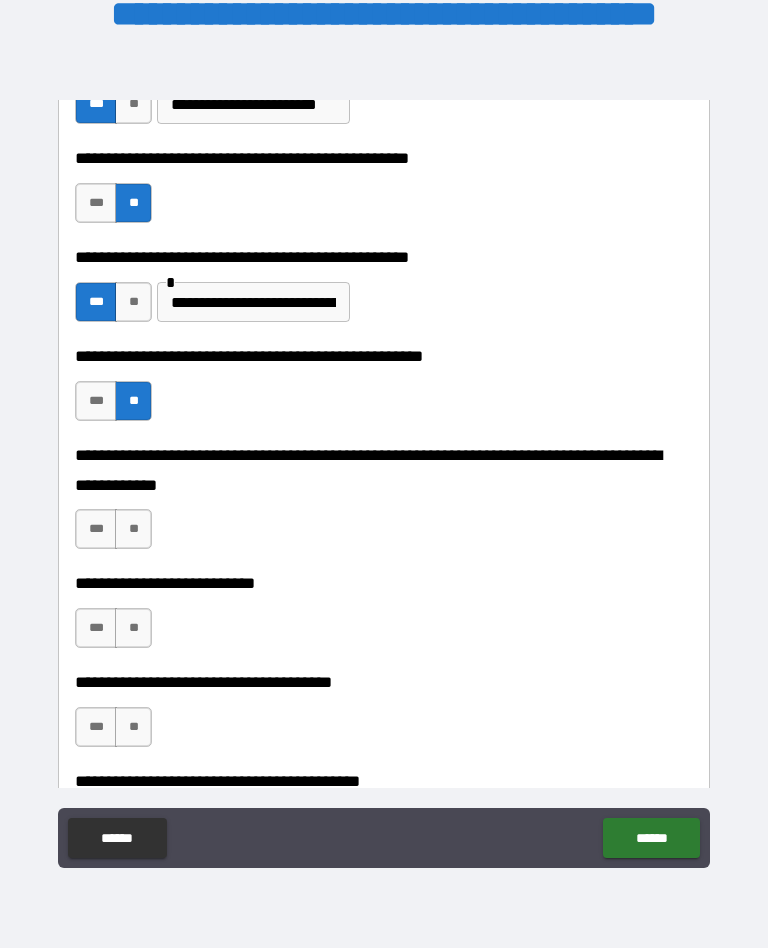 scroll, scrollTop: 648, scrollLeft: 0, axis: vertical 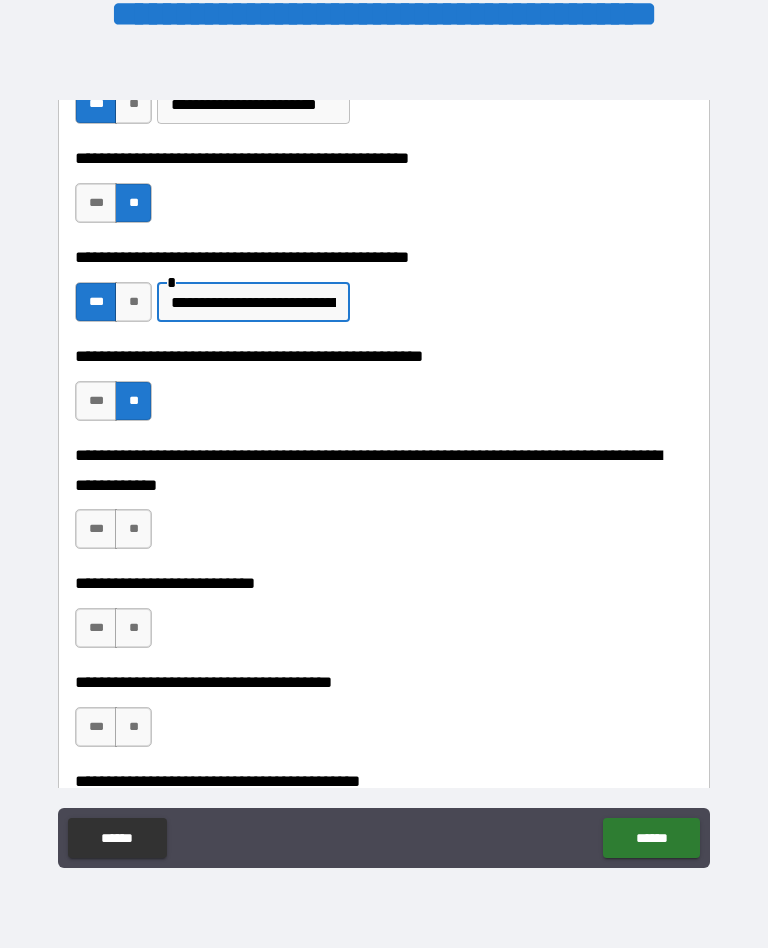 click on "**********" at bounding box center [253, 302] 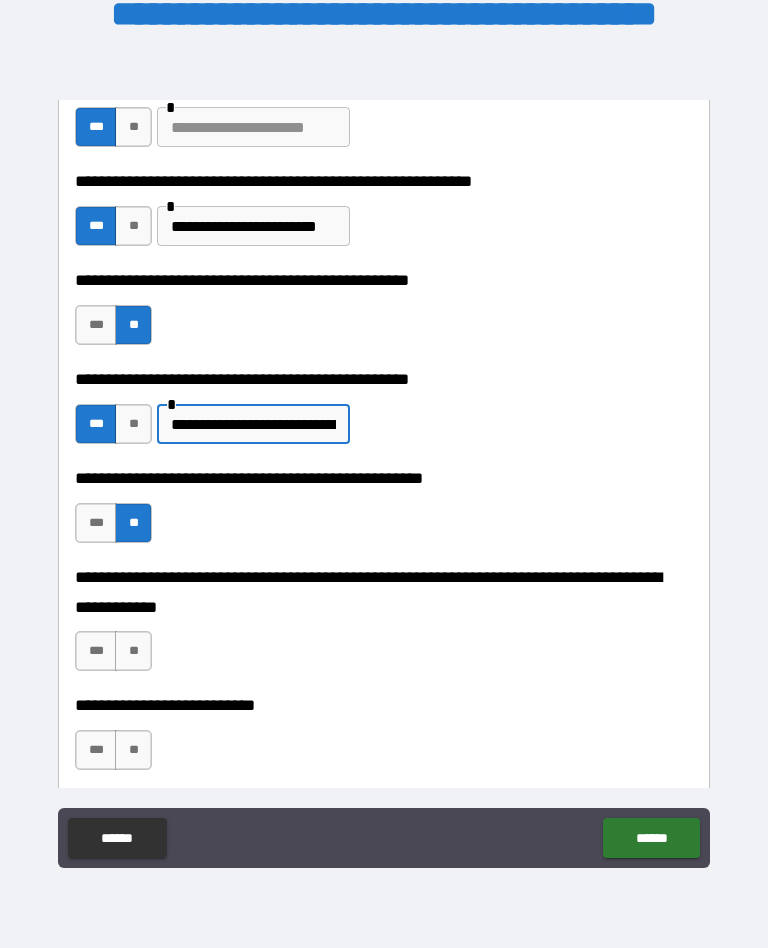 scroll, scrollTop: 511, scrollLeft: 0, axis: vertical 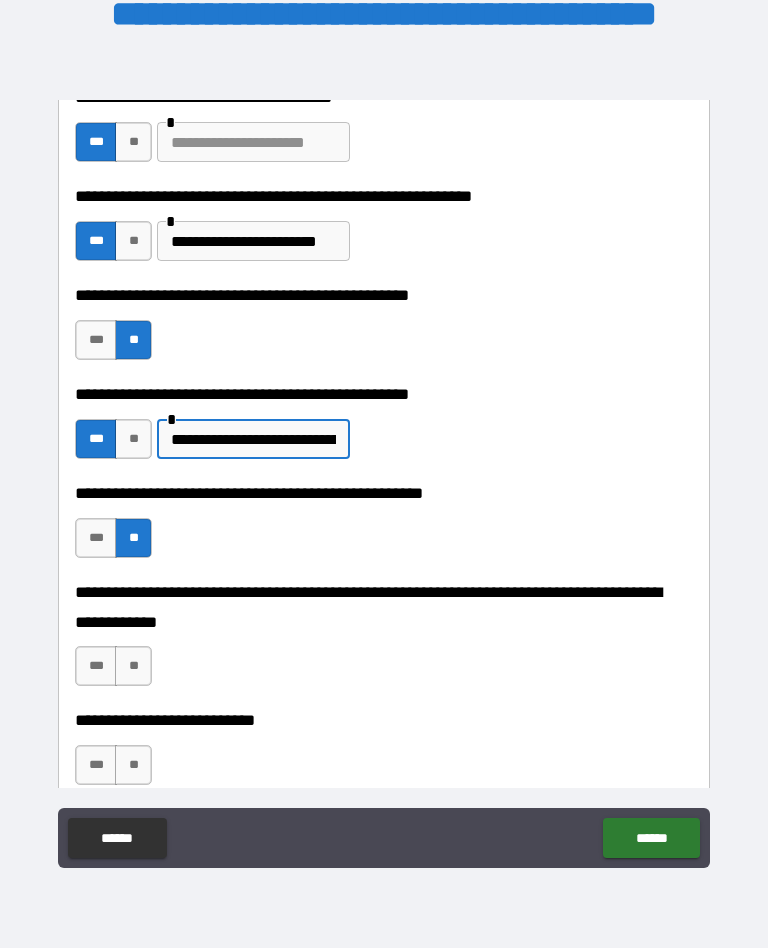 click on "**********" at bounding box center [253, 439] 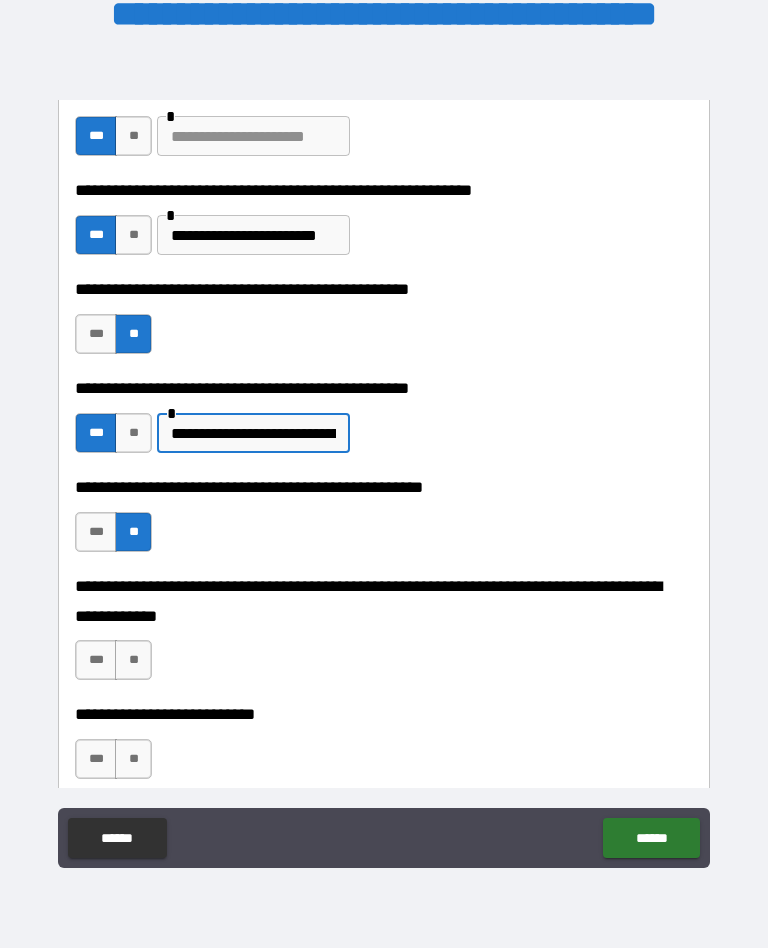 scroll, scrollTop: 518, scrollLeft: 0, axis: vertical 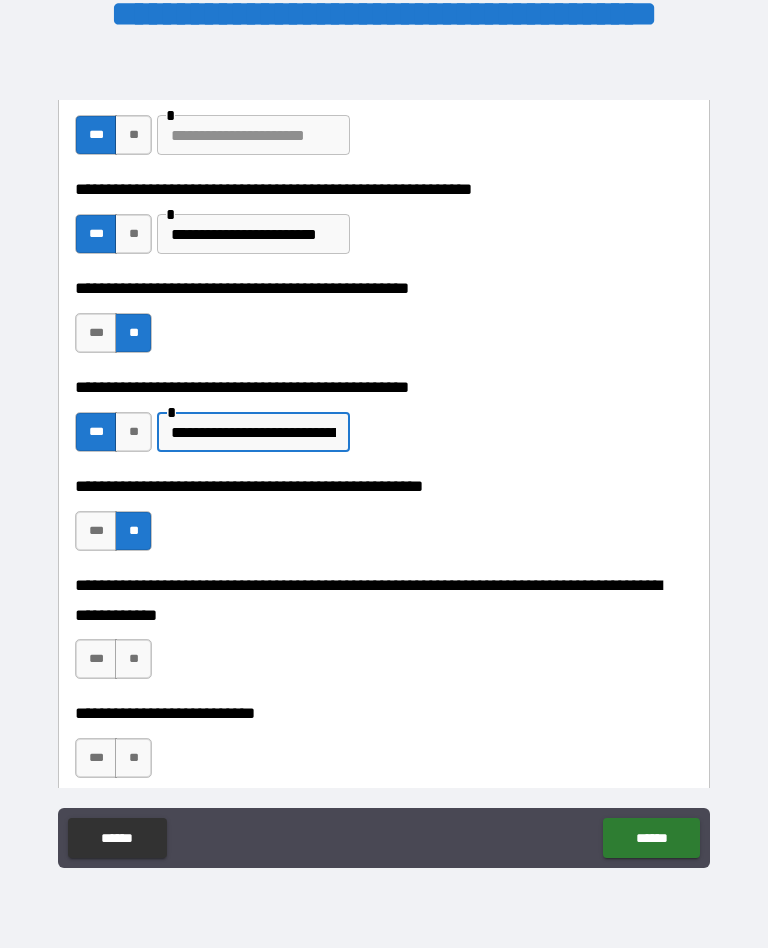 click on "**********" at bounding box center (253, 432) 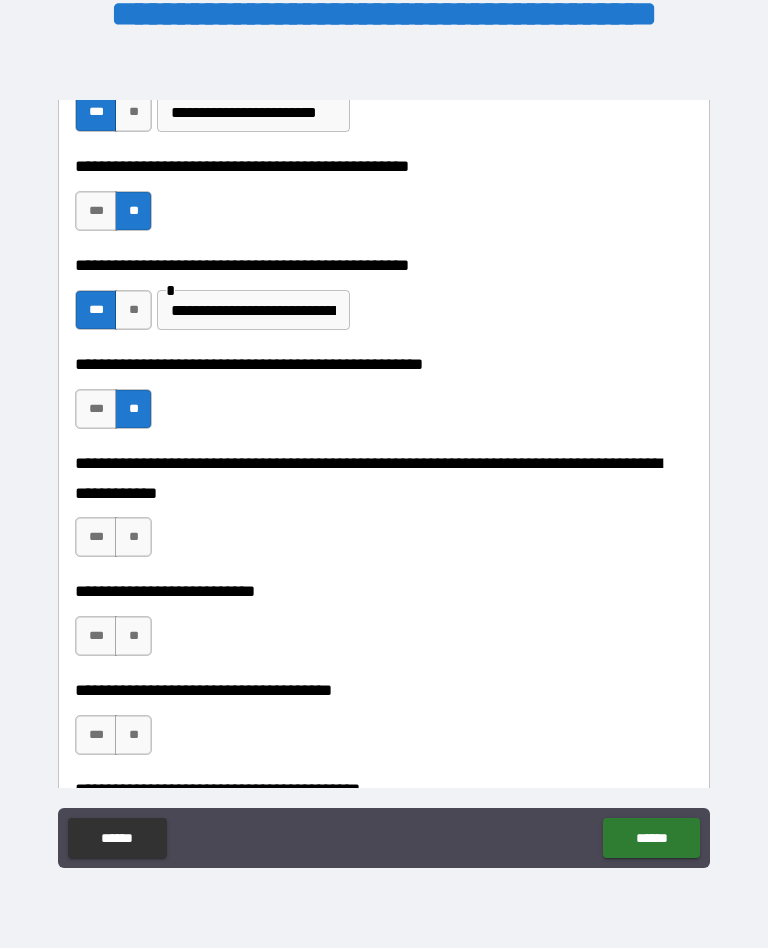 scroll, scrollTop: 640, scrollLeft: 0, axis: vertical 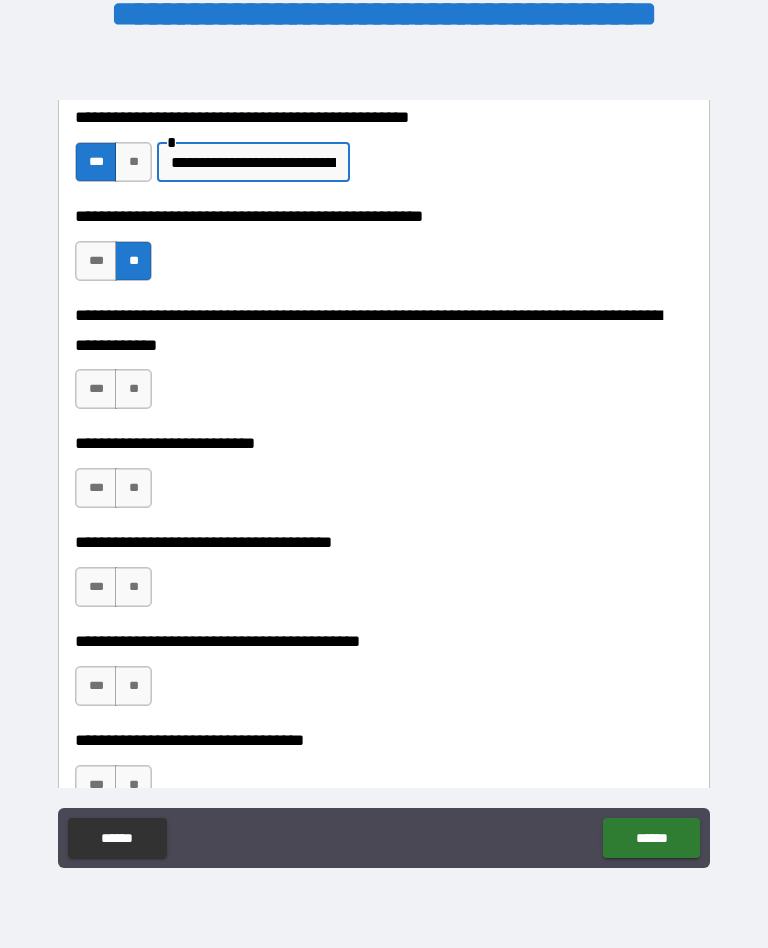 click on "**" at bounding box center (133, 389) 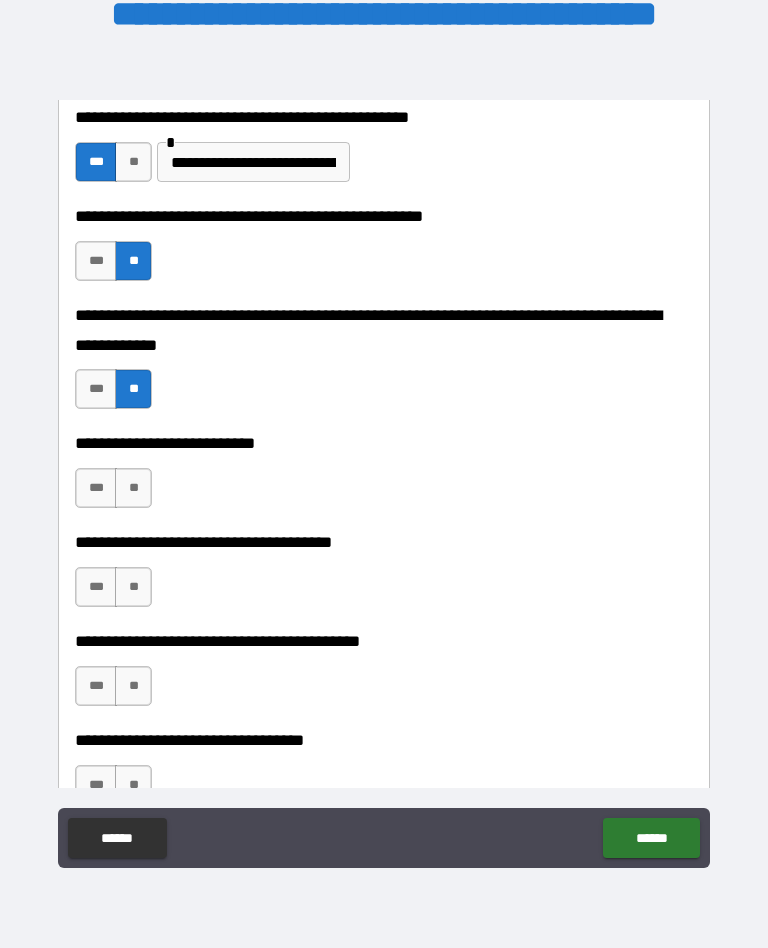 click on "**" at bounding box center (133, 488) 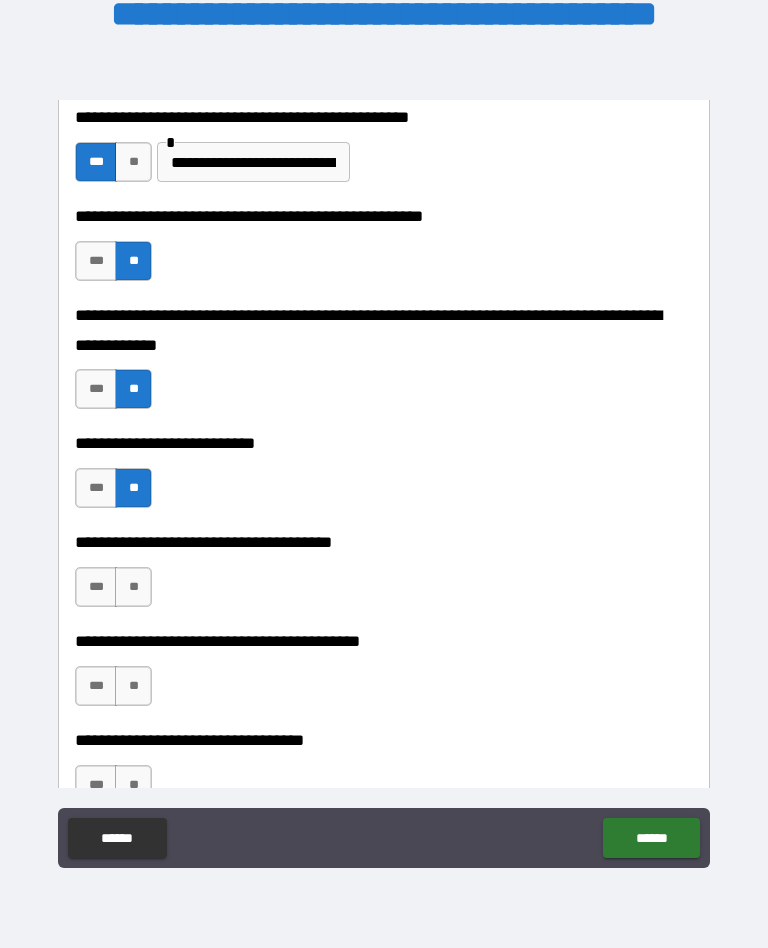 click on "**" at bounding box center (133, 587) 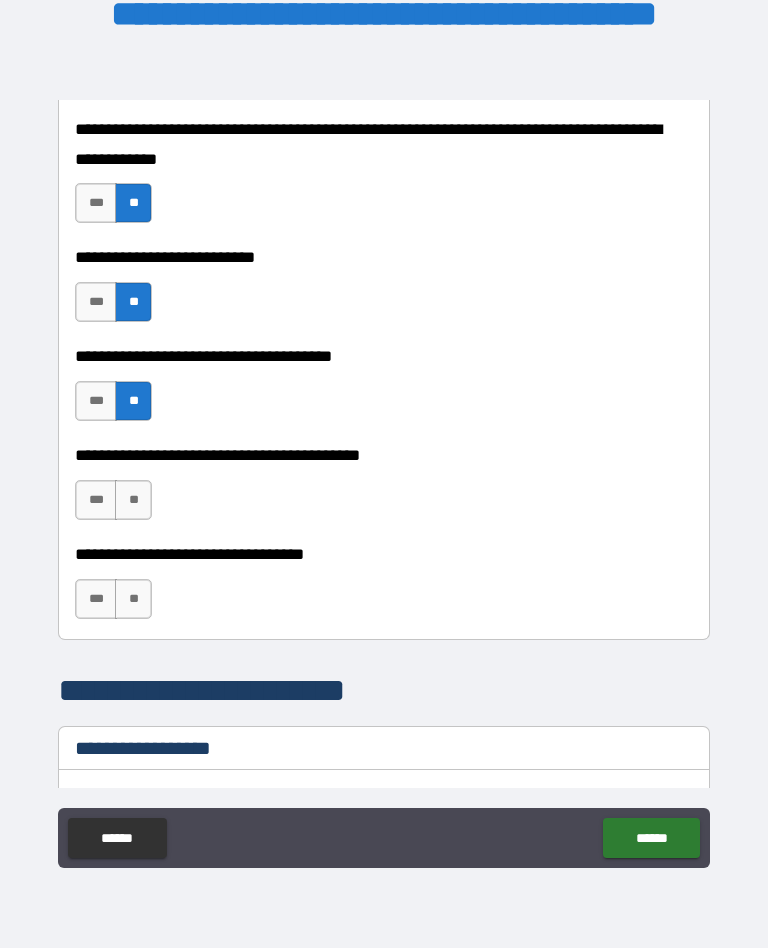scroll, scrollTop: 975, scrollLeft: 0, axis: vertical 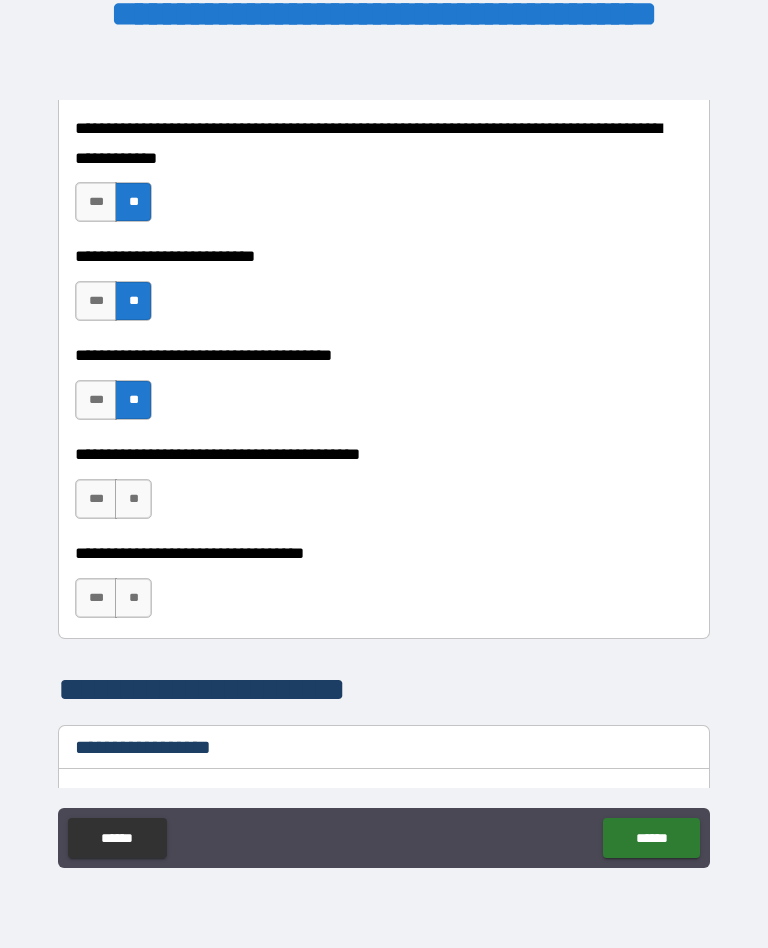click on "**" at bounding box center (133, 598) 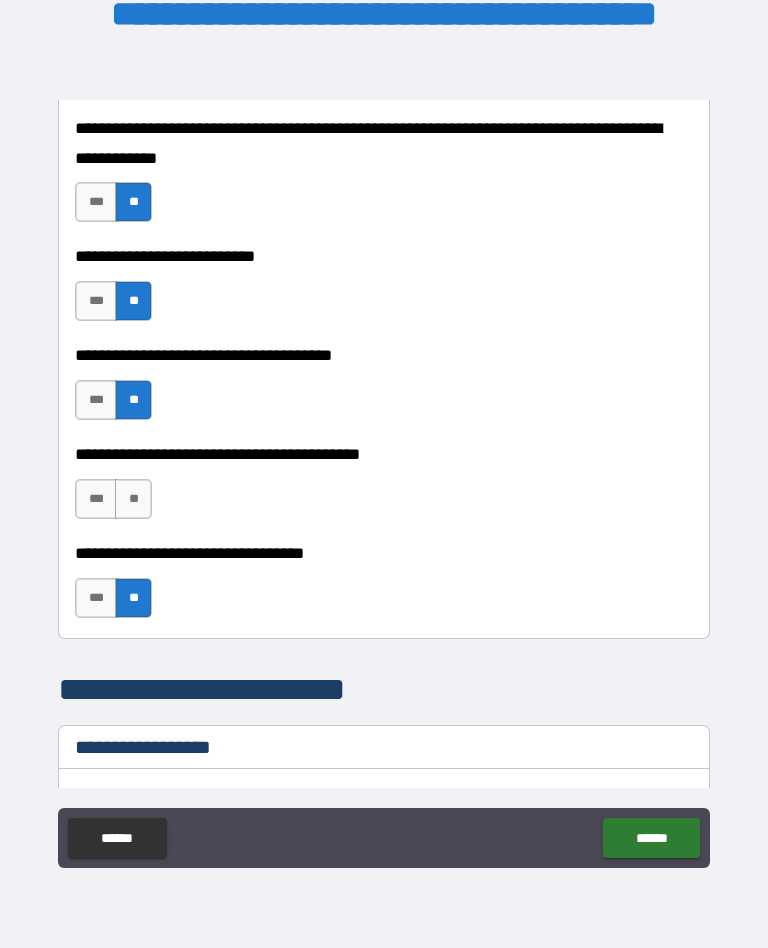 click on "**" at bounding box center (133, 499) 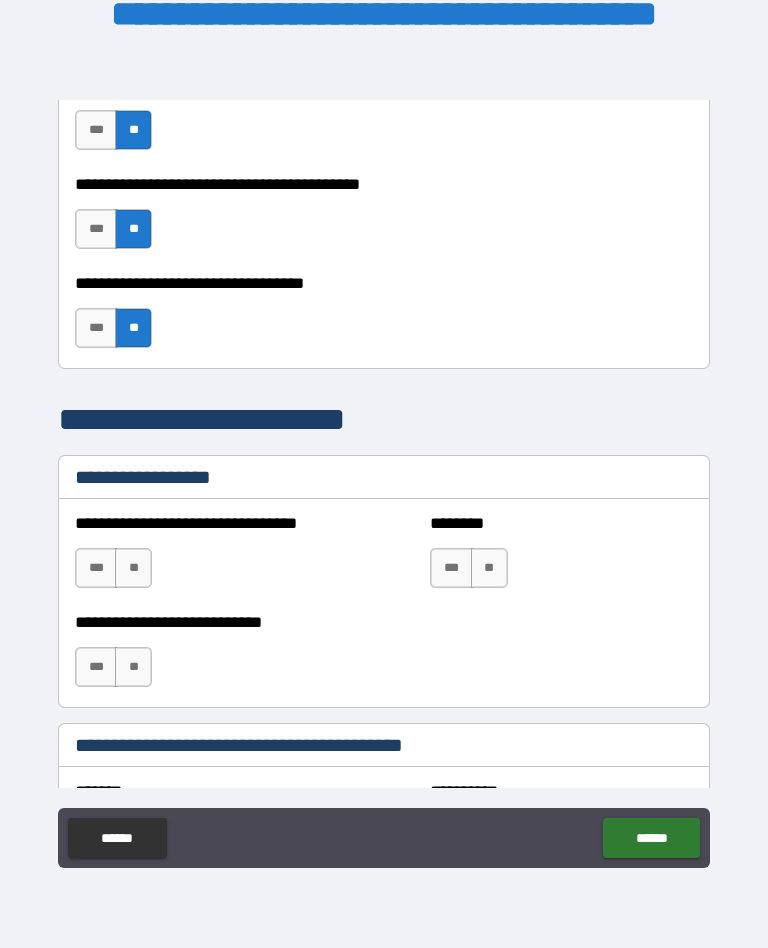 scroll, scrollTop: 1245, scrollLeft: 0, axis: vertical 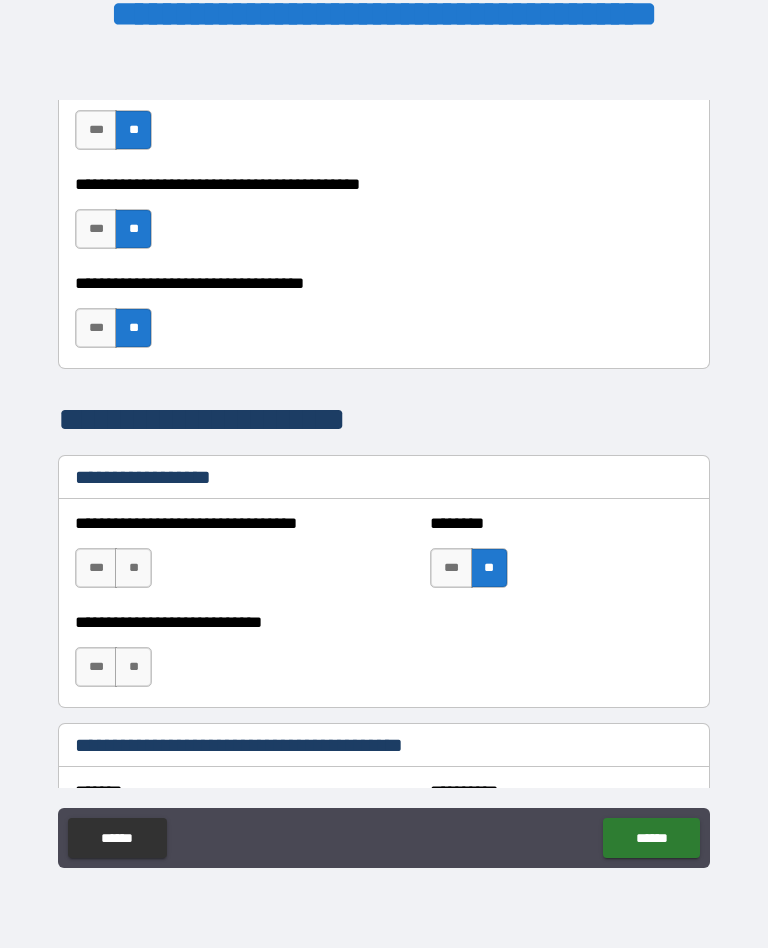 click on "**" at bounding box center (133, 667) 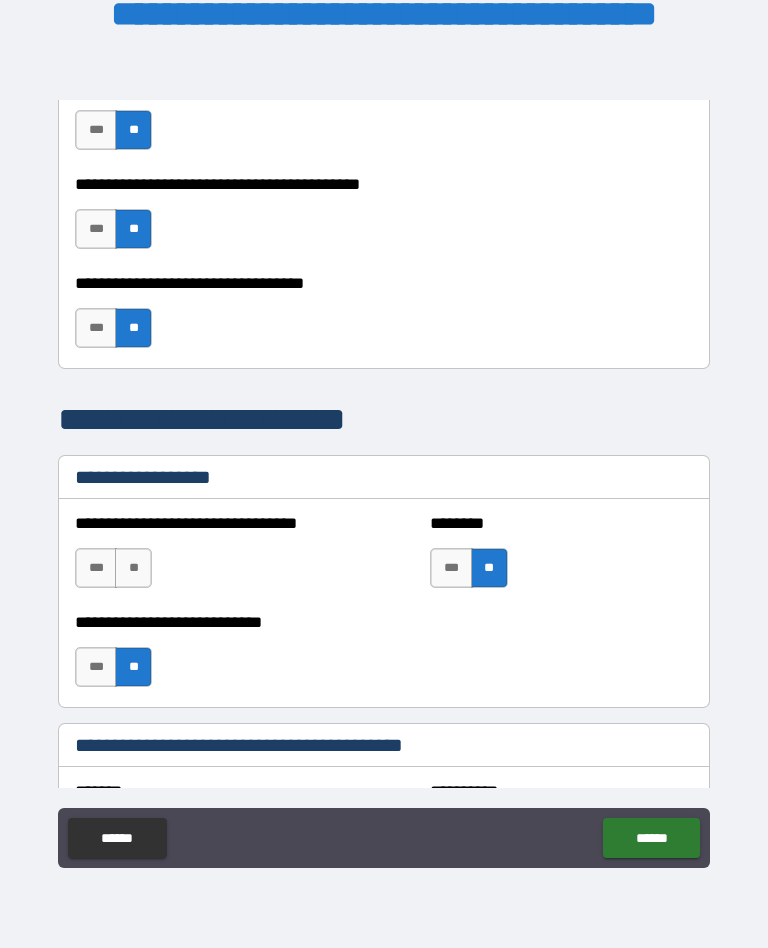 click on "**" at bounding box center [133, 568] 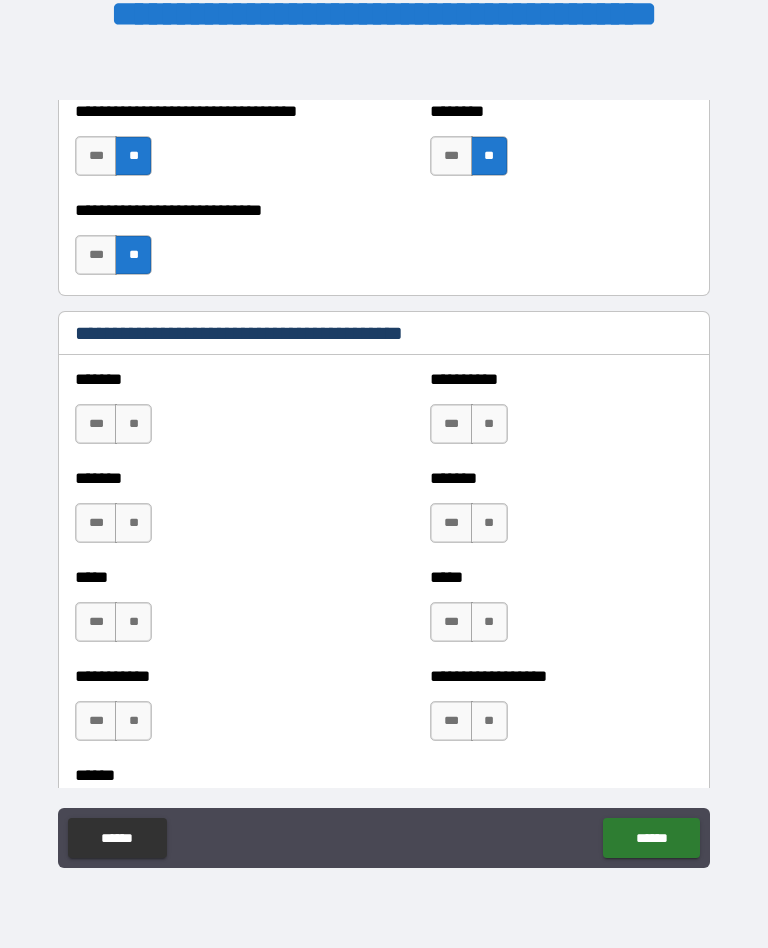 scroll, scrollTop: 1656, scrollLeft: 0, axis: vertical 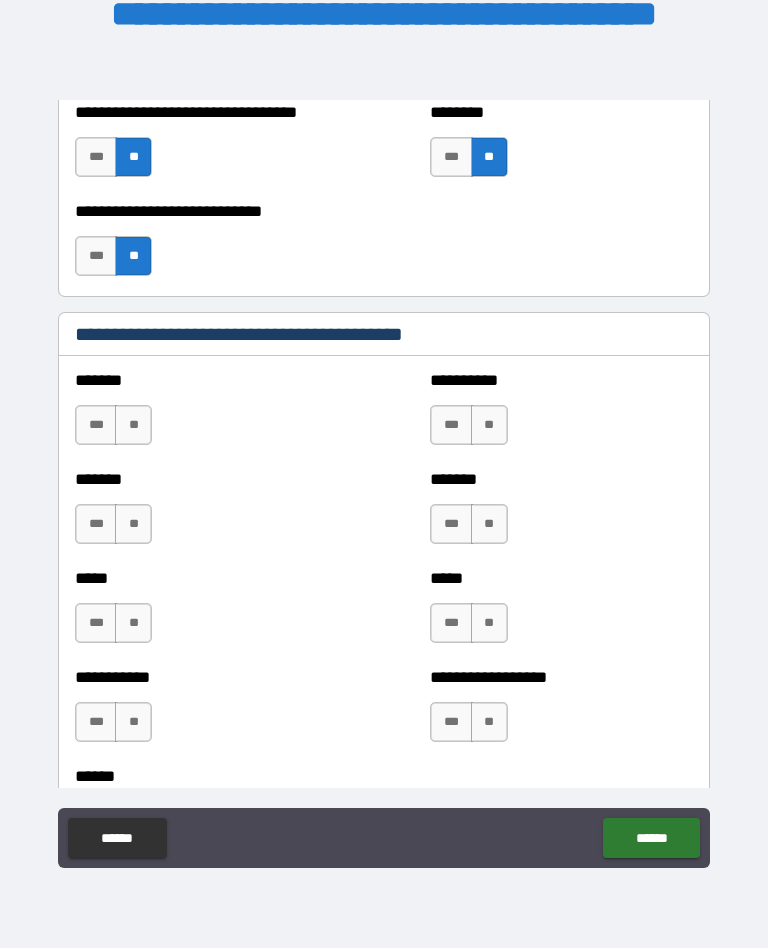 click on "**" at bounding box center [133, 425] 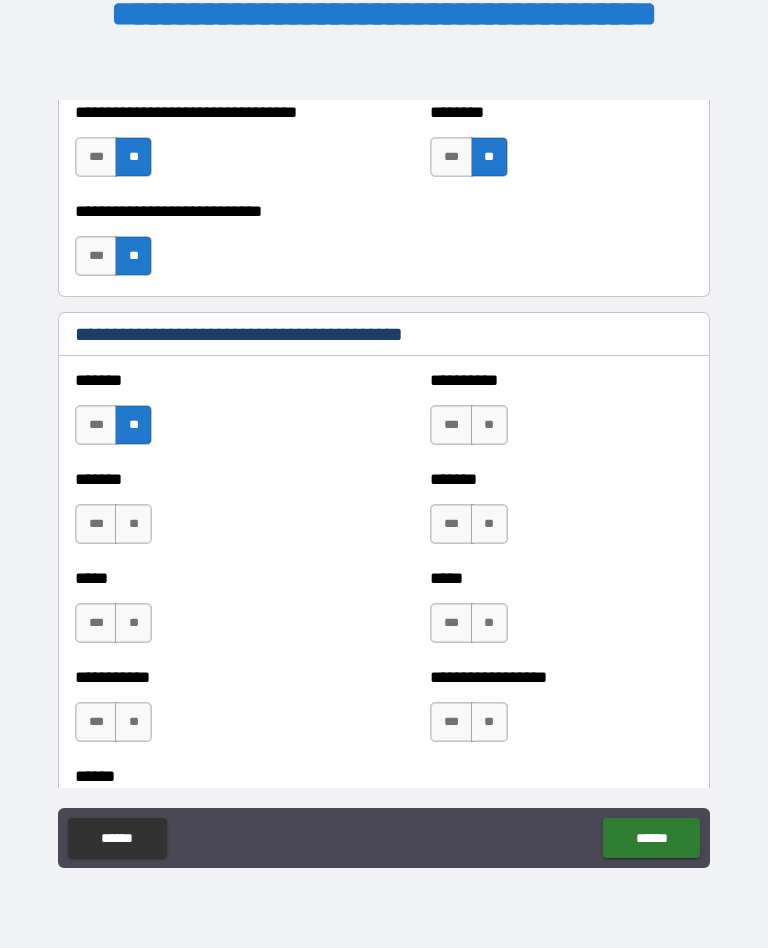 click on "**" at bounding box center (133, 524) 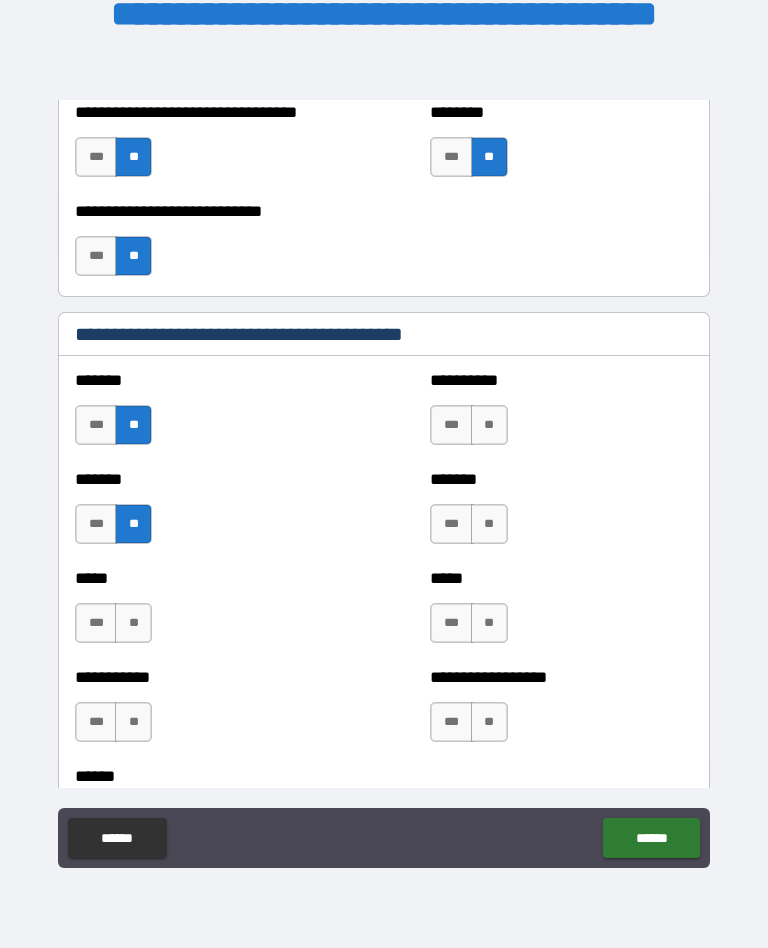 click on "**" at bounding box center [133, 623] 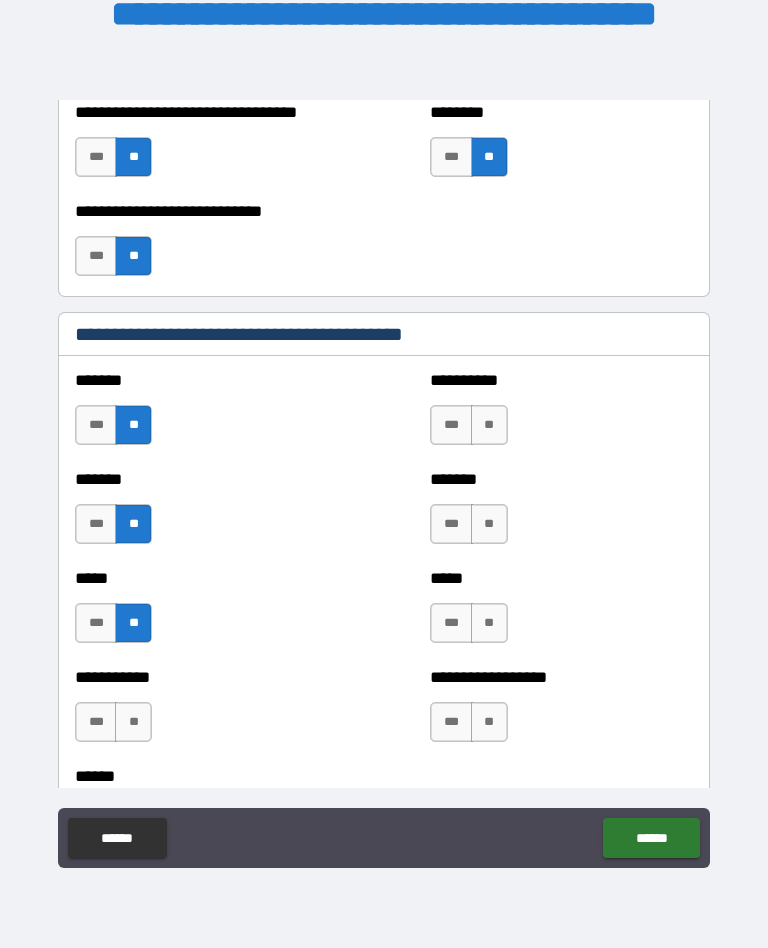 click on "**" at bounding box center [133, 722] 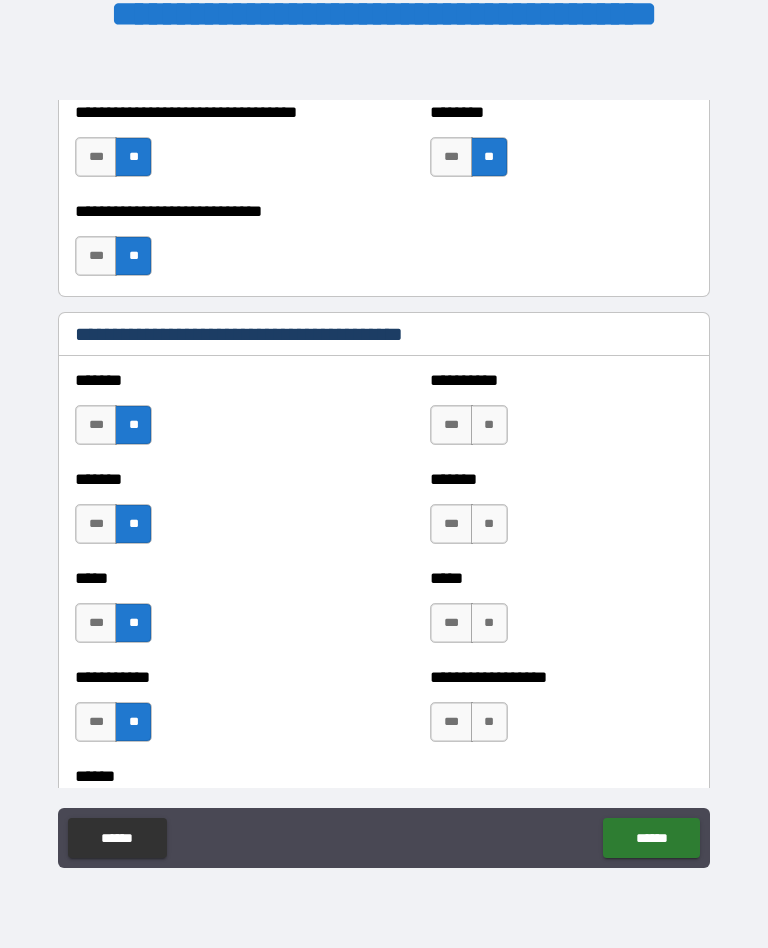 click on "**" at bounding box center (489, 425) 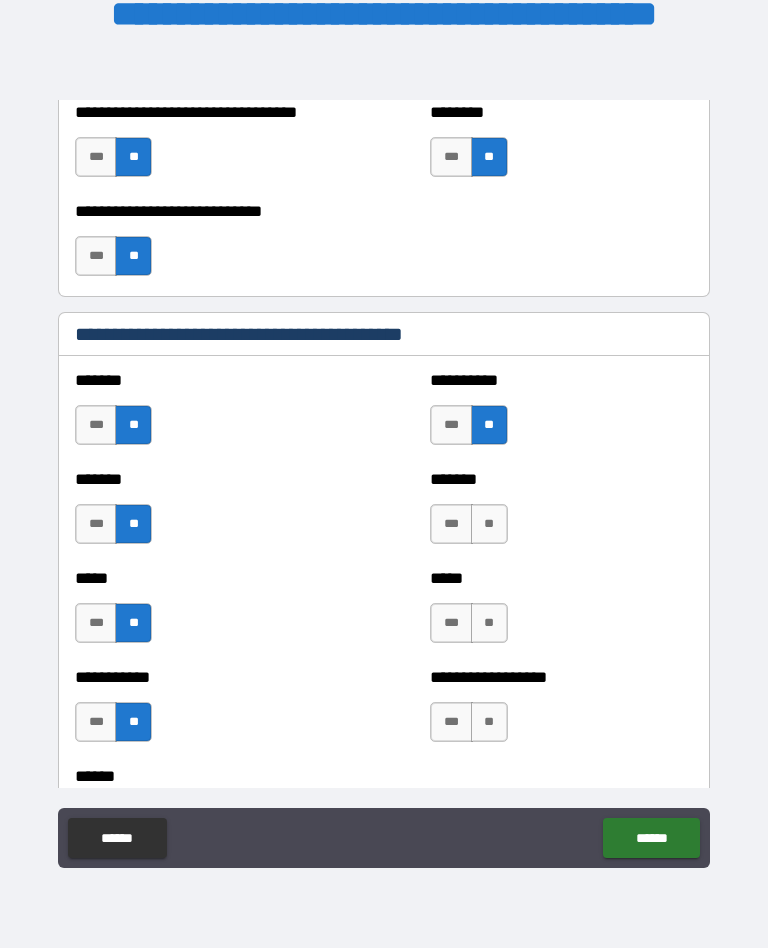 click on "**" at bounding box center [489, 524] 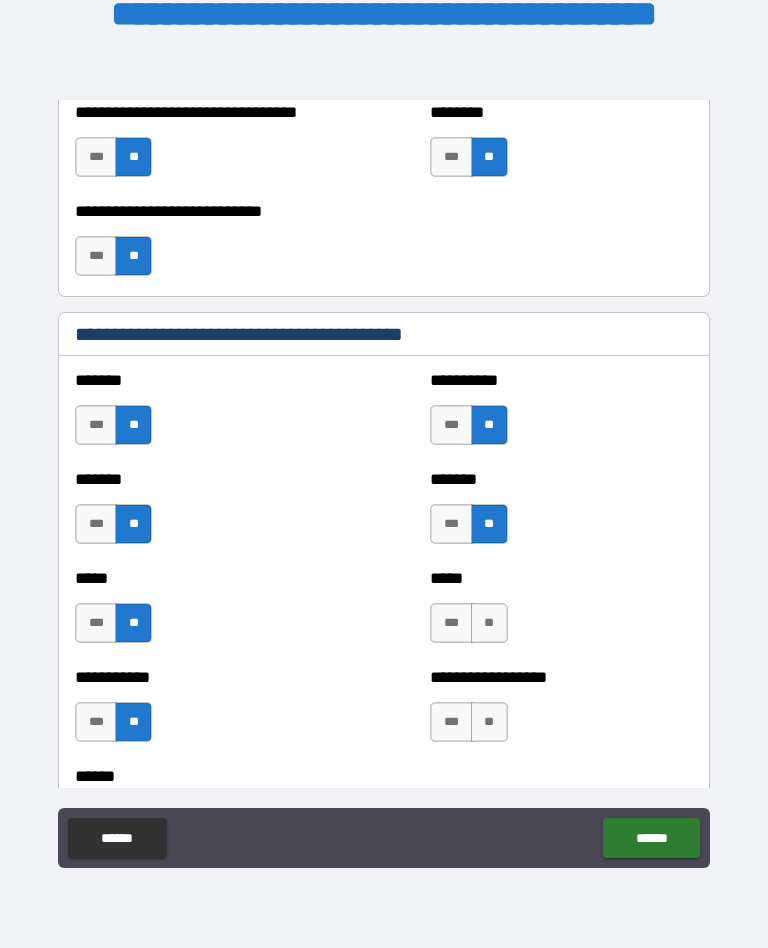 click on "**" at bounding box center [489, 623] 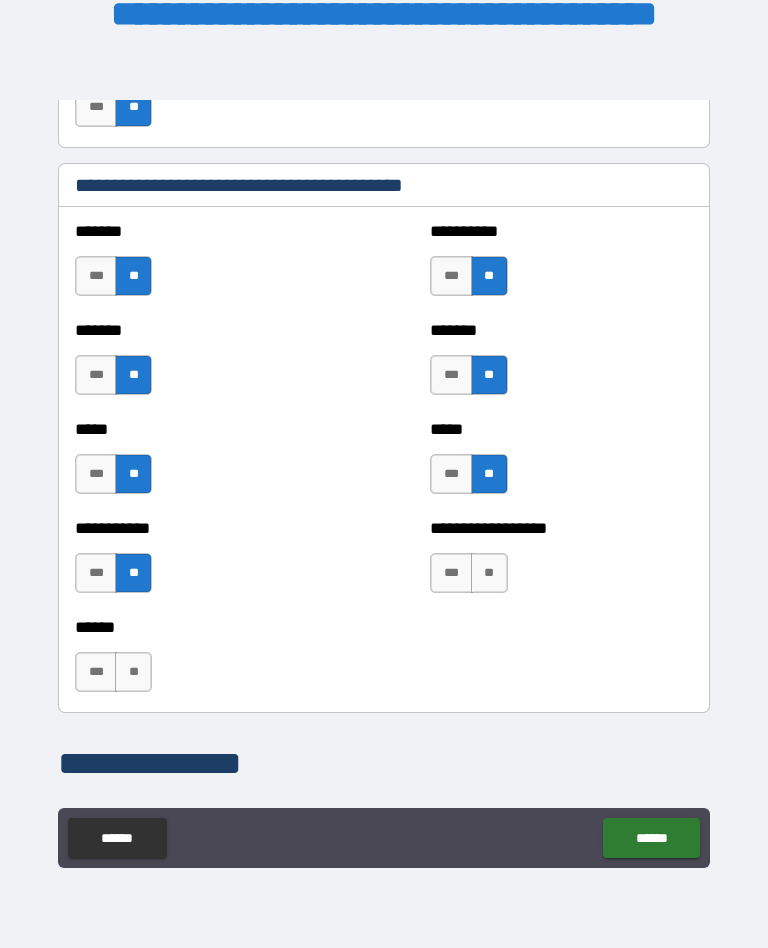 scroll, scrollTop: 1807, scrollLeft: 0, axis: vertical 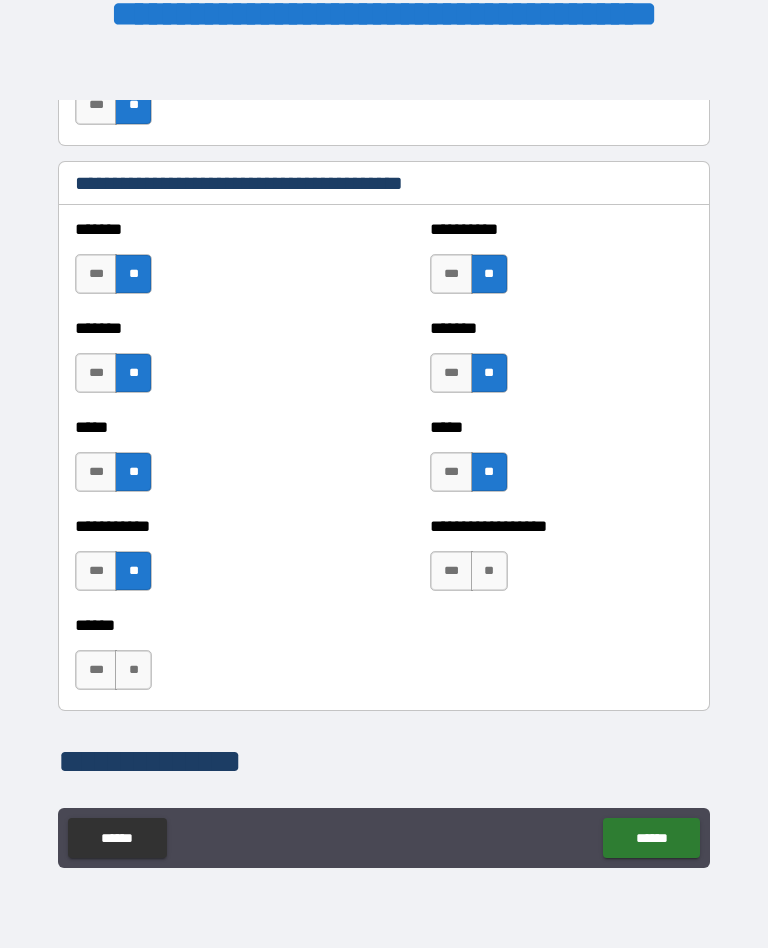 click on "**" at bounding box center [489, 571] 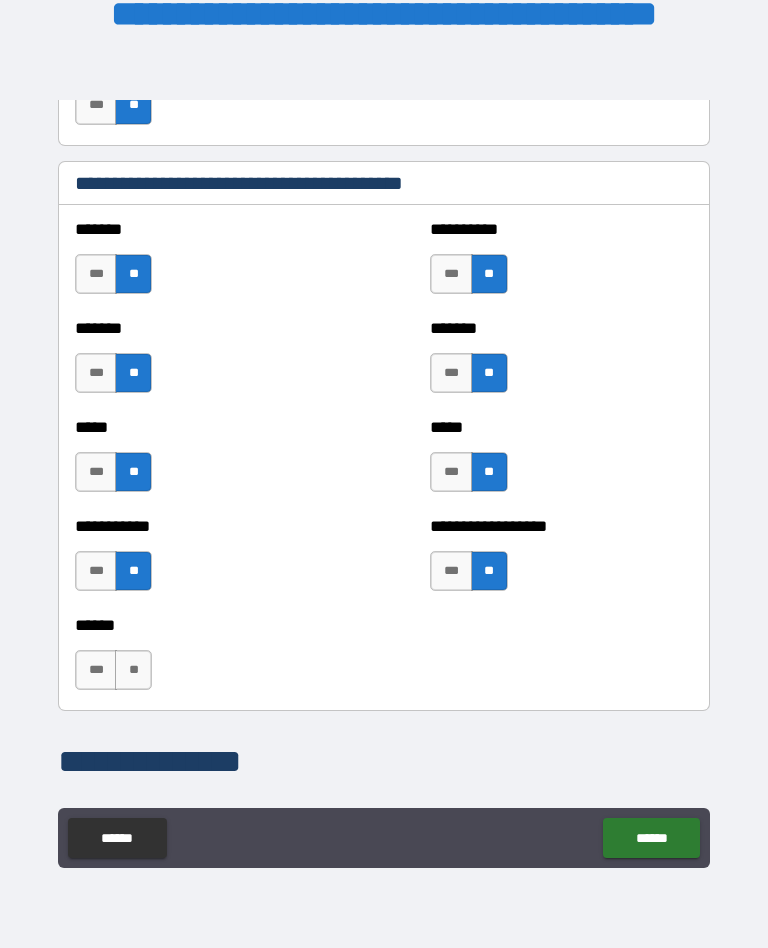click on "**" at bounding box center [133, 670] 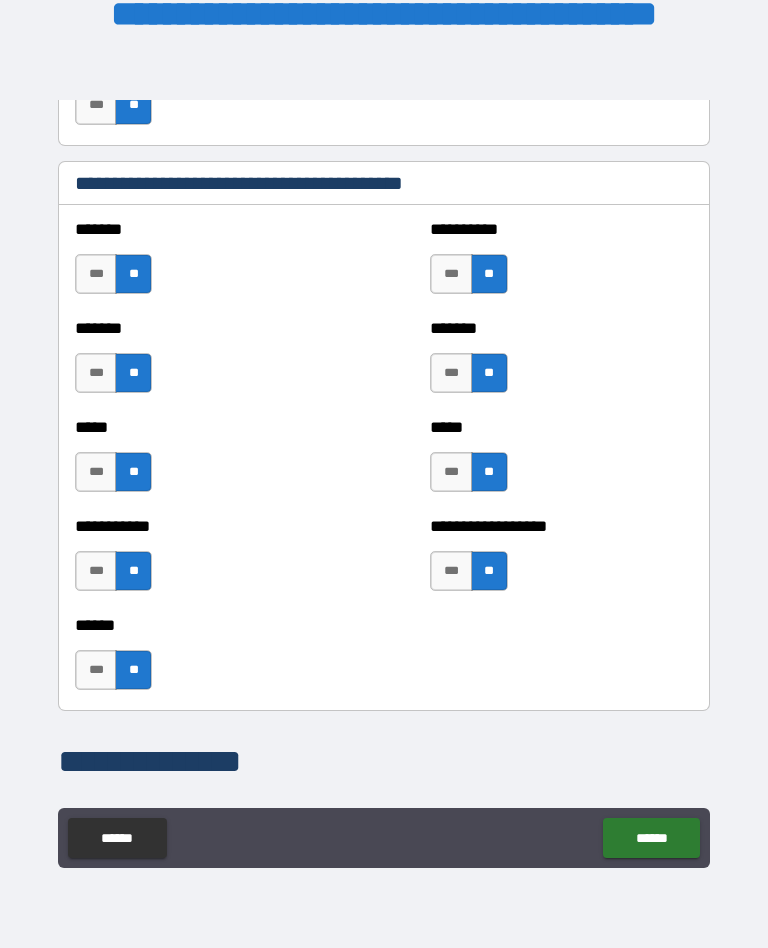 click on "***" at bounding box center [451, 472] 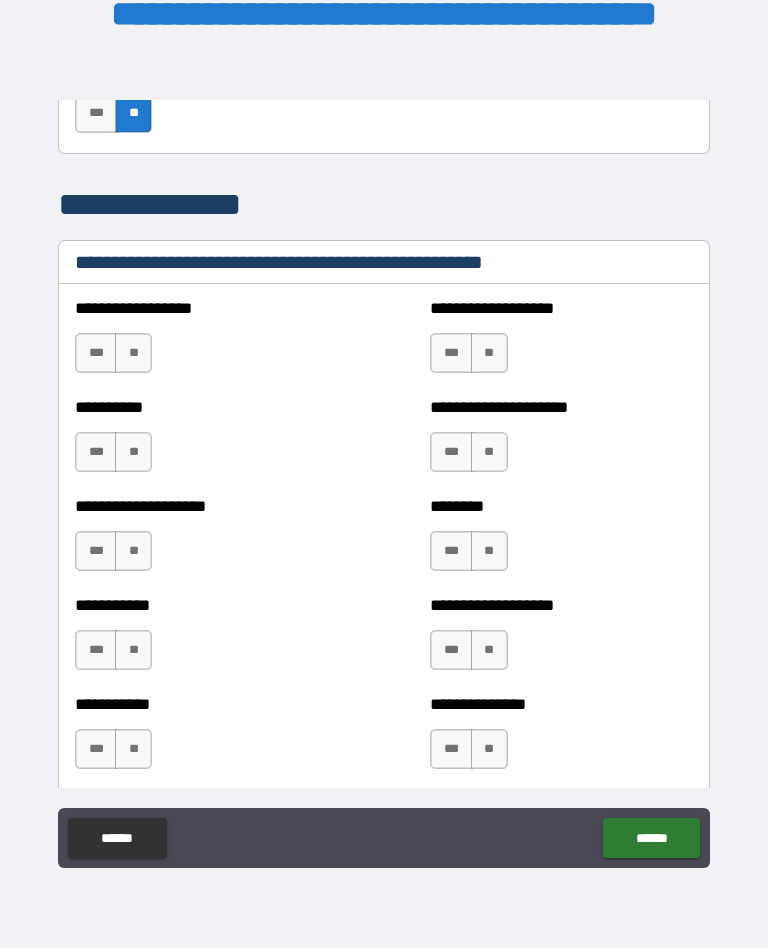 scroll, scrollTop: 2365, scrollLeft: 0, axis: vertical 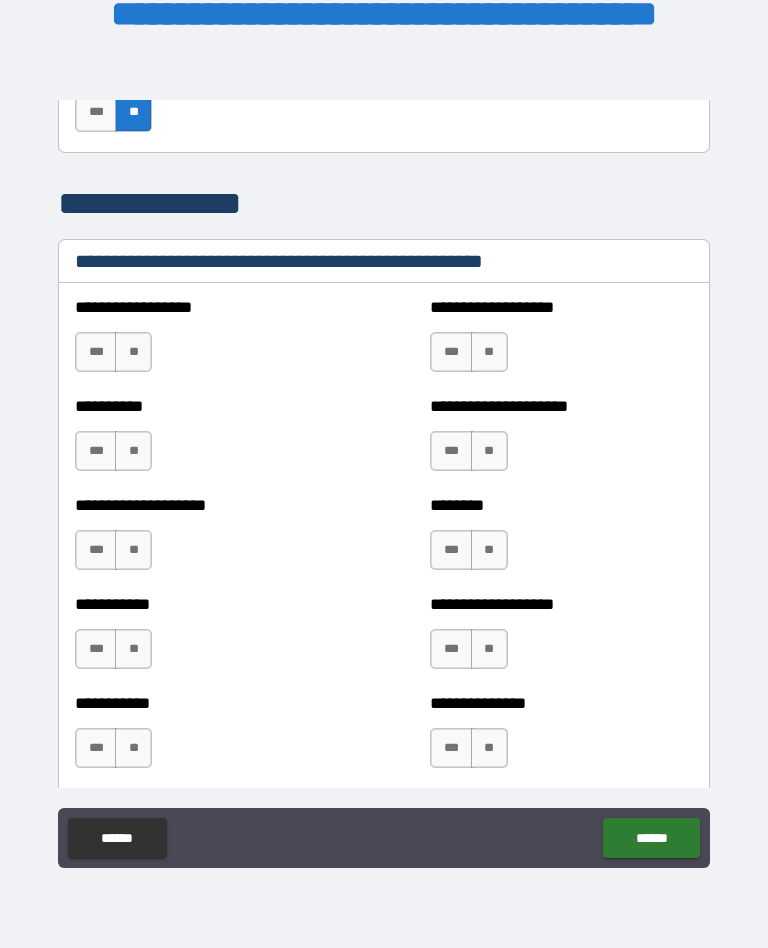 click on "**" at bounding box center (133, 352) 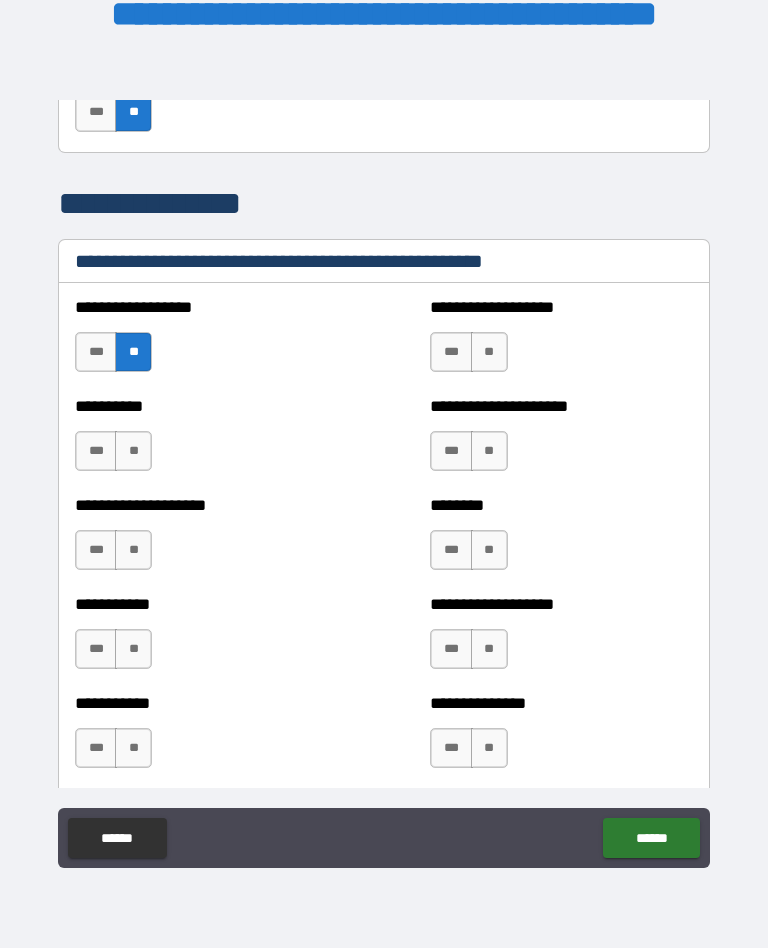 click on "**" at bounding box center (133, 451) 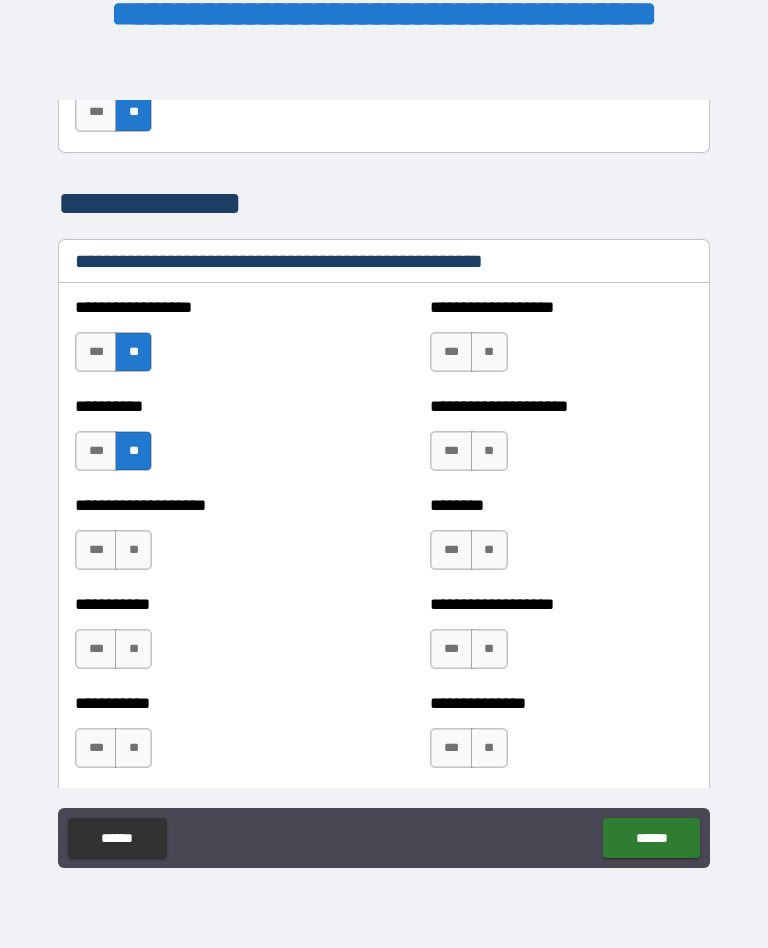 click on "**" at bounding box center [133, 550] 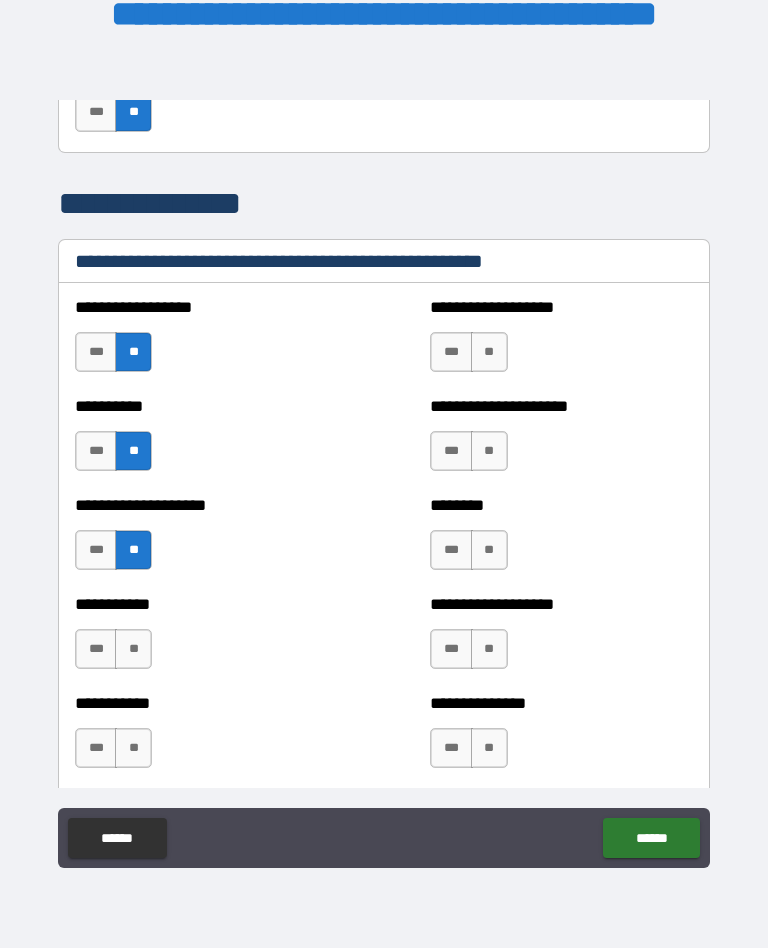 click on "**" at bounding box center [133, 649] 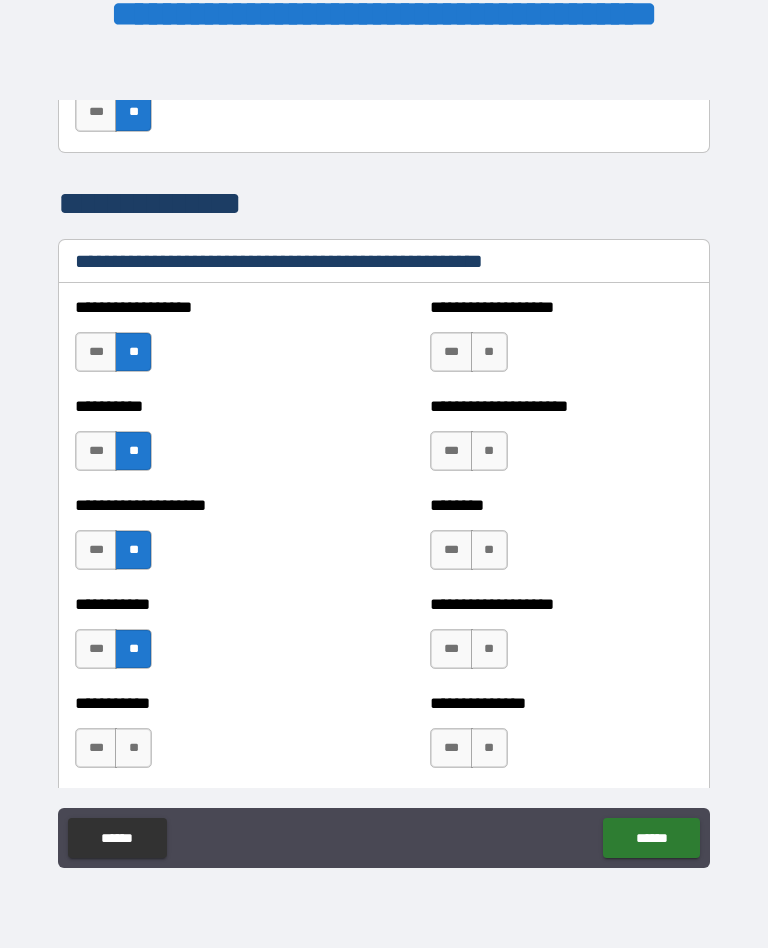 click on "**" at bounding box center [133, 748] 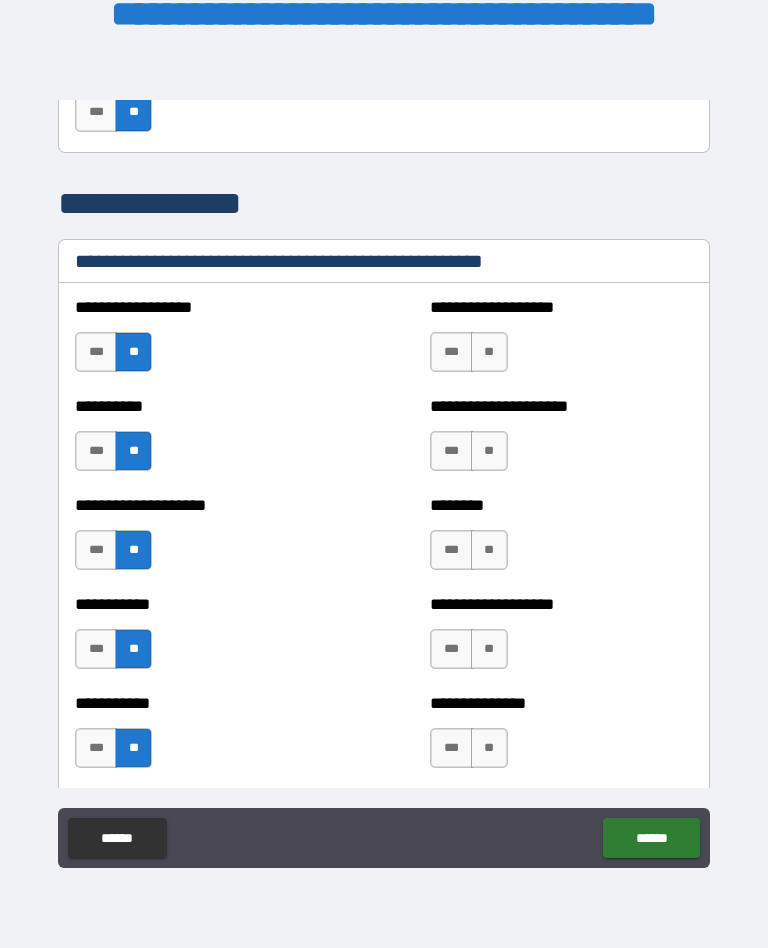 click on "**" at bounding box center (489, 352) 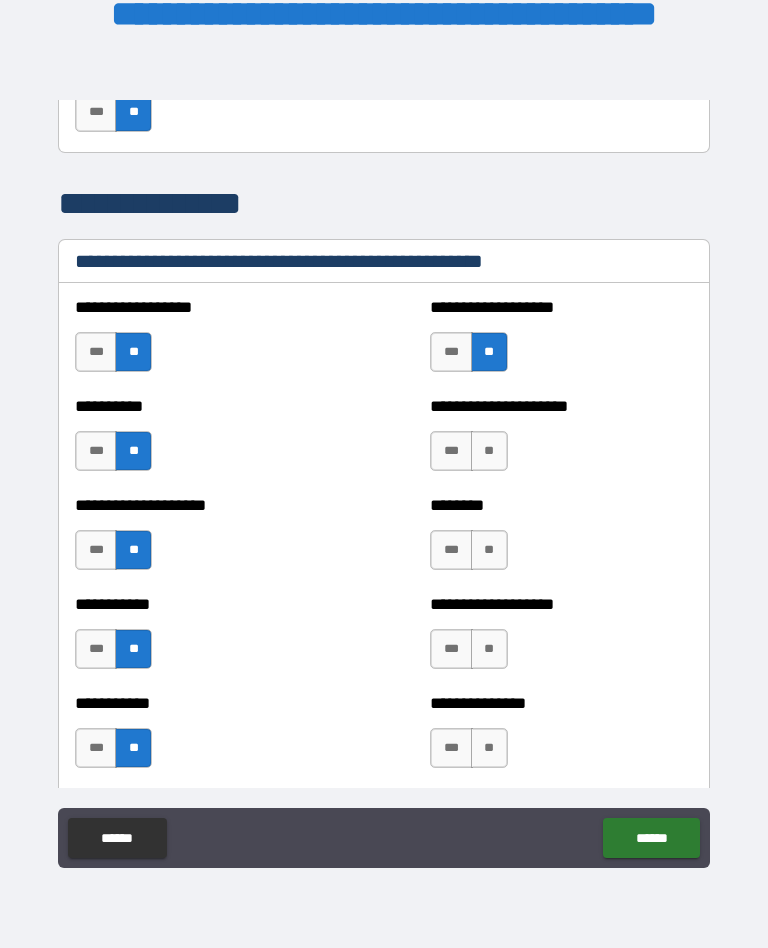 click on "**" at bounding box center [489, 451] 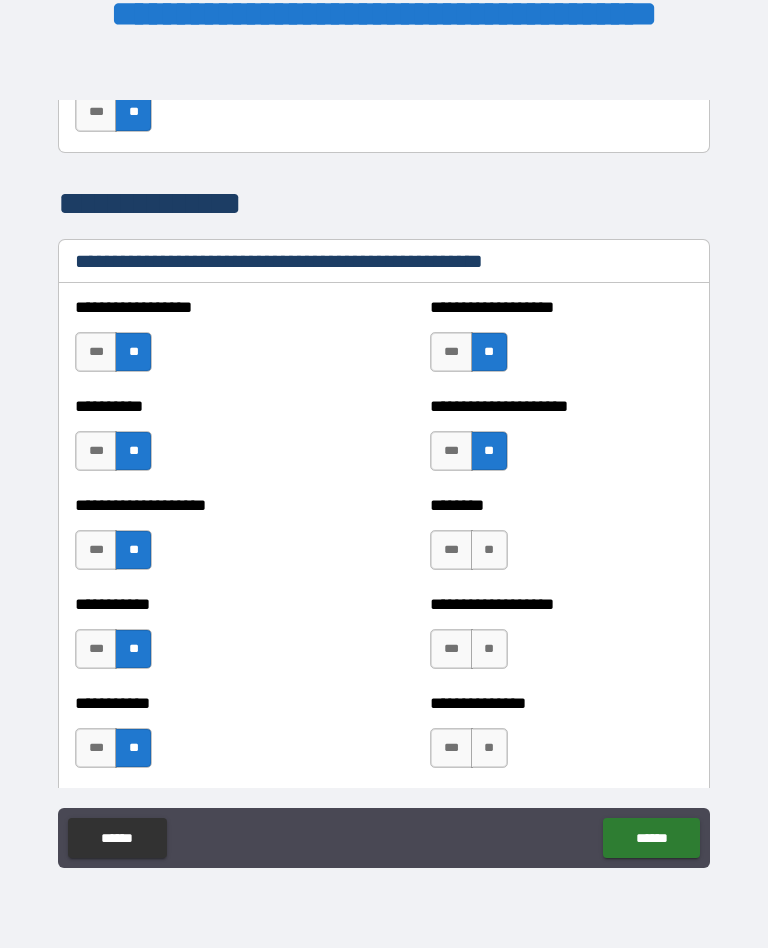click on "**" at bounding box center [489, 550] 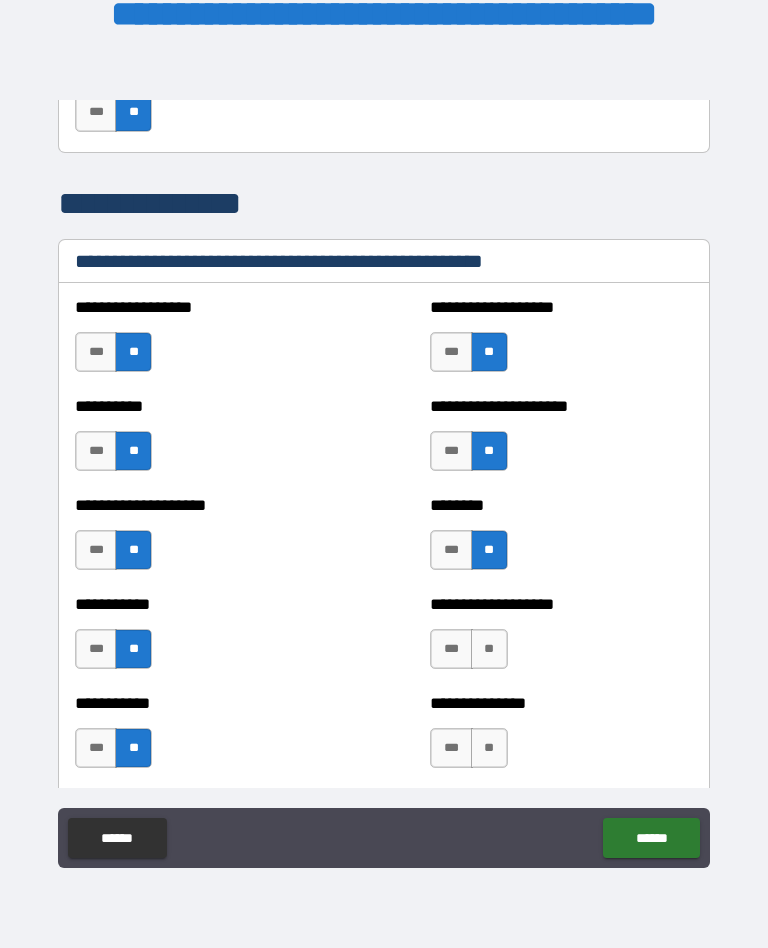 click on "**" at bounding box center (489, 649) 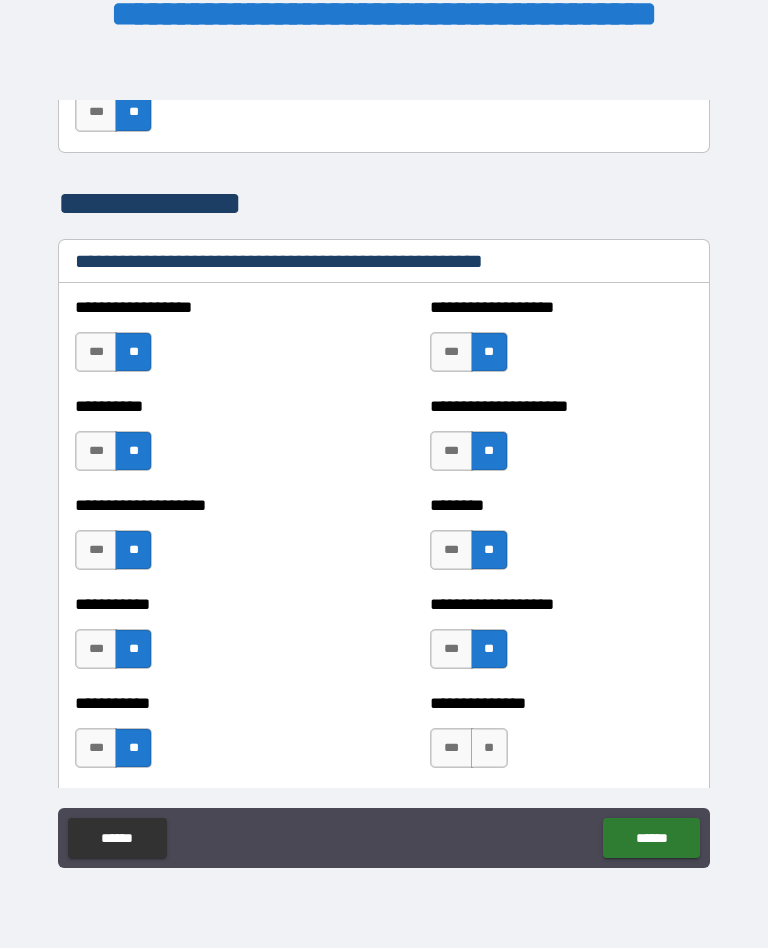 click on "**" at bounding box center (489, 748) 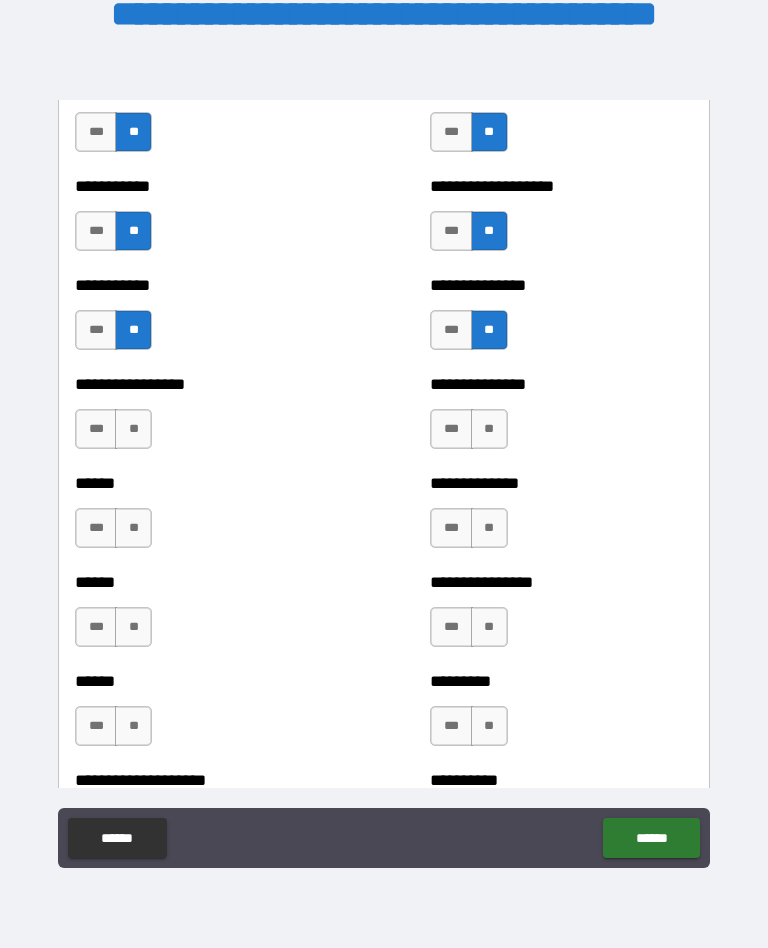 scroll, scrollTop: 2782, scrollLeft: 0, axis: vertical 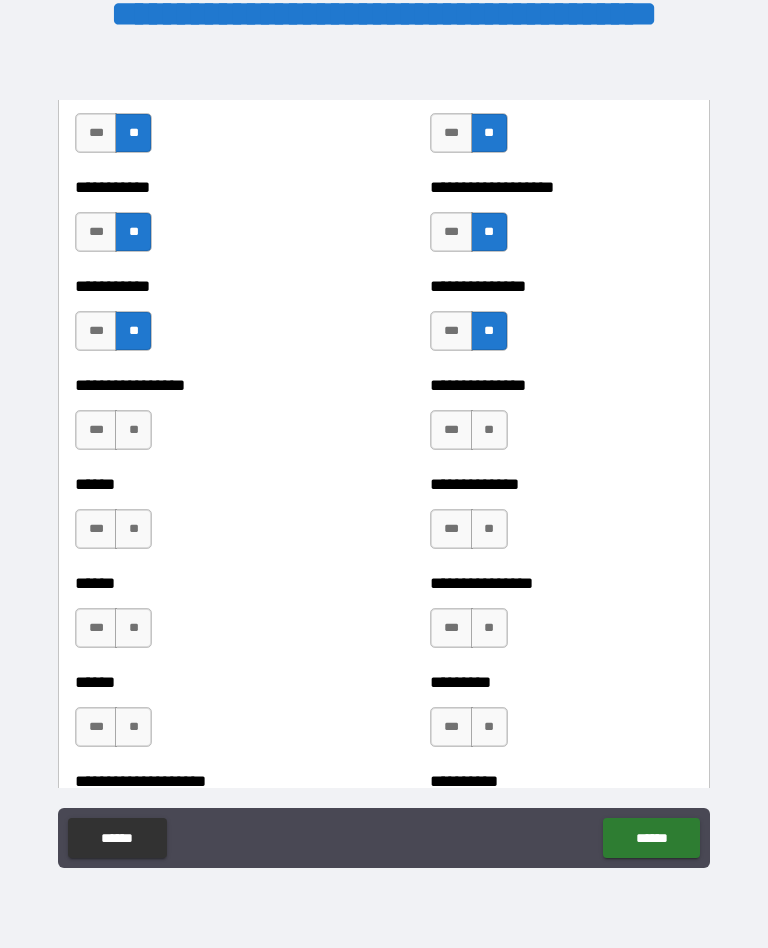 click on "**" at bounding box center (133, 430) 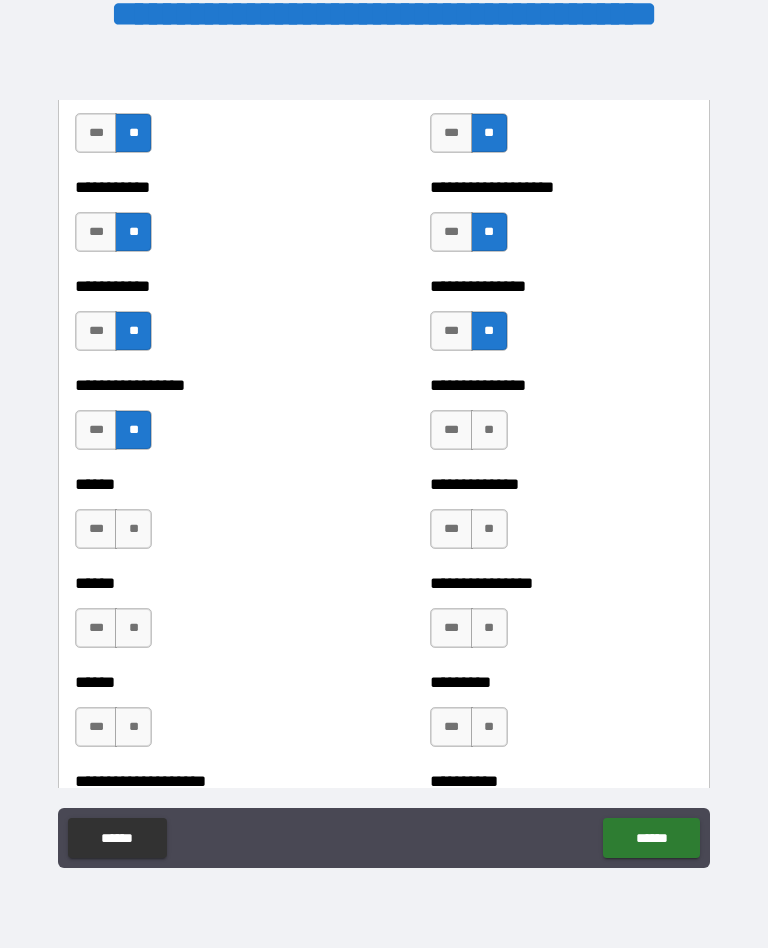 click on "**" at bounding box center [133, 529] 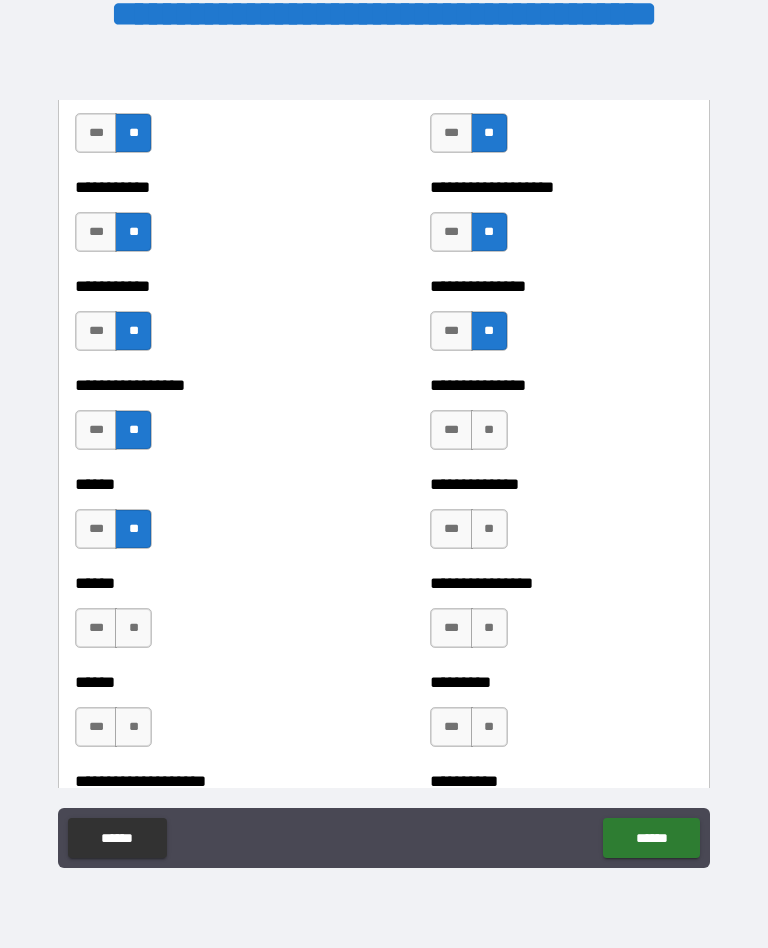 click on "**" at bounding box center [133, 628] 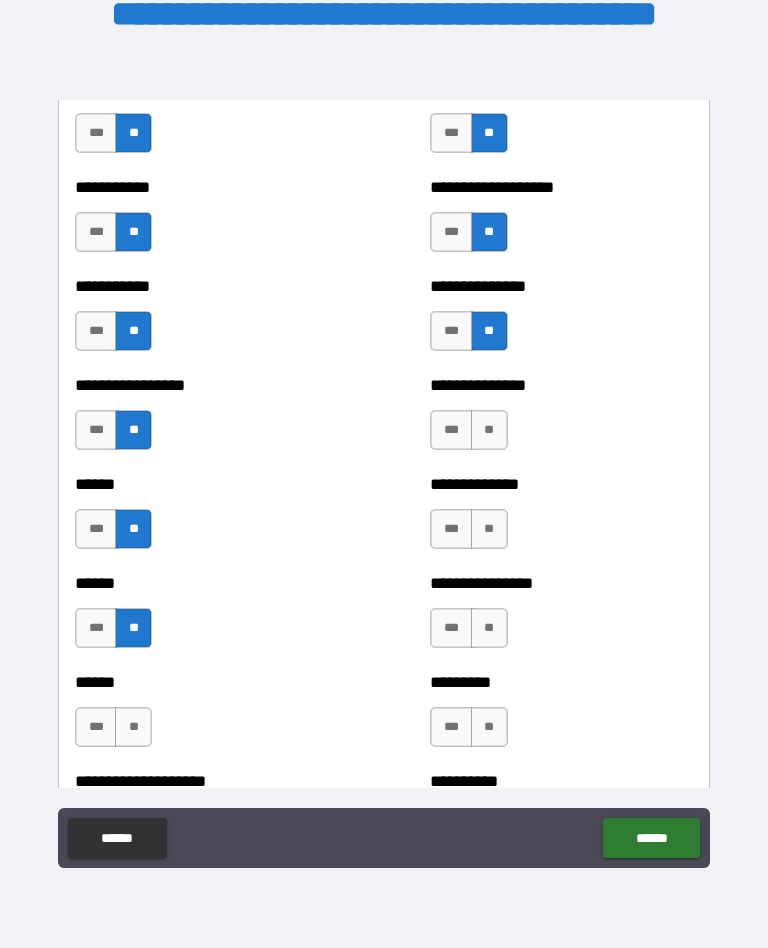 click on "**" at bounding box center (133, 727) 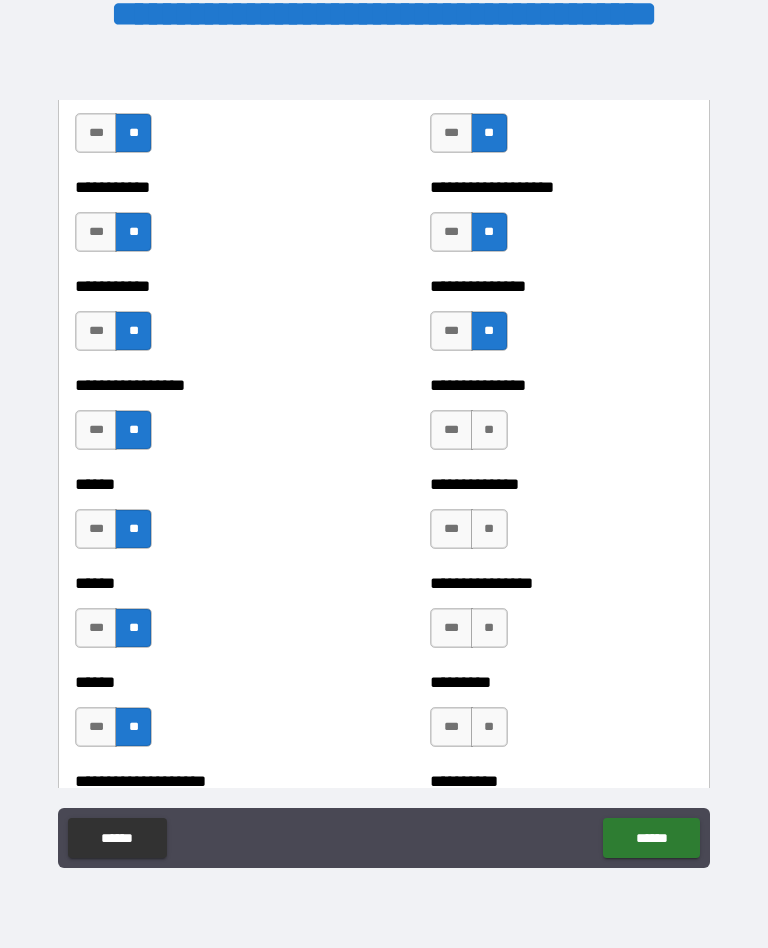 click on "**" at bounding box center [489, 430] 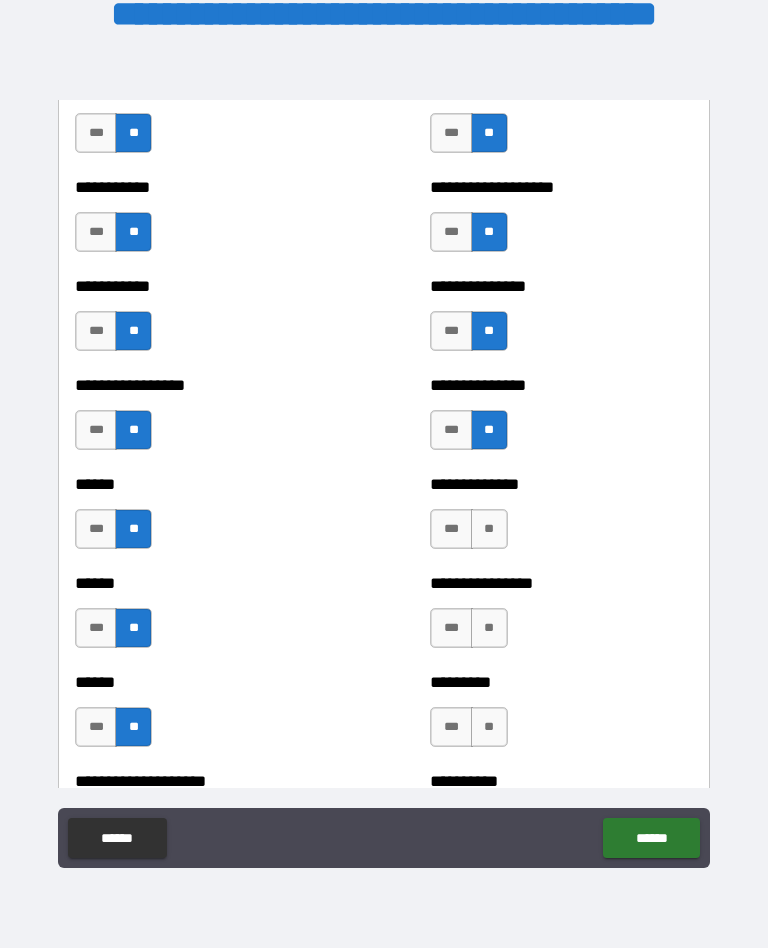 click on "**" at bounding box center [489, 529] 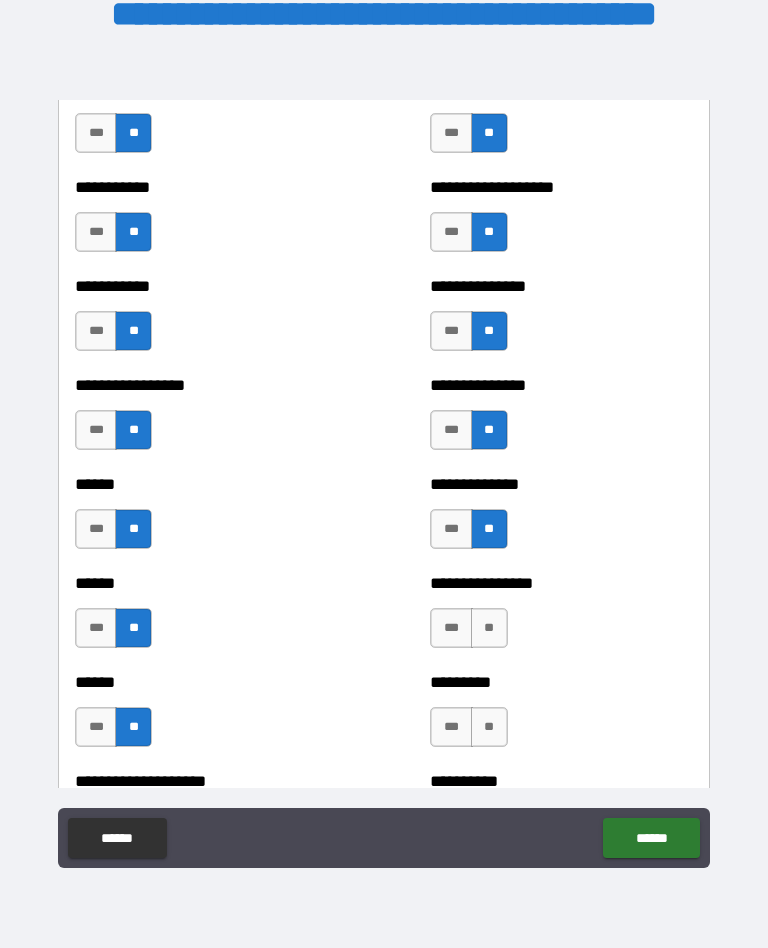 click on "**" at bounding box center [489, 628] 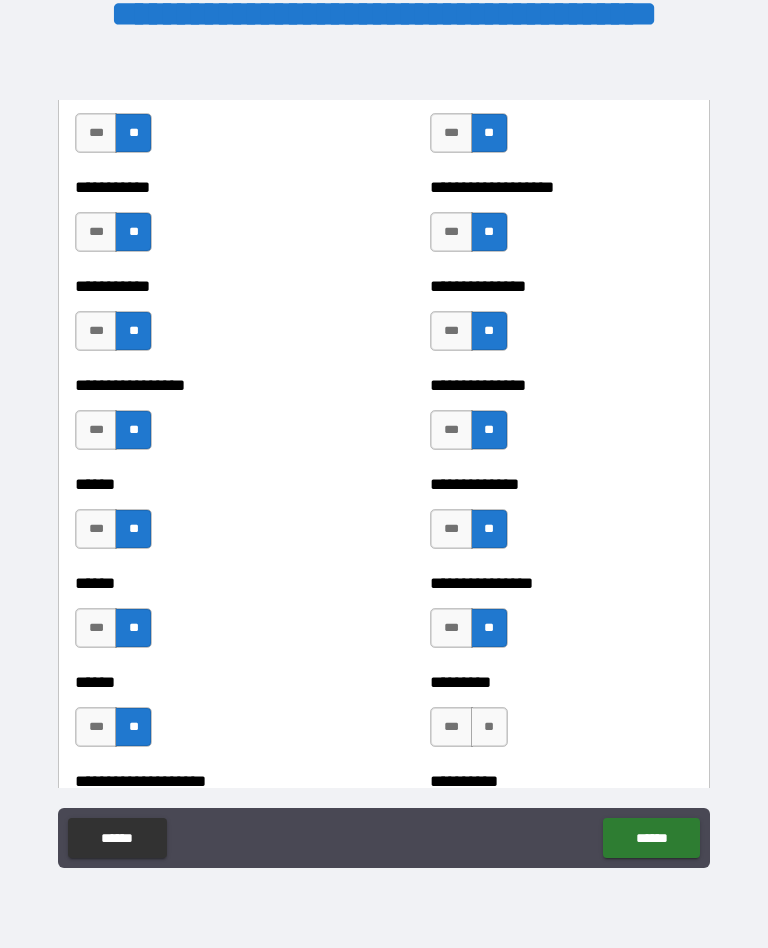 click on "**" at bounding box center [489, 727] 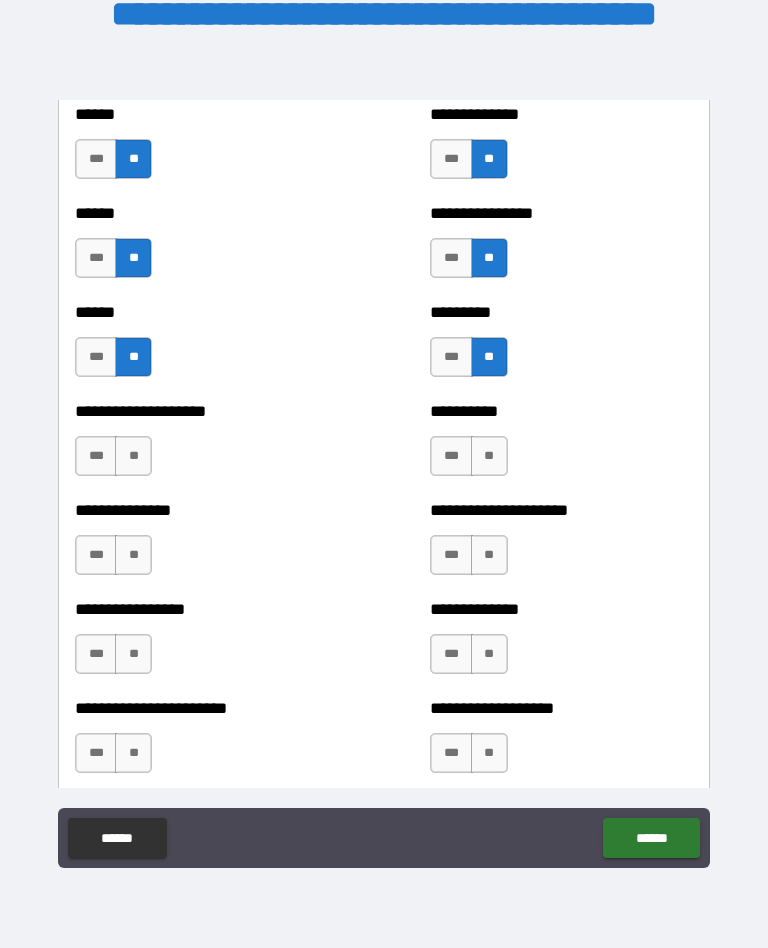 scroll, scrollTop: 3153, scrollLeft: 0, axis: vertical 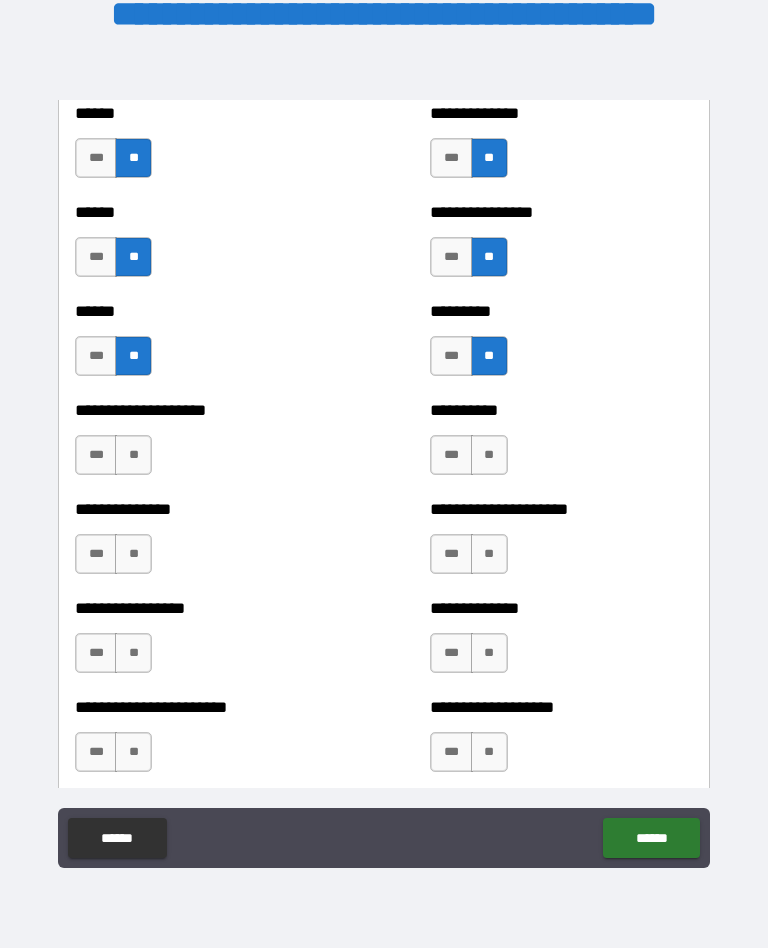 click on "**" at bounding box center [133, 455] 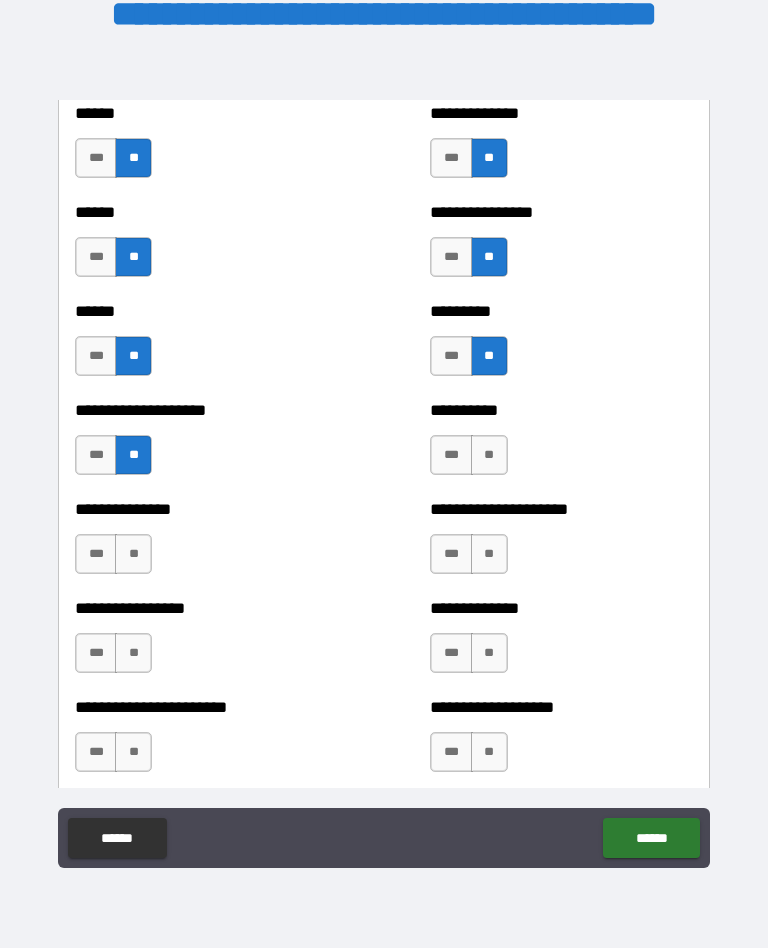click on "**" at bounding box center [133, 554] 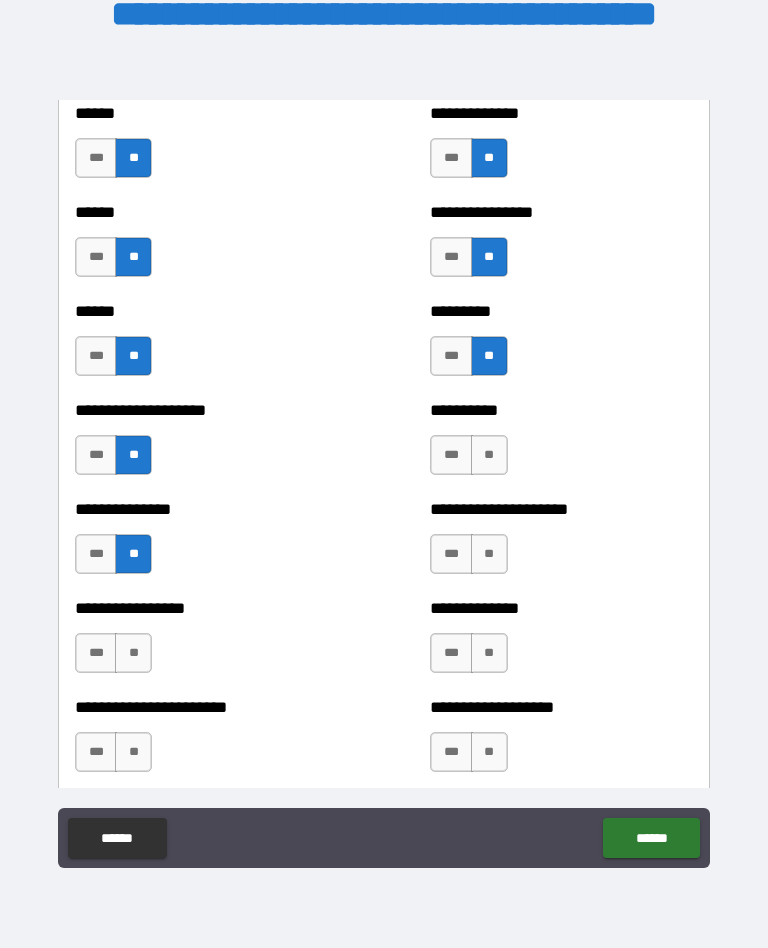 click on "**" at bounding box center (133, 653) 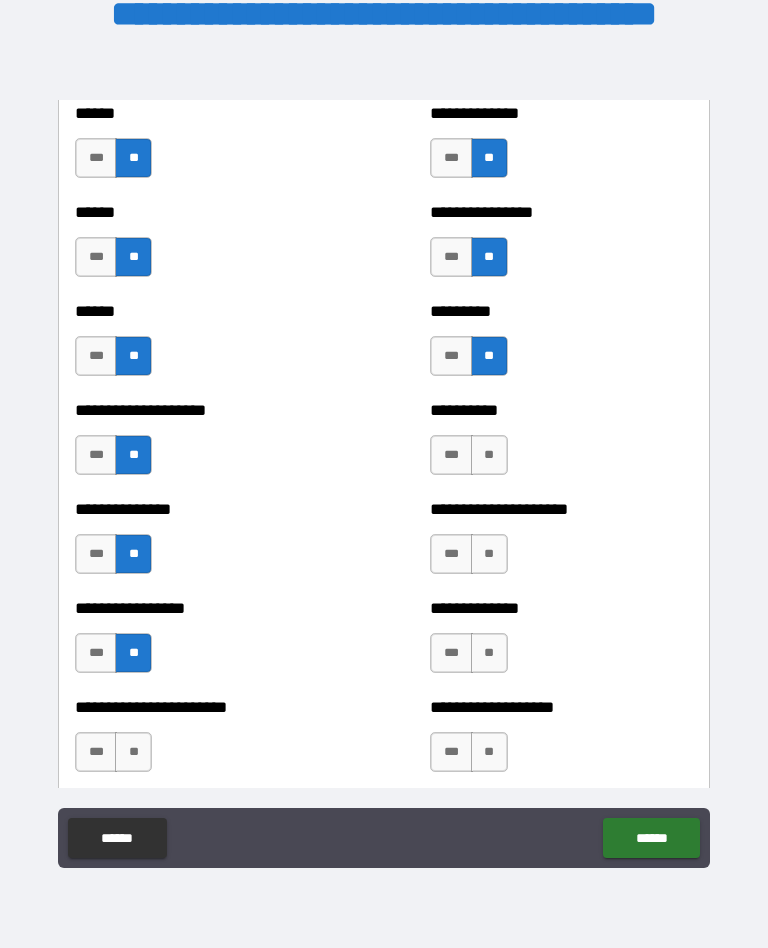 click on "**" at bounding box center [133, 752] 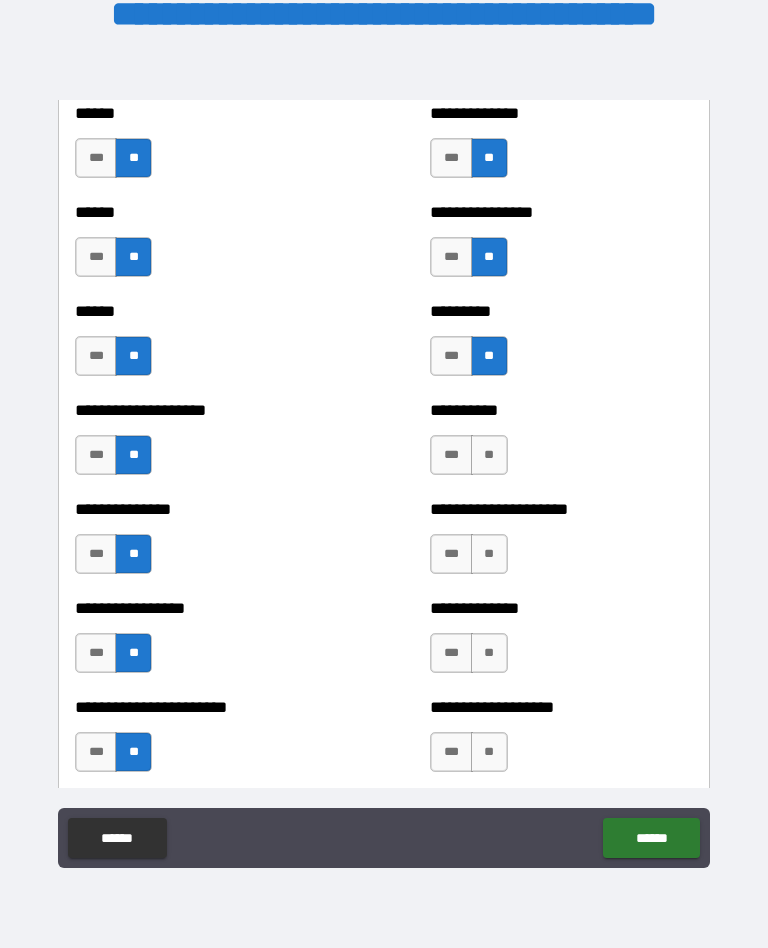 click on "**" at bounding box center [489, 455] 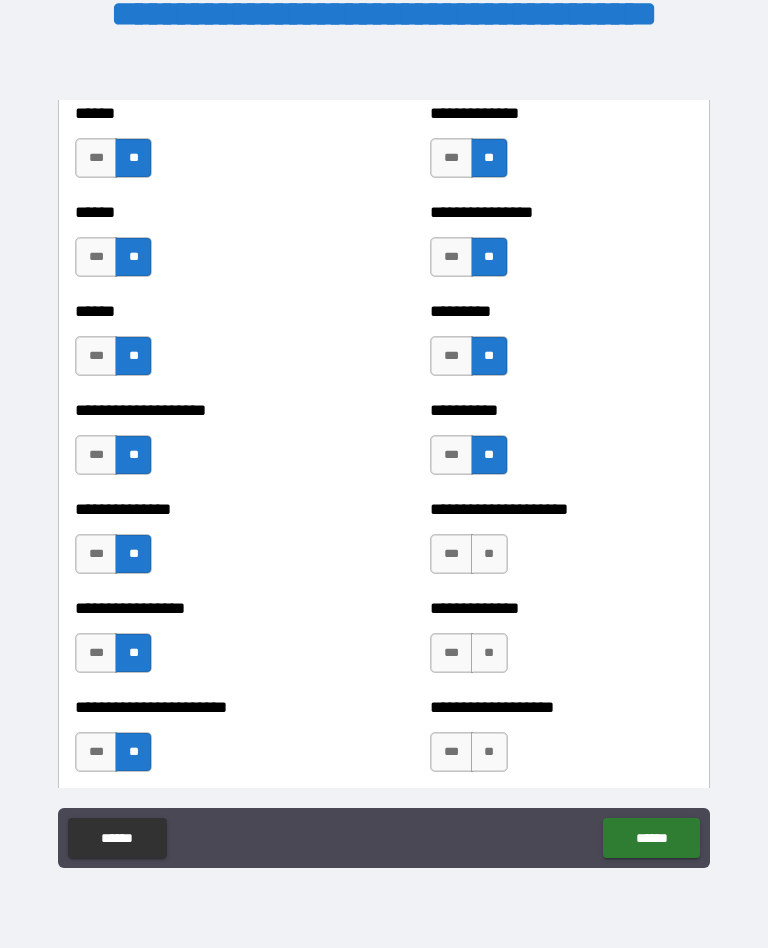 click on "**" at bounding box center [489, 554] 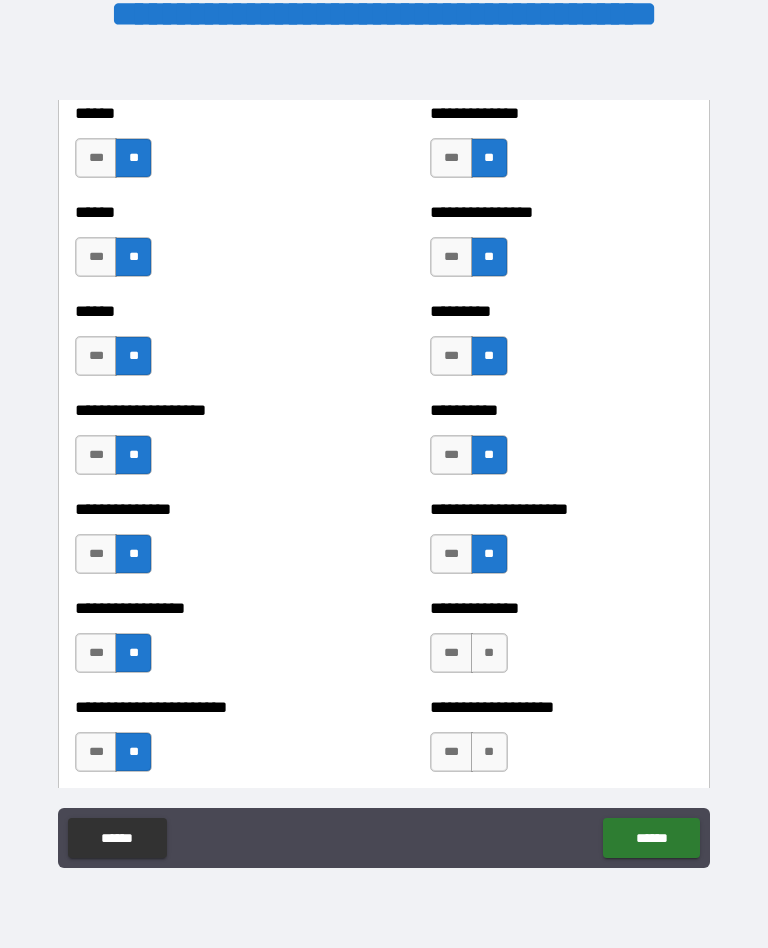 click on "**" at bounding box center (489, 653) 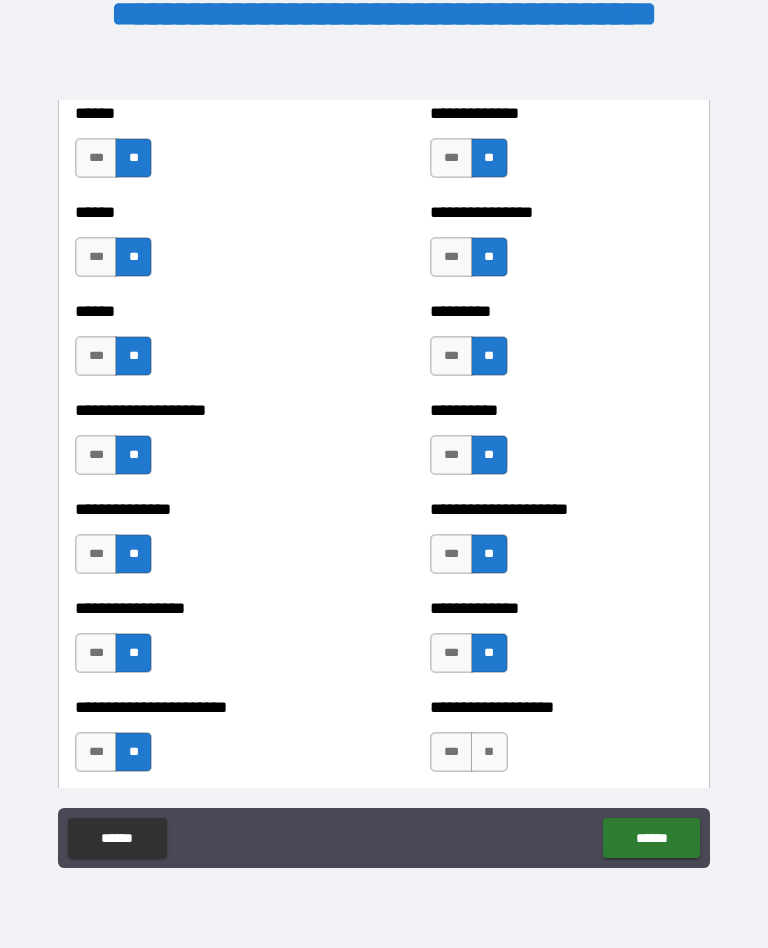 click on "**" at bounding box center (489, 752) 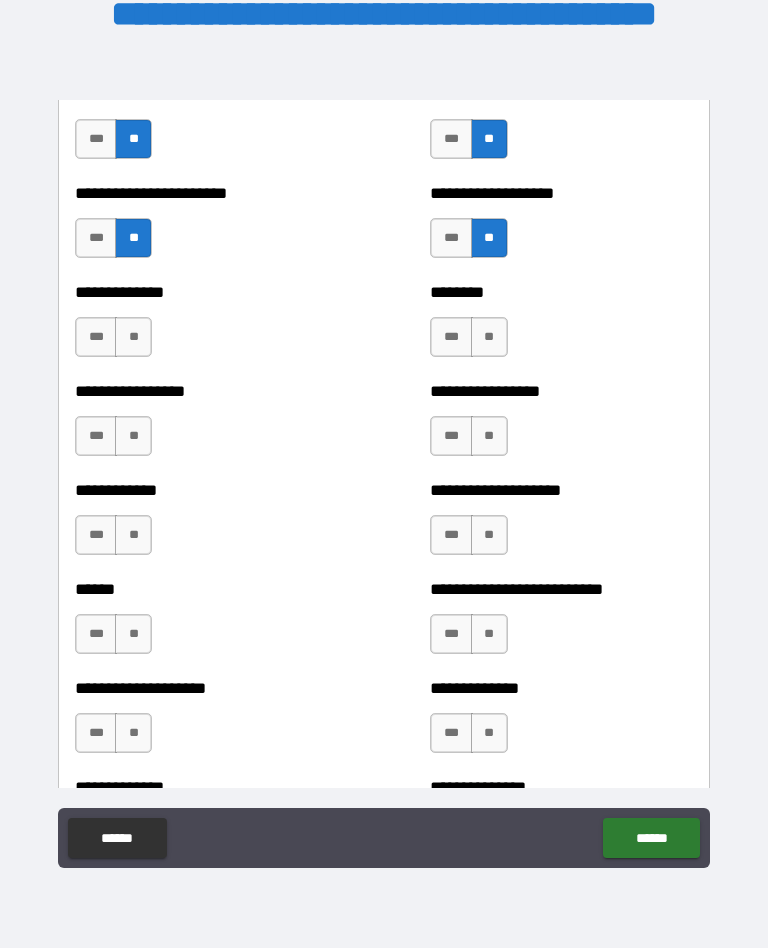 scroll, scrollTop: 3666, scrollLeft: 0, axis: vertical 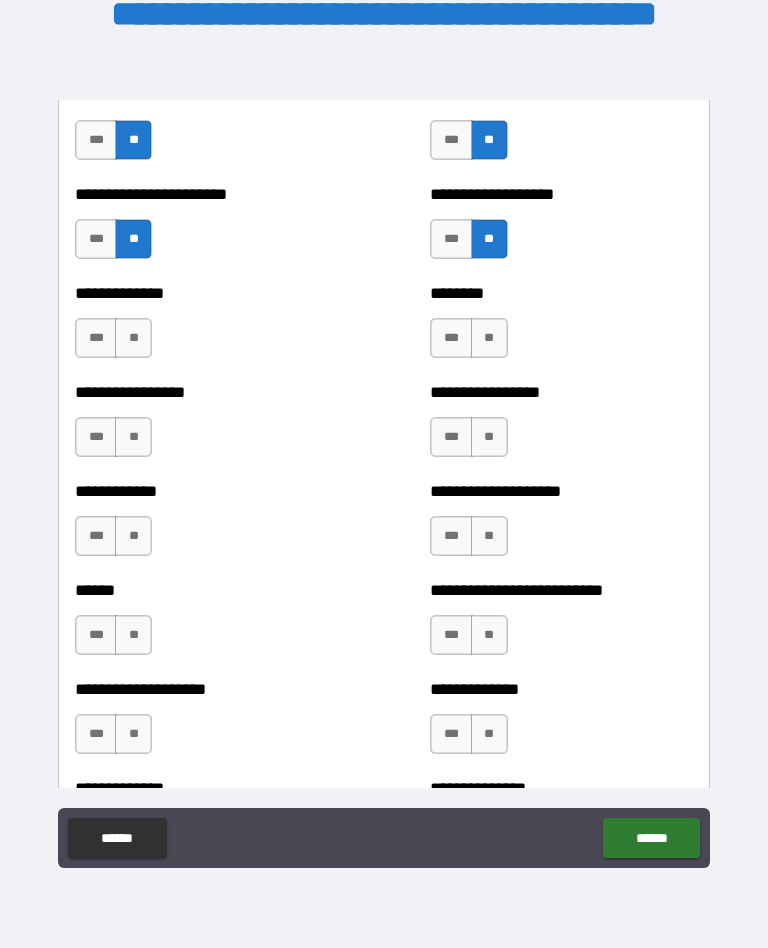 click on "**" at bounding box center (133, 338) 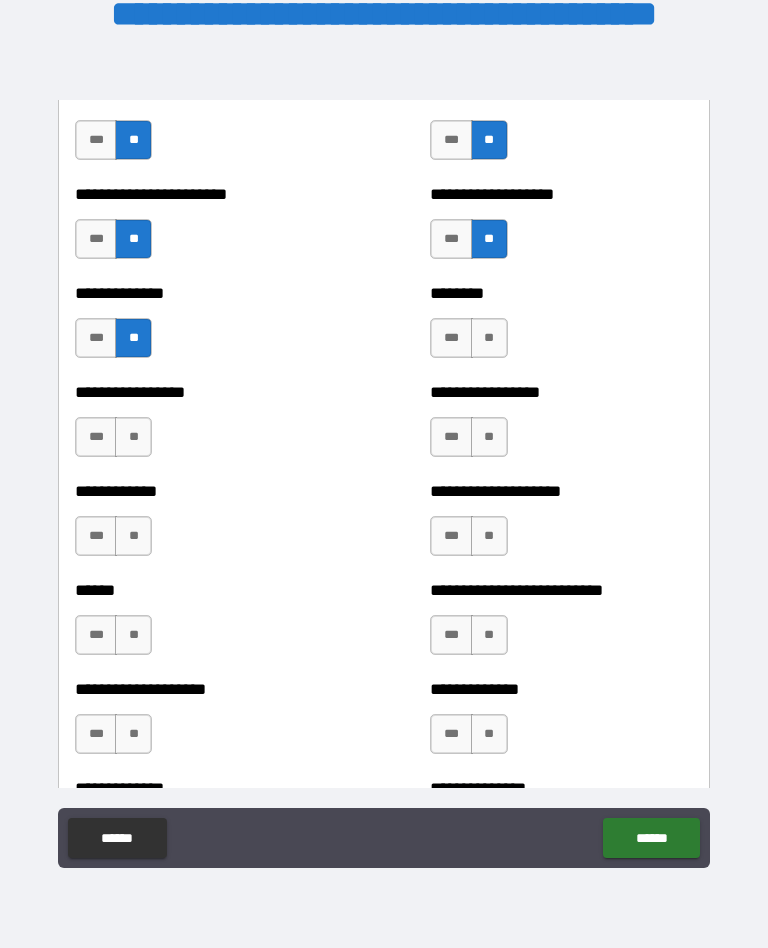 click on "**" at bounding box center (133, 437) 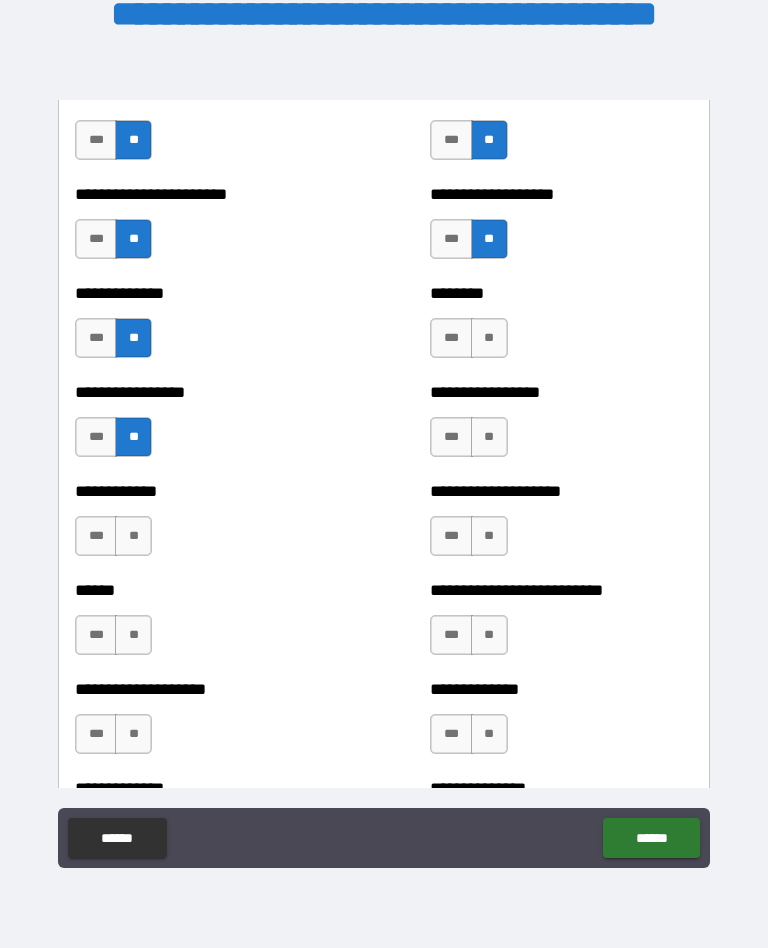 click on "**" at bounding box center [133, 536] 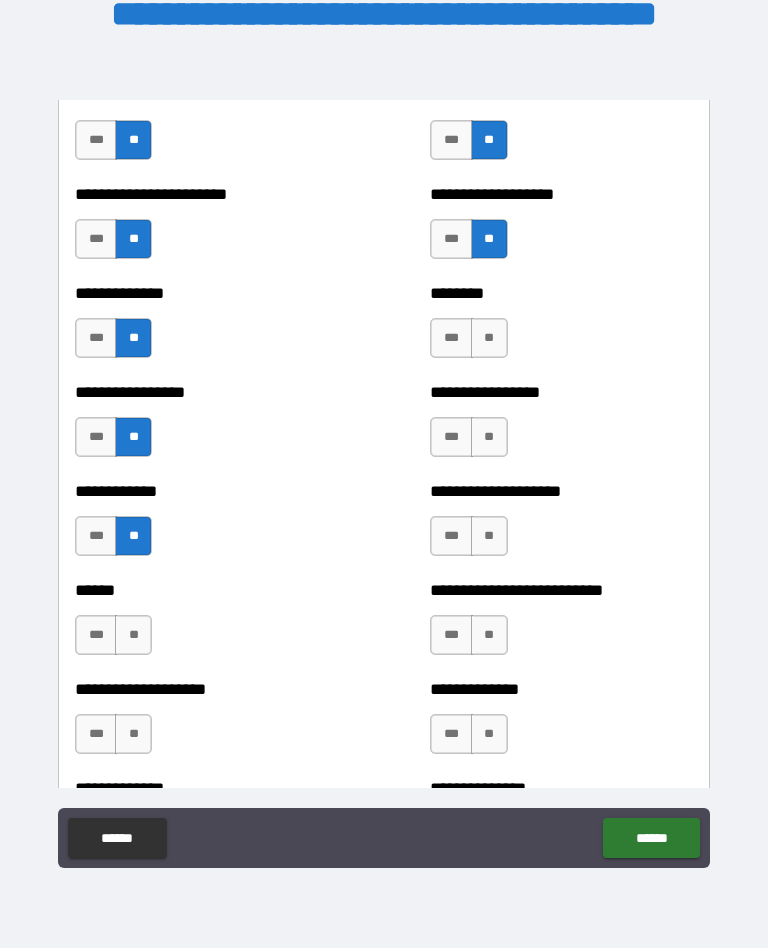 click on "**" at bounding box center (133, 635) 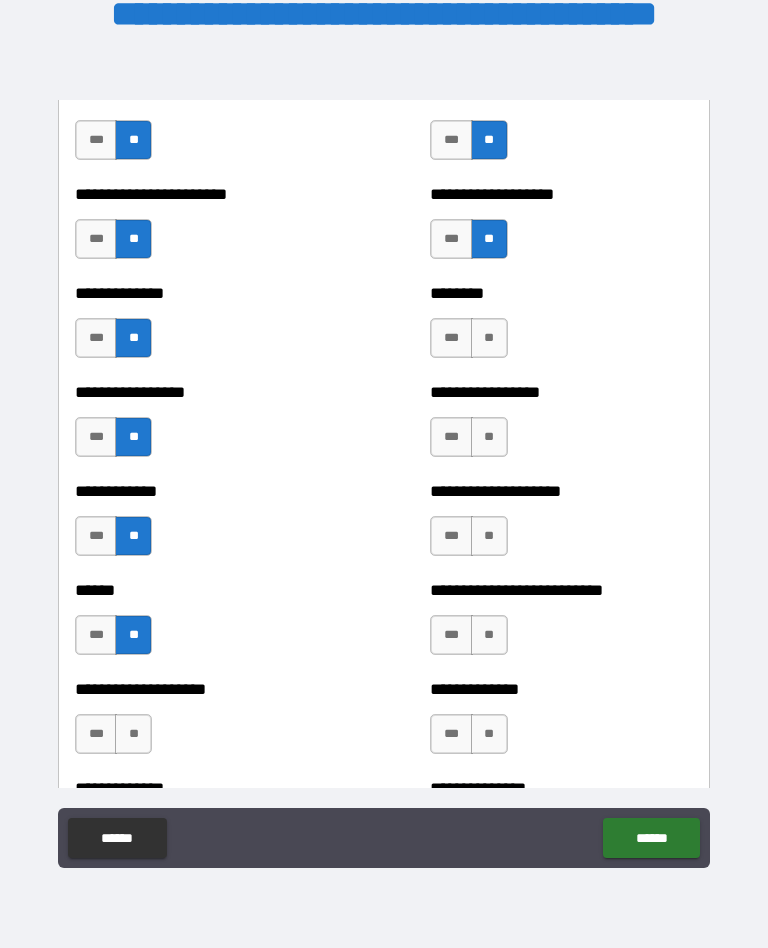 click on "**" at bounding box center (489, 338) 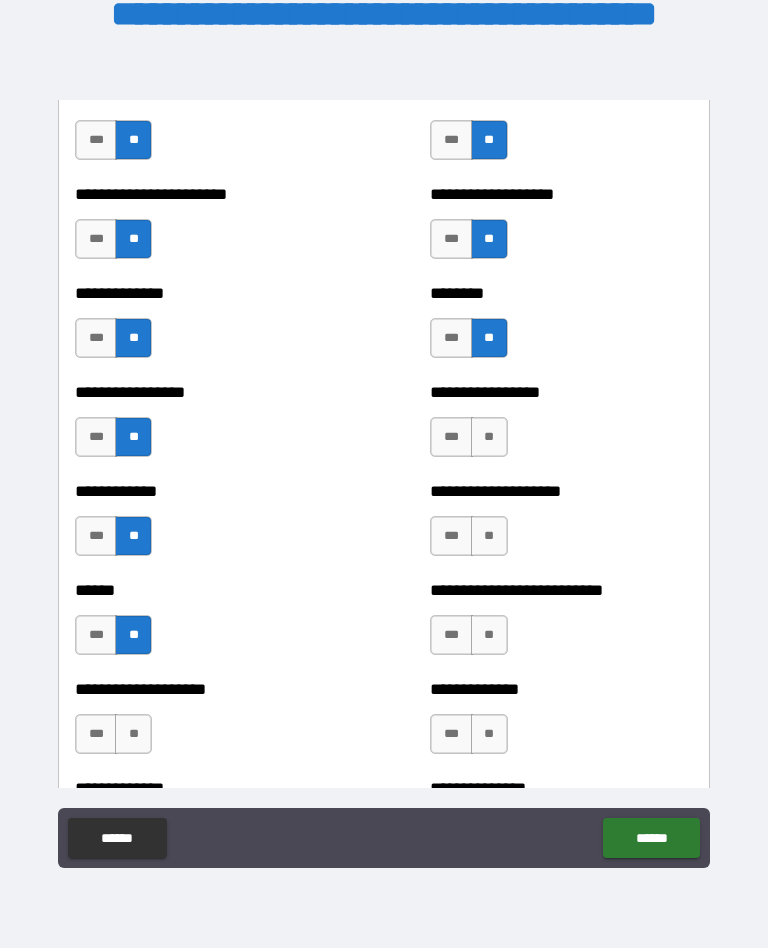 click on "**" at bounding box center (489, 437) 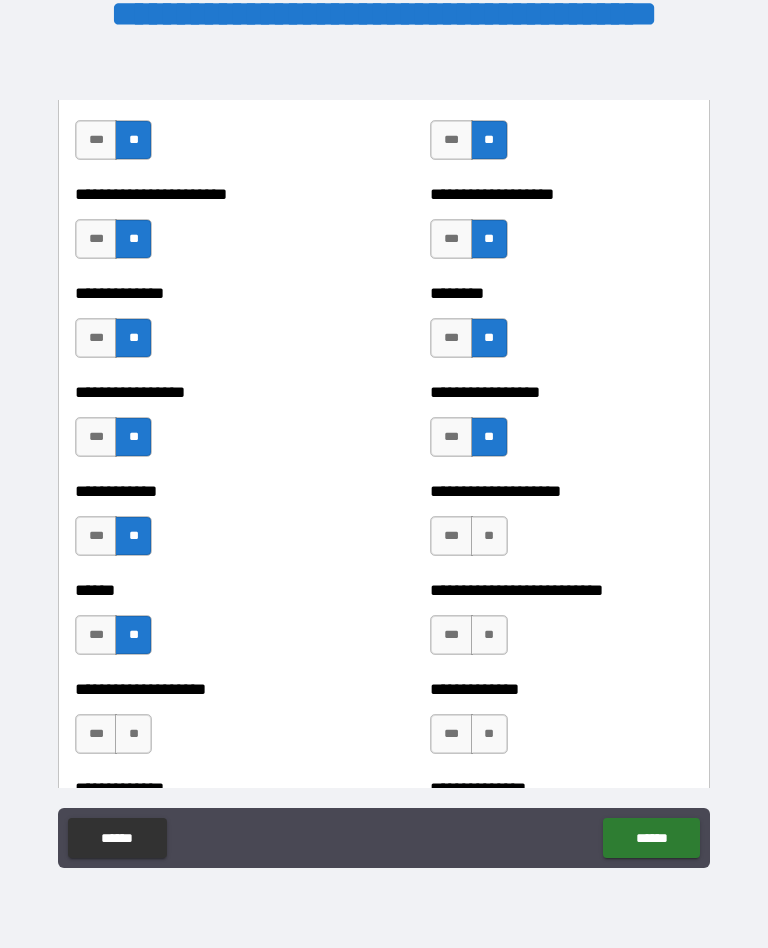 click on "**" at bounding box center [489, 536] 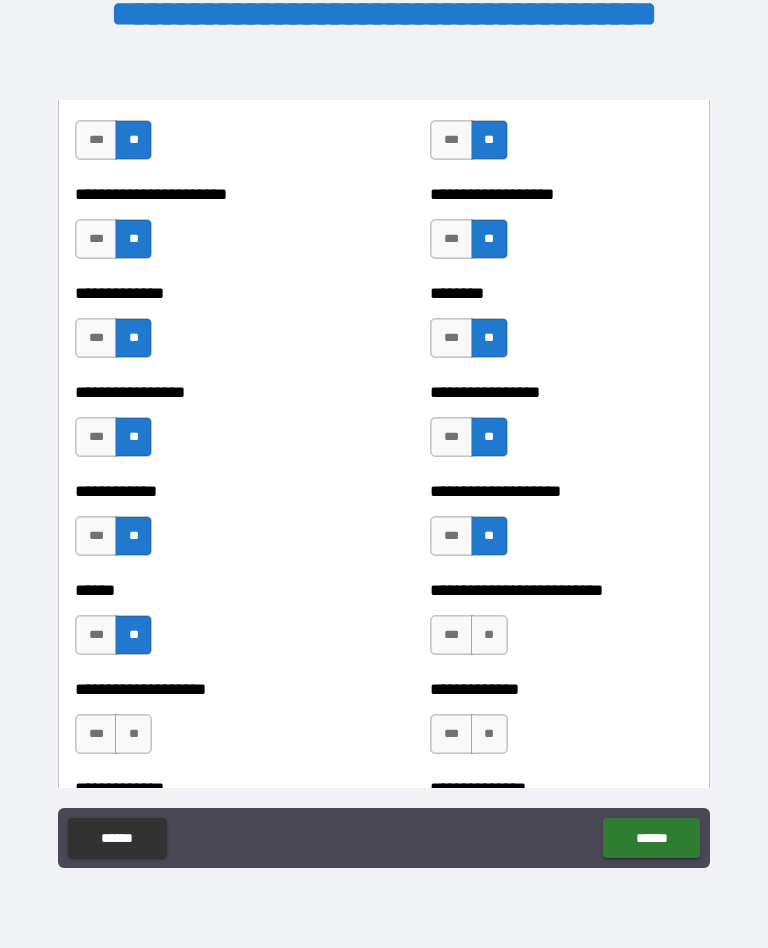 click on "**" at bounding box center (489, 635) 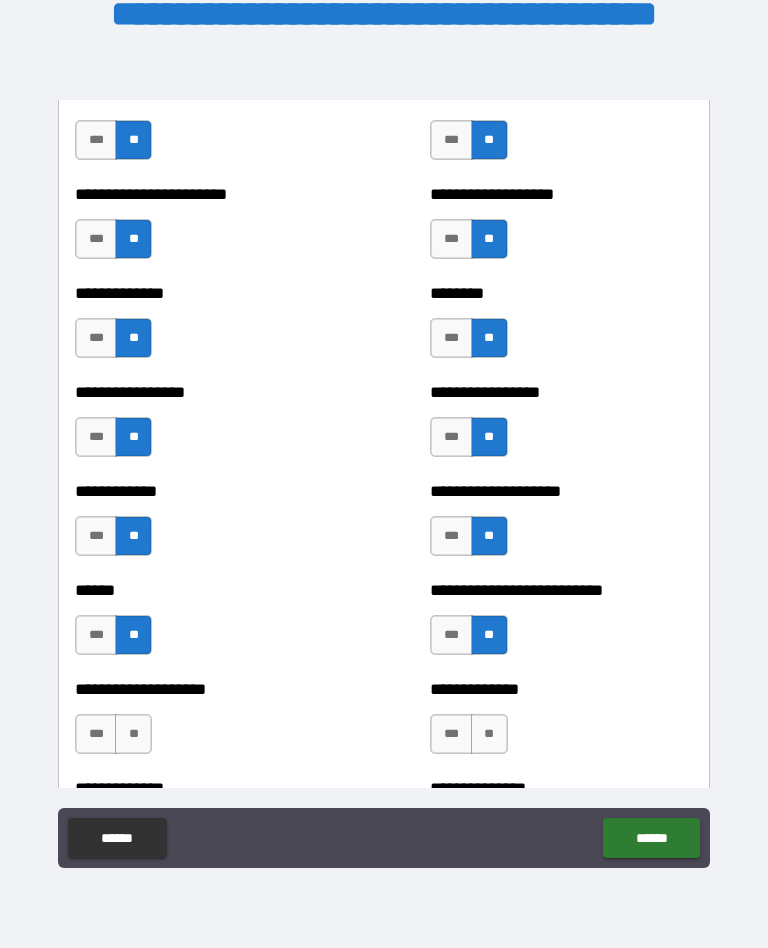 click on "**" at bounding box center (489, 734) 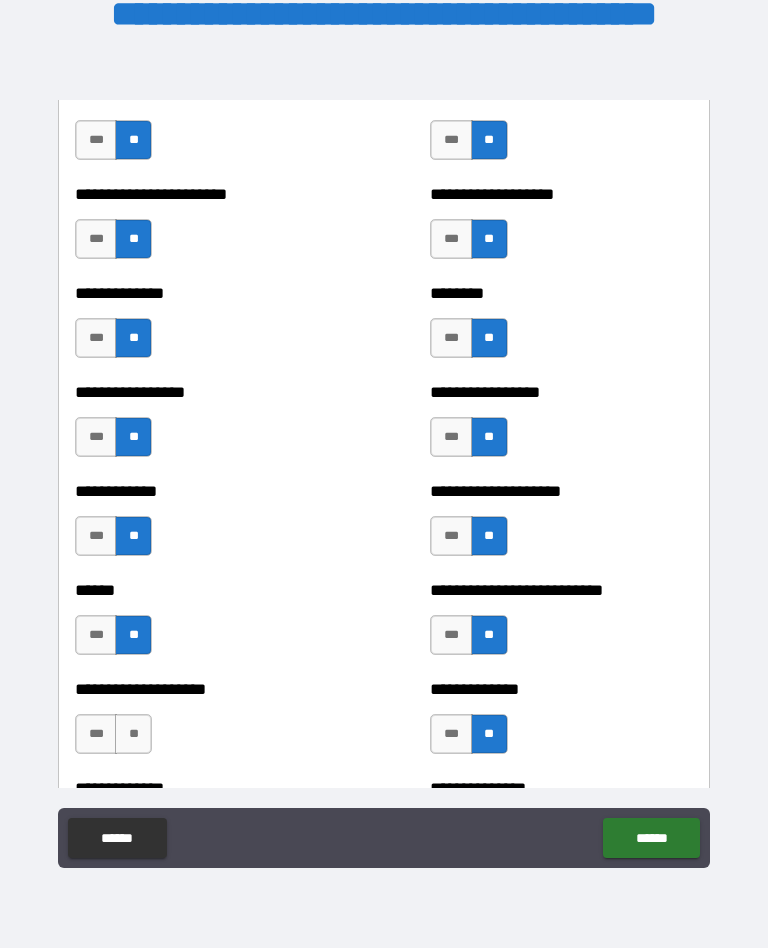 click on "**" at bounding box center [133, 734] 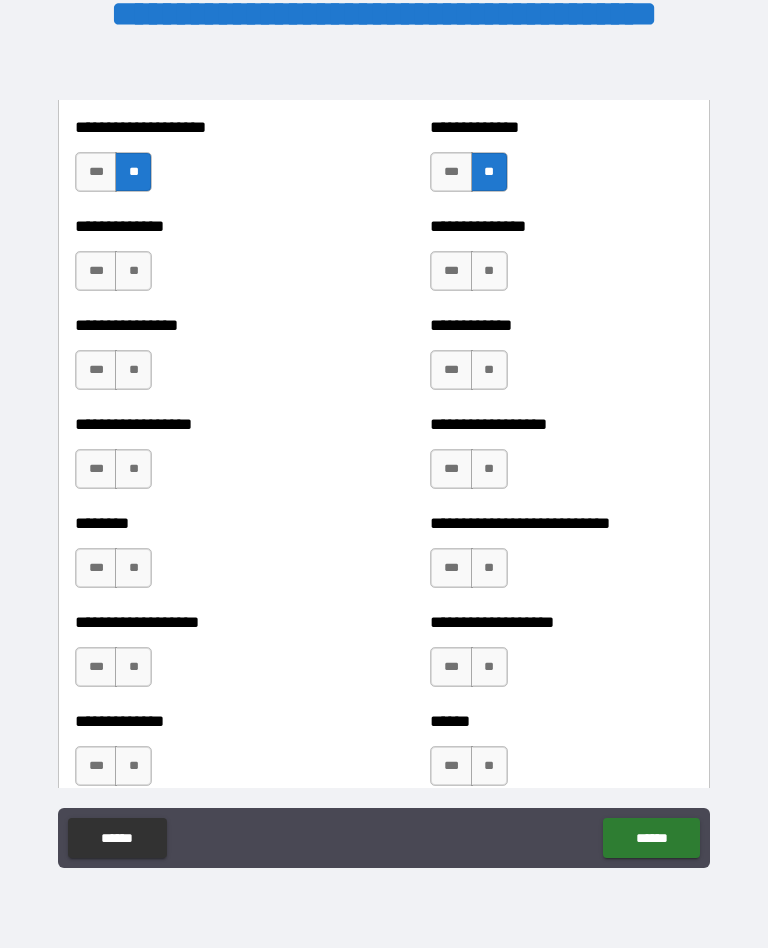 scroll, scrollTop: 4230, scrollLeft: 0, axis: vertical 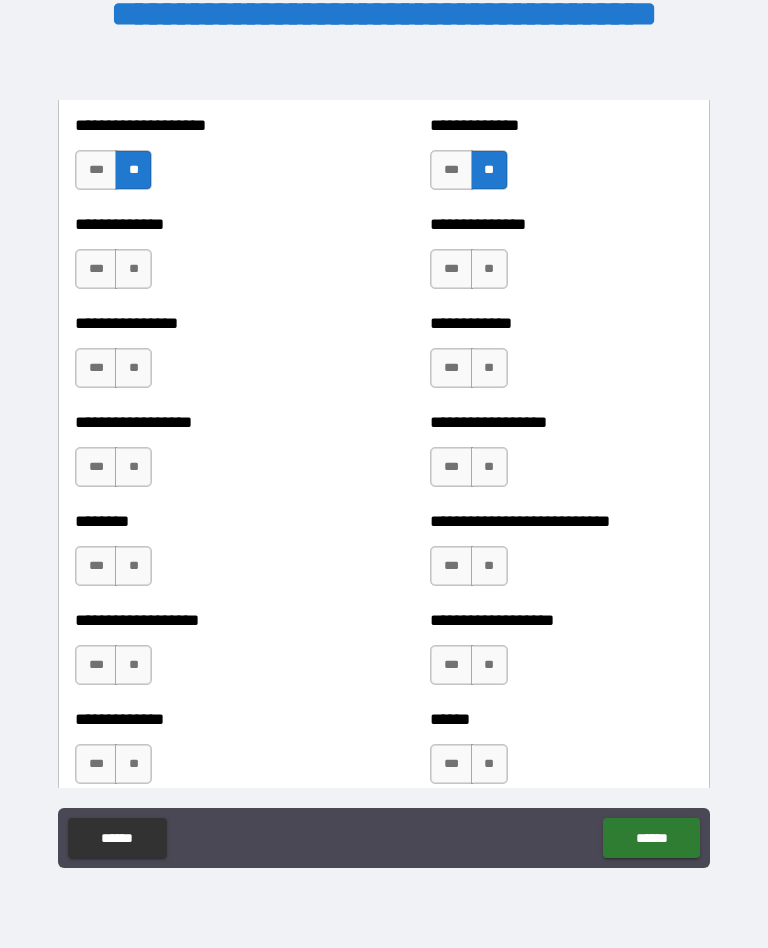 click on "**" at bounding box center [133, 269] 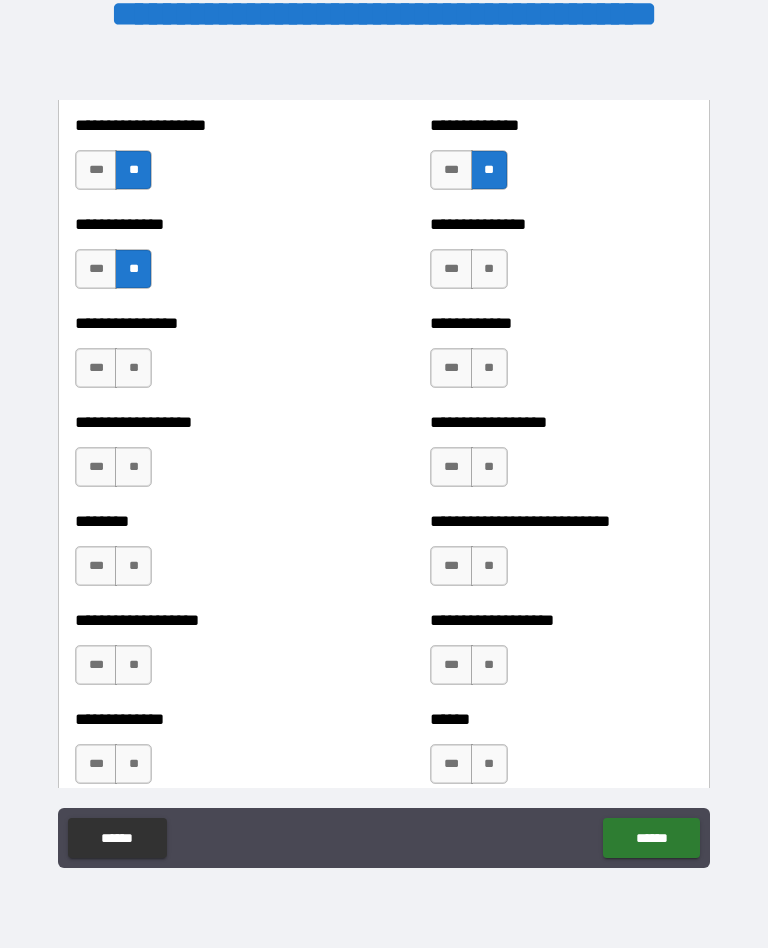 click on "**" at bounding box center [133, 368] 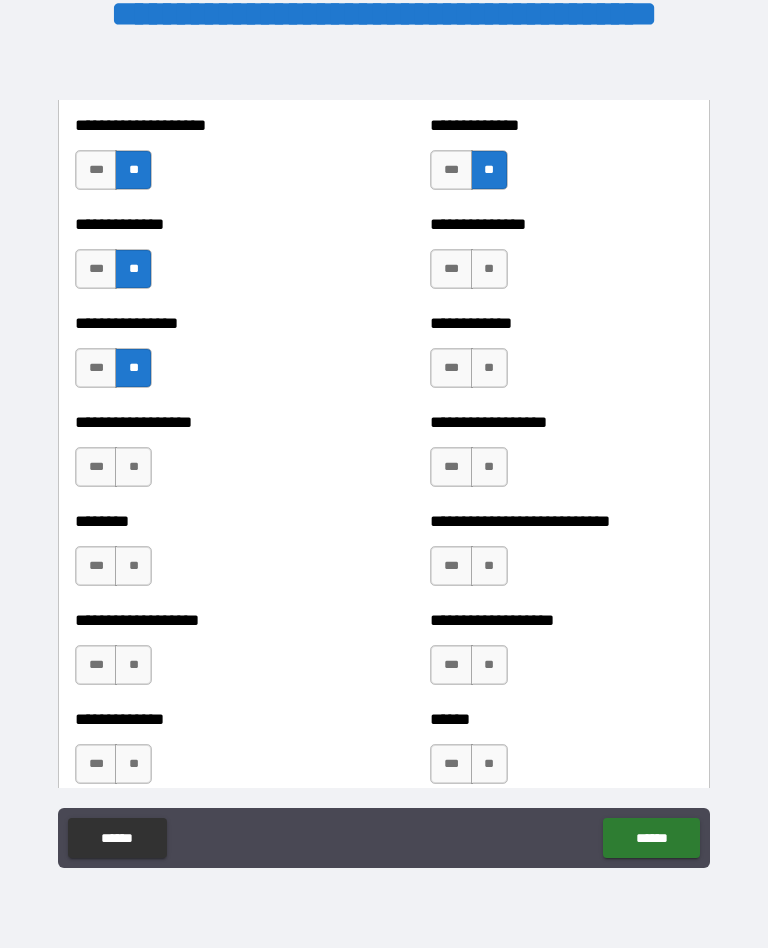click on "**" at bounding box center (133, 467) 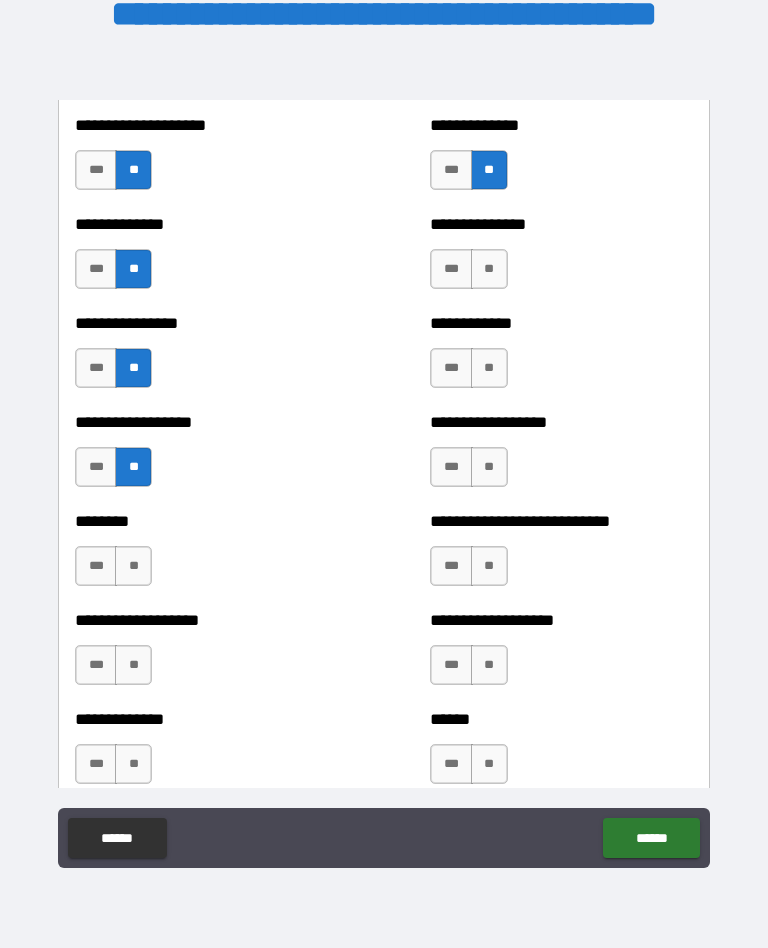click on "**" at bounding box center [133, 566] 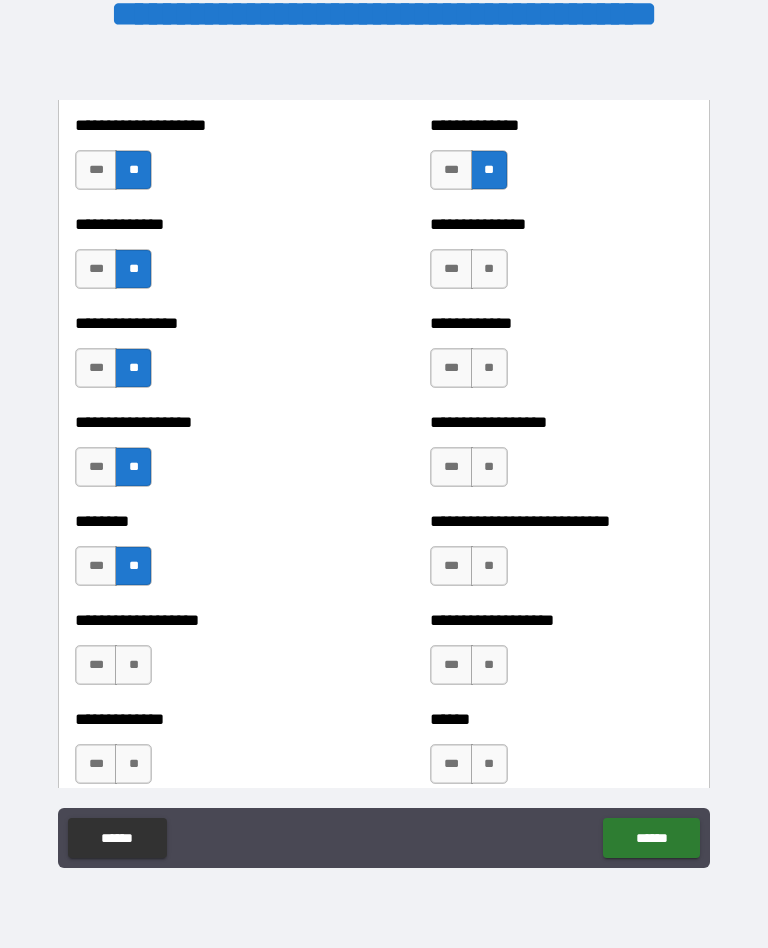 click on "**" at bounding box center (133, 665) 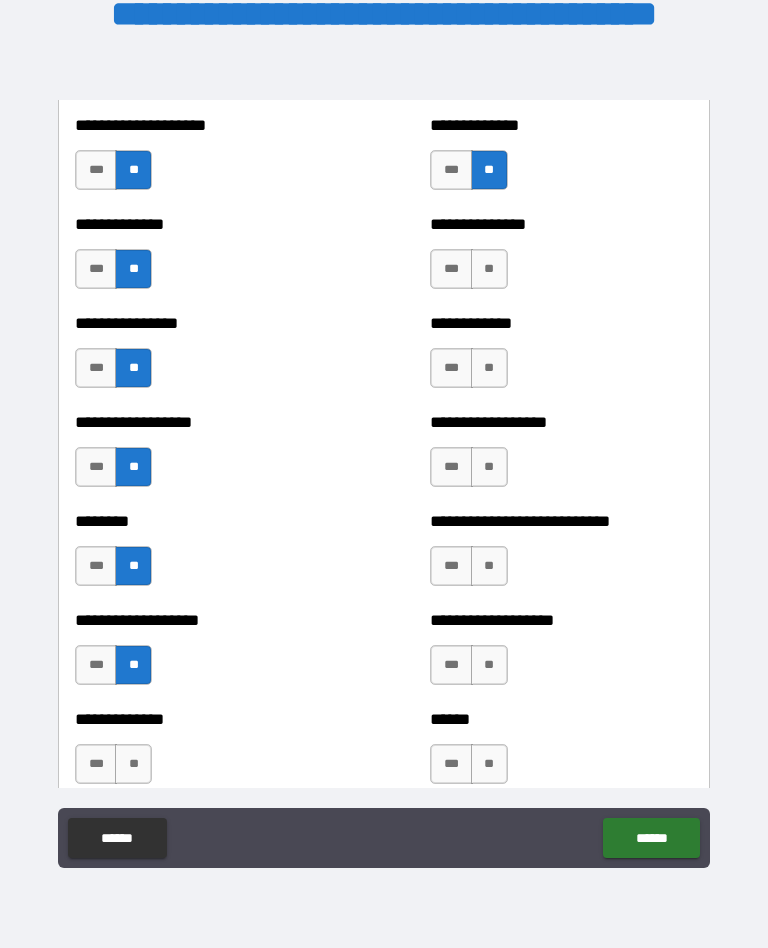 click on "**" at bounding box center [489, 269] 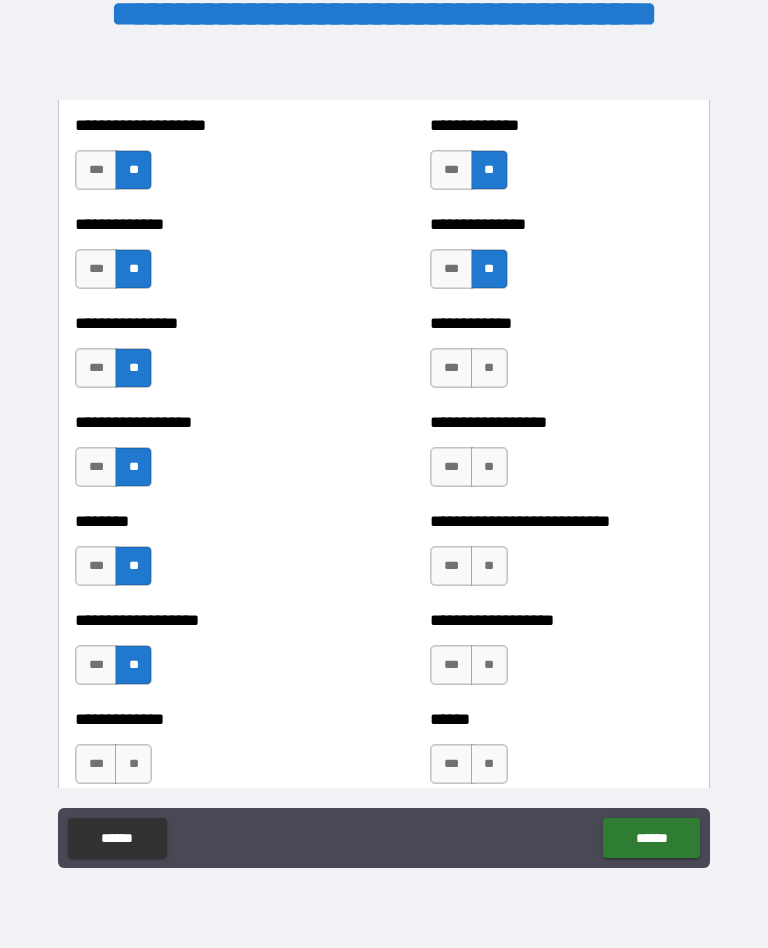 click on "**" at bounding box center (489, 368) 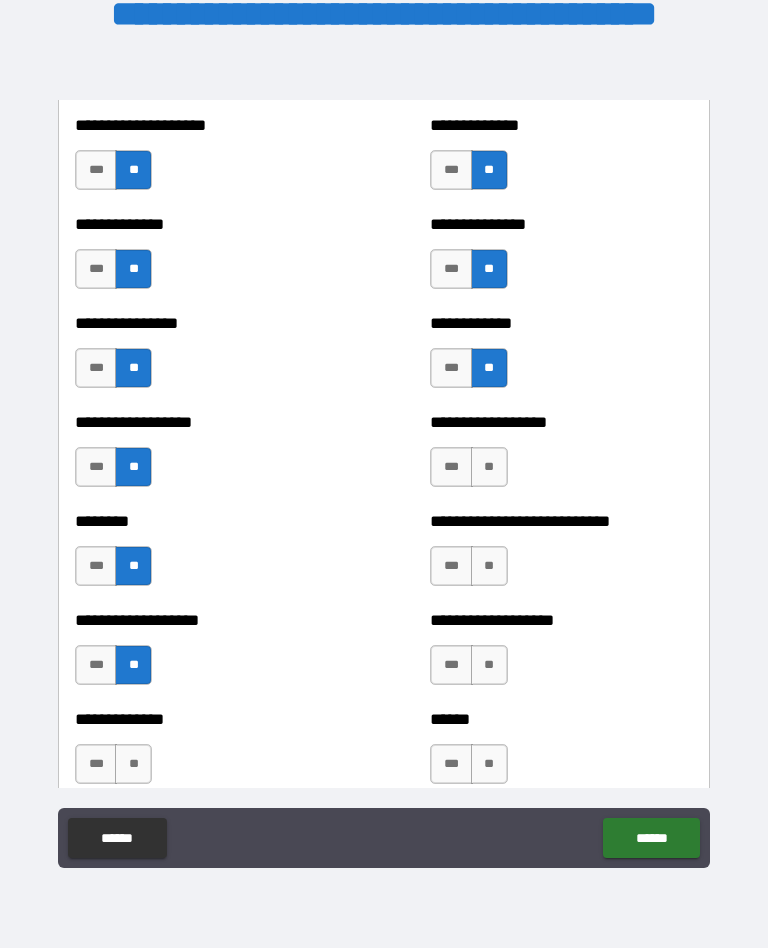 click on "**" at bounding box center [489, 467] 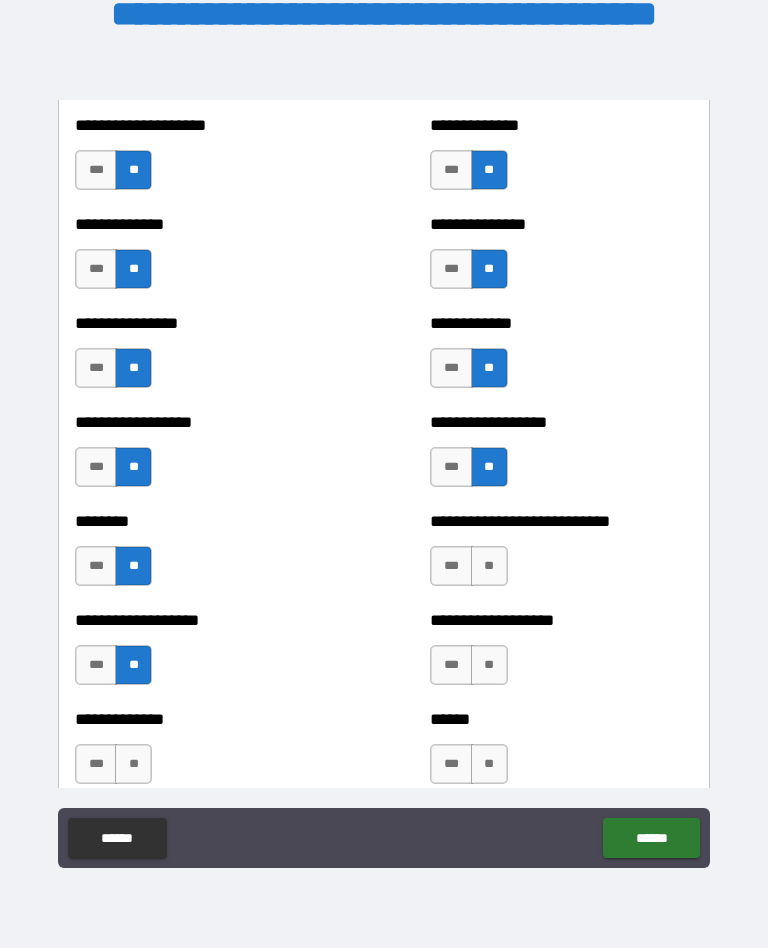click on "**" at bounding box center (489, 566) 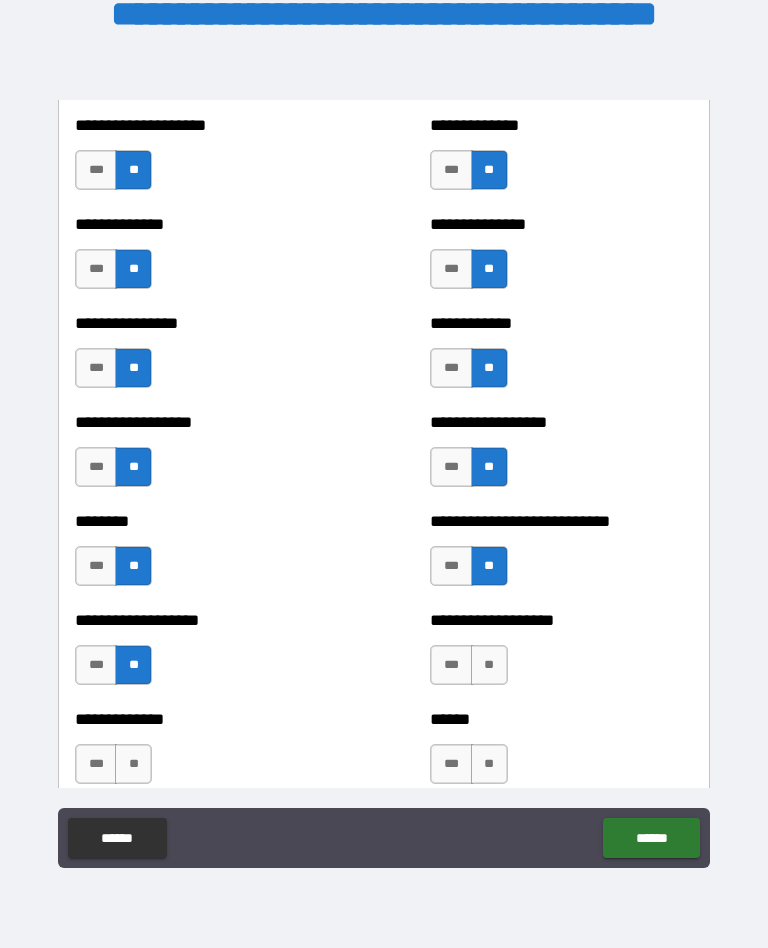 click on "**" at bounding box center (489, 665) 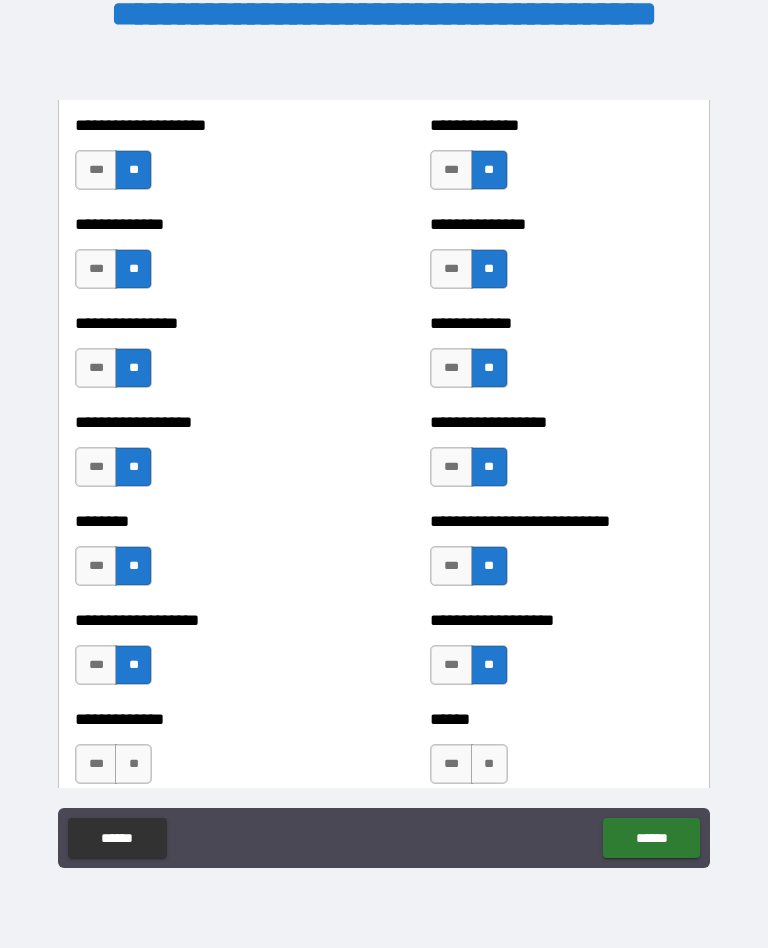 click on "**" at bounding box center (489, 764) 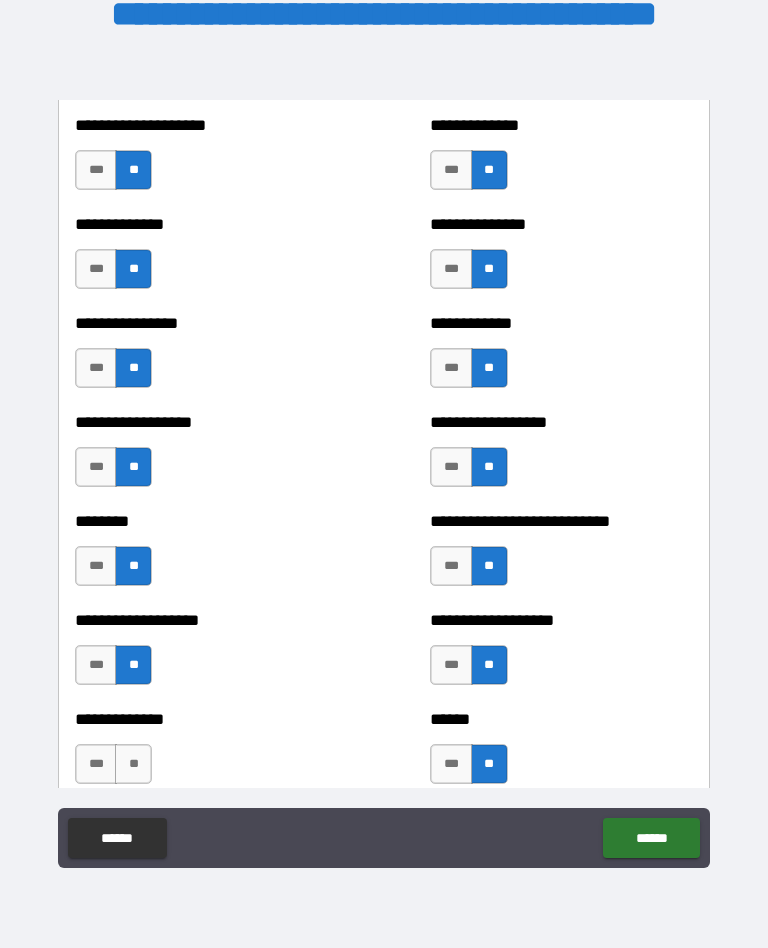 click on "**" at bounding box center (133, 764) 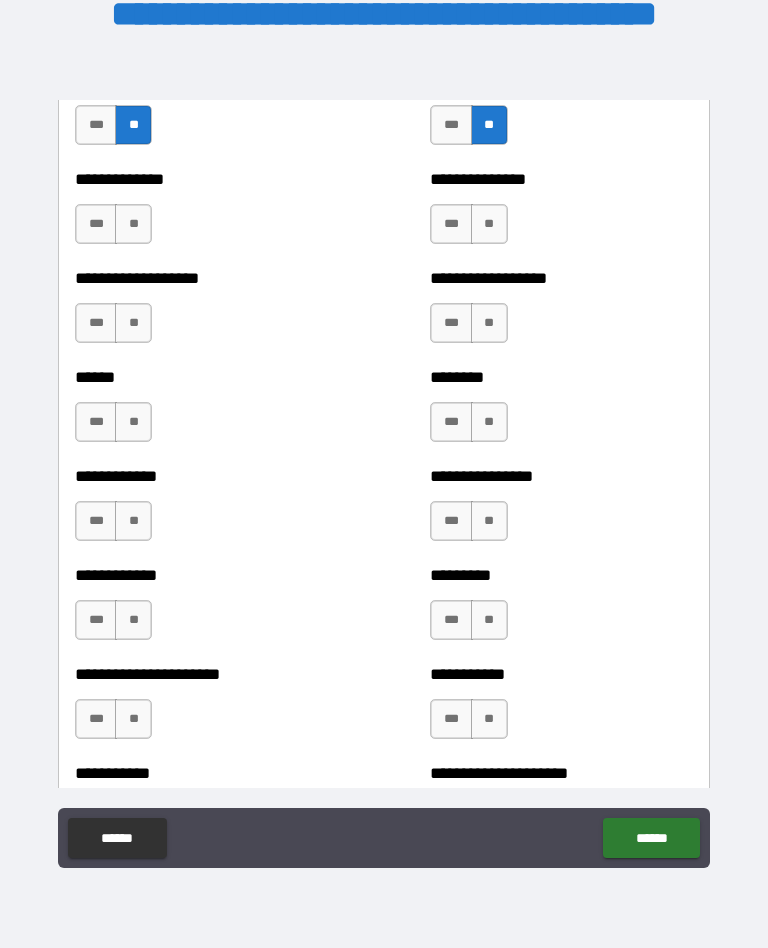 scroll, scrollTop: 4868, scrollLeft: 0, axis: vertical 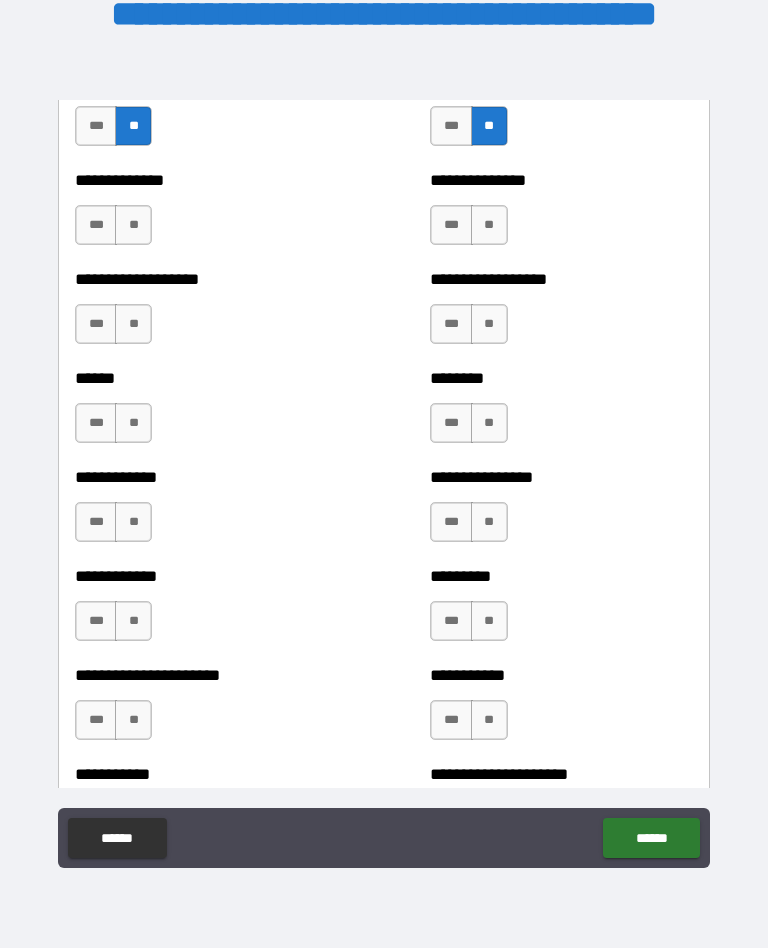 click on "**" at bounding box center [133, 225] 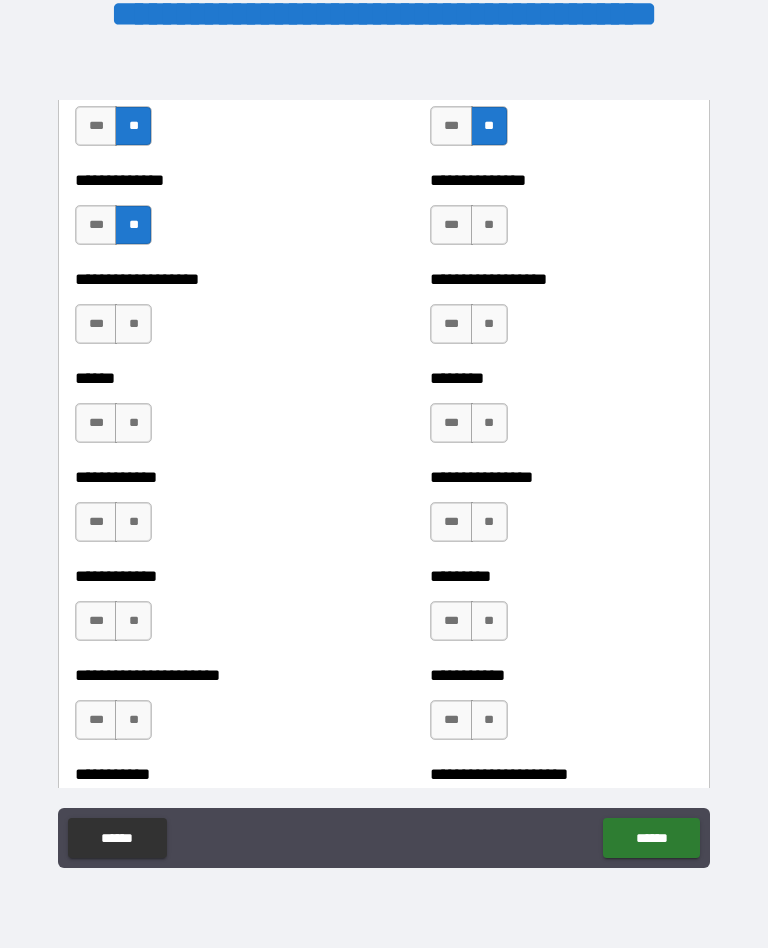 click on "**" at bounding box center (133, 324) 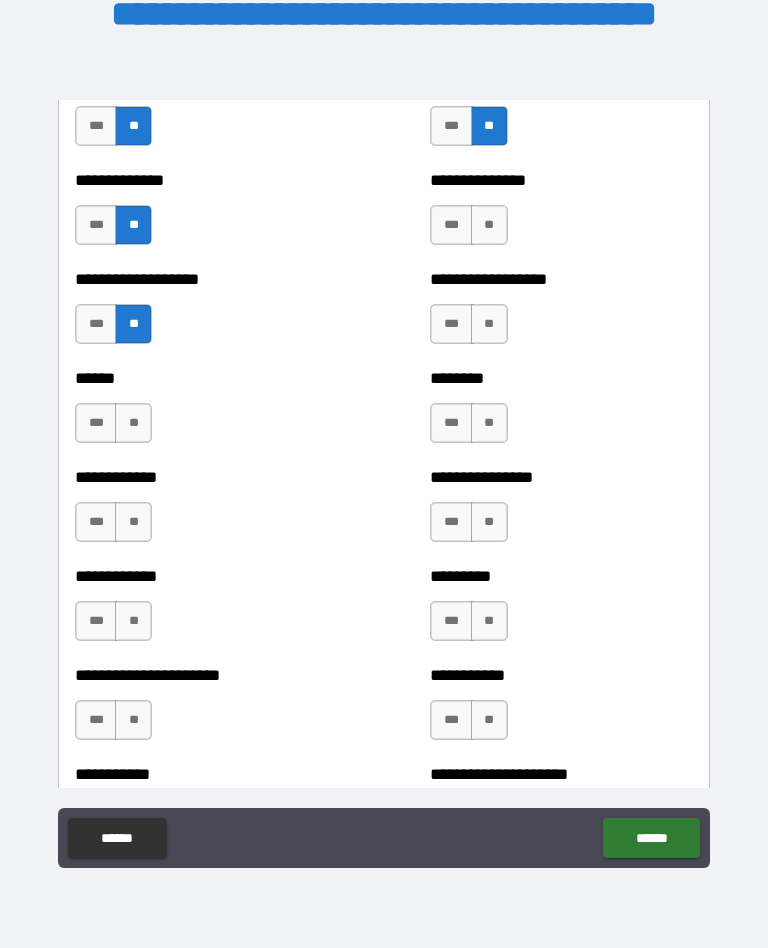 click on "**" at bounding box center [133, 423] 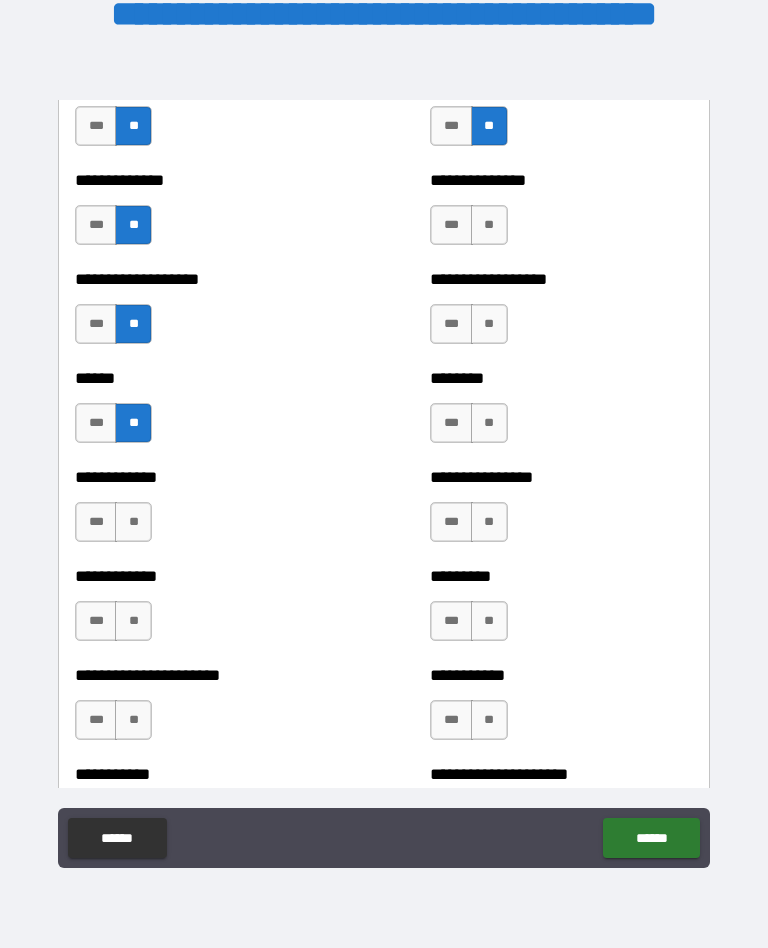 click on "**" at bounding box center [133, 522] 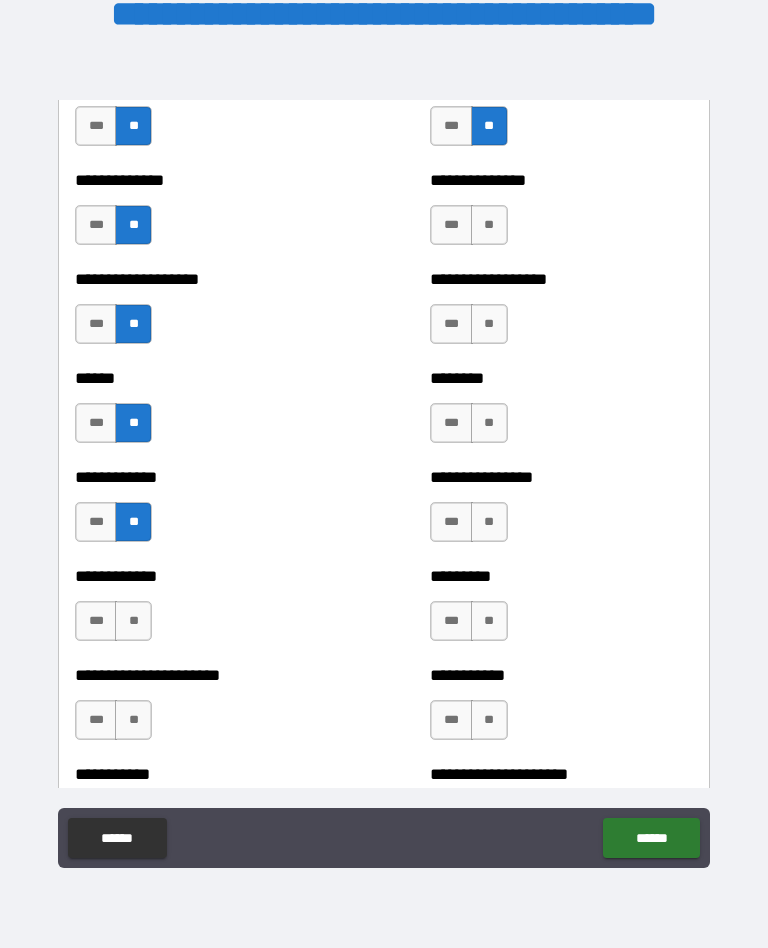 click on "**" at bounding box center [133, 621] 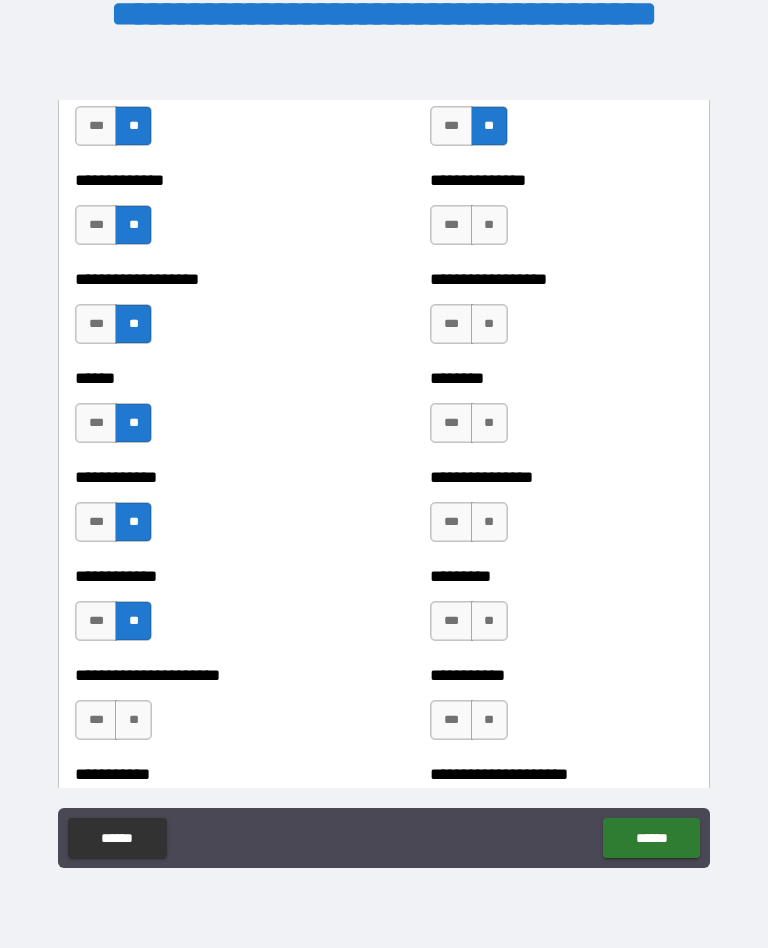 click on "**" at bounding box center [133, 720] 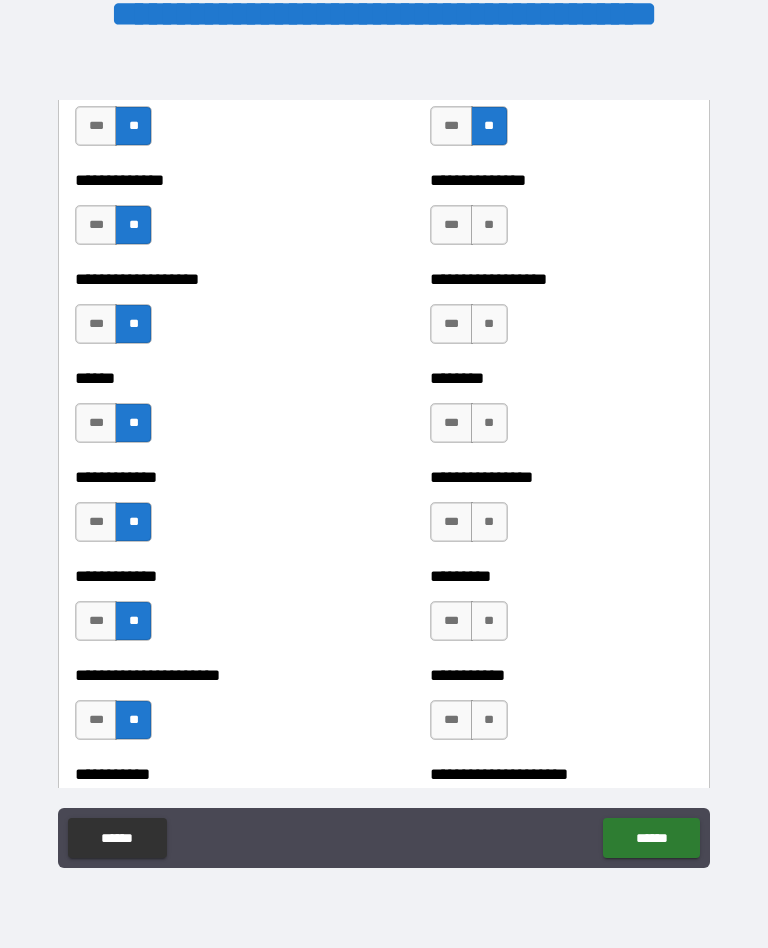 click on "**" at bounding box center [489, 225] 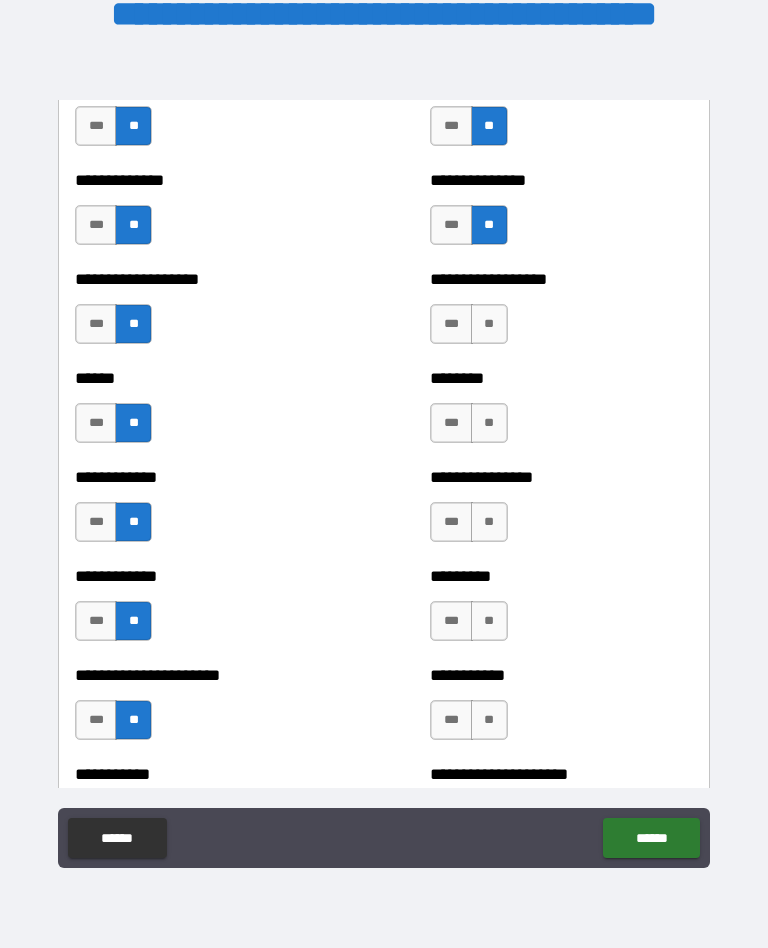 click on "**" at bounding box center [489, 324] 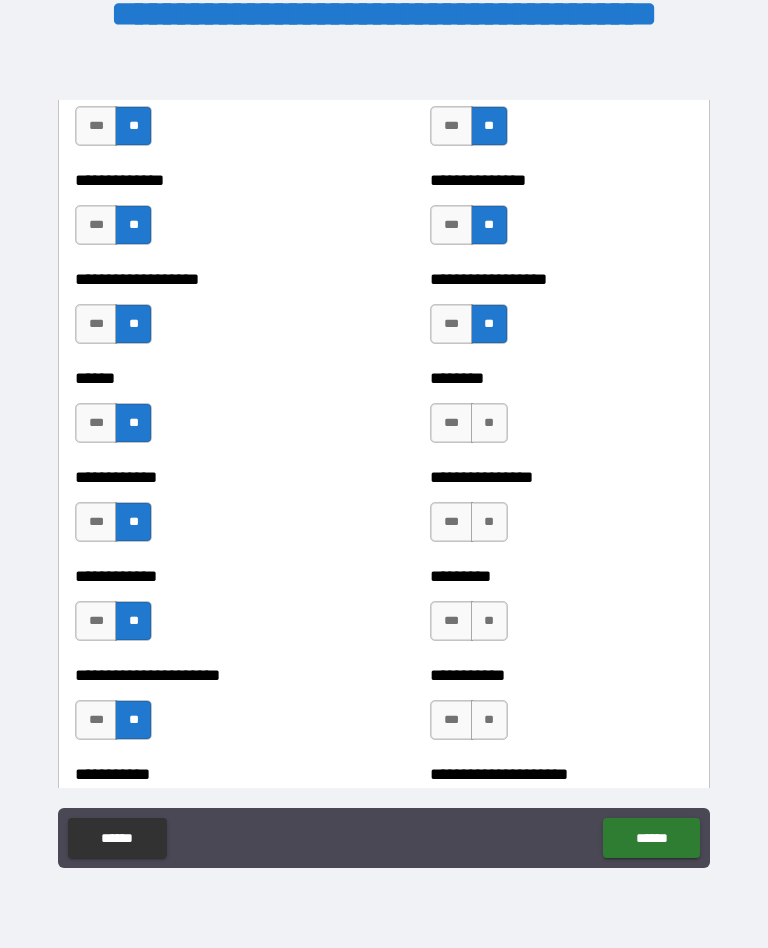 click on "**" at bounding box center (489, 423) 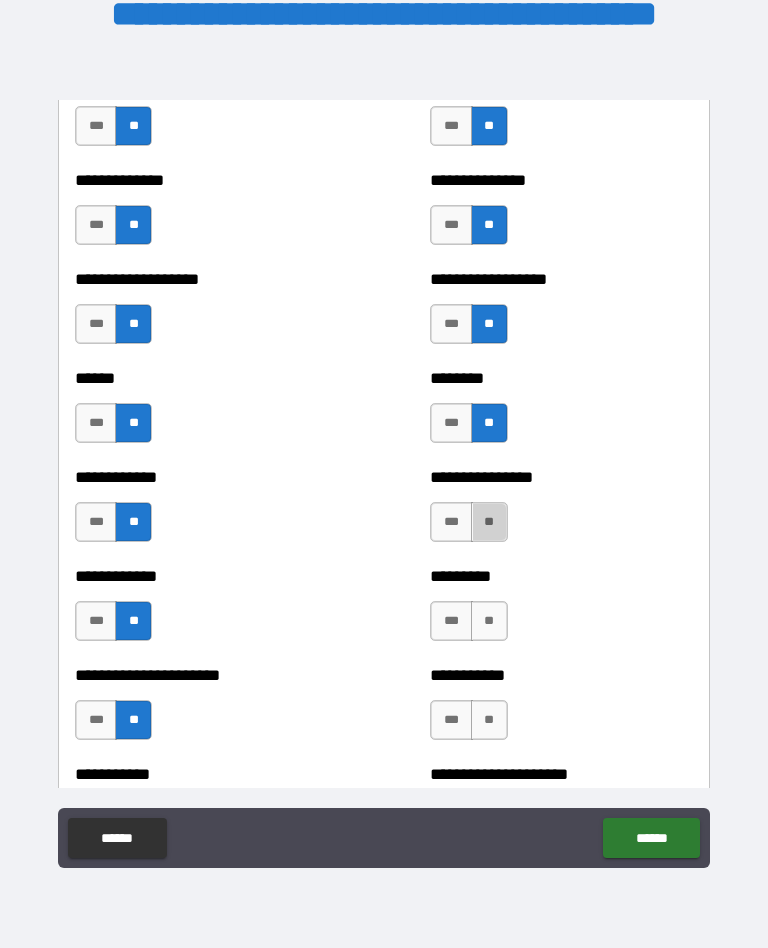 click on "**" at bounding box center [489, 522] 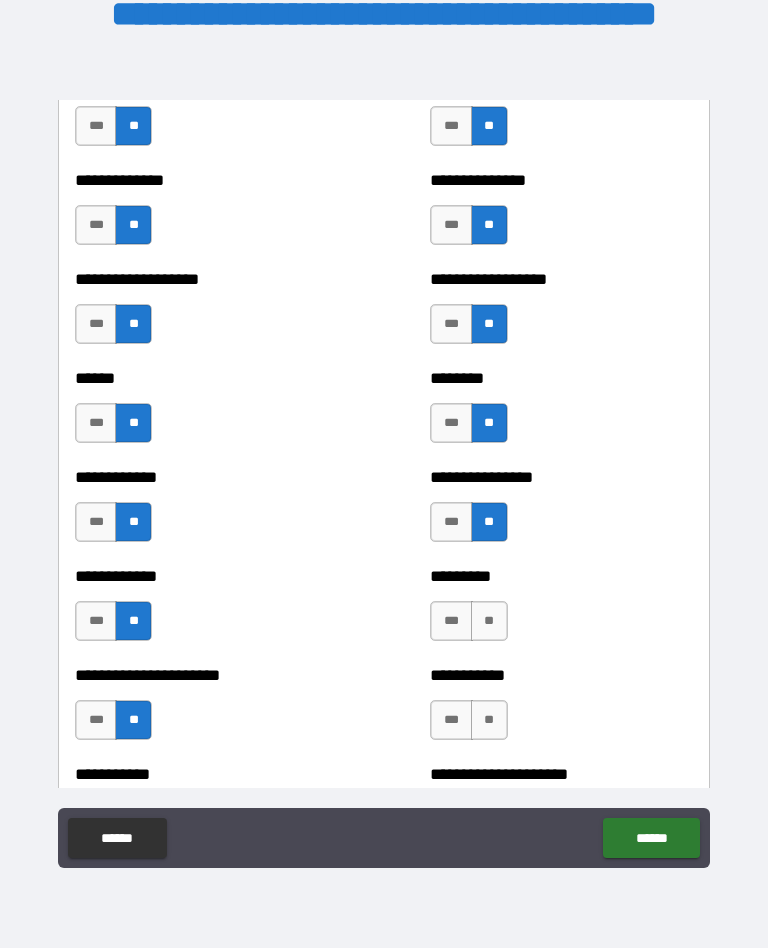 click on "**" at bounding box center (489, 621) 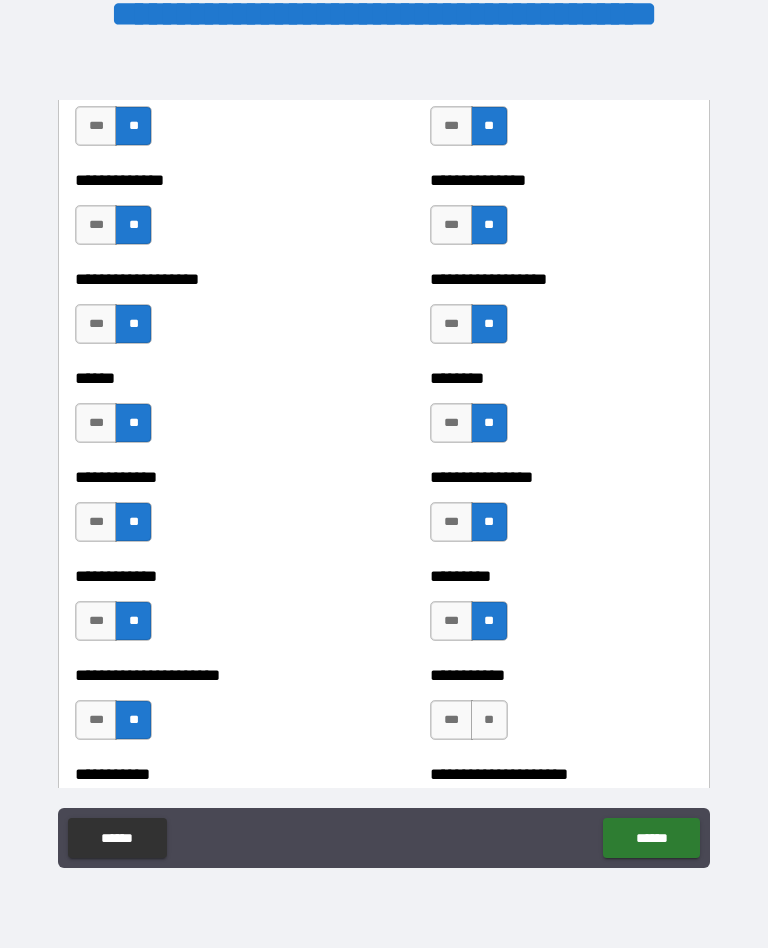 click on "**" at bounding box center (489, 720) 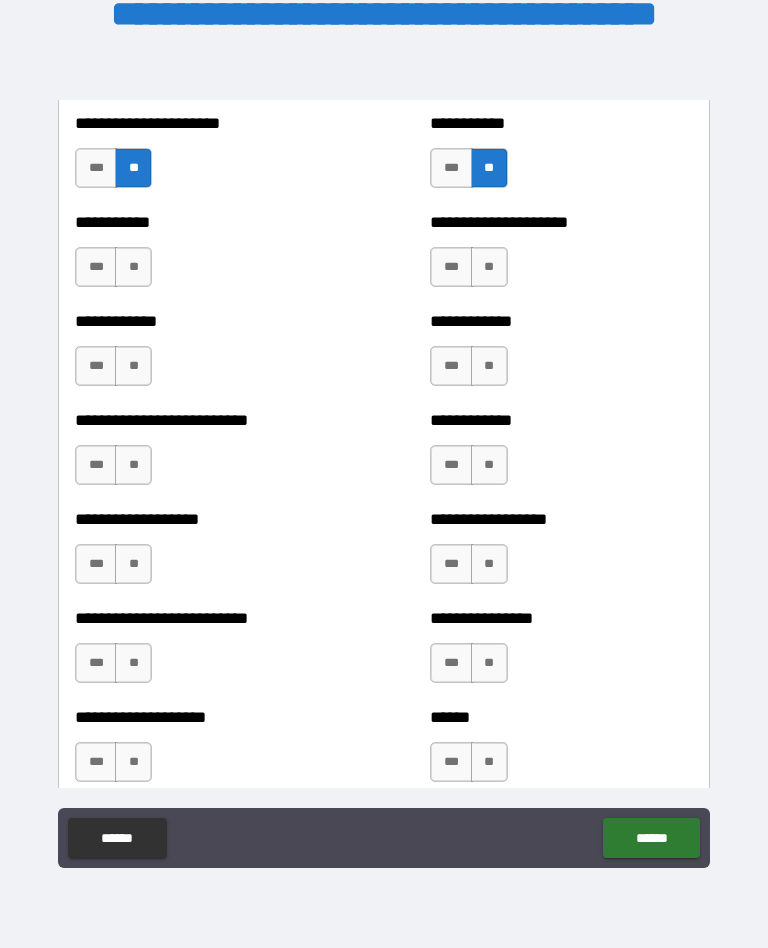 scroll, scrollTop: 5454, scrollLeft: 0, axis: vertical 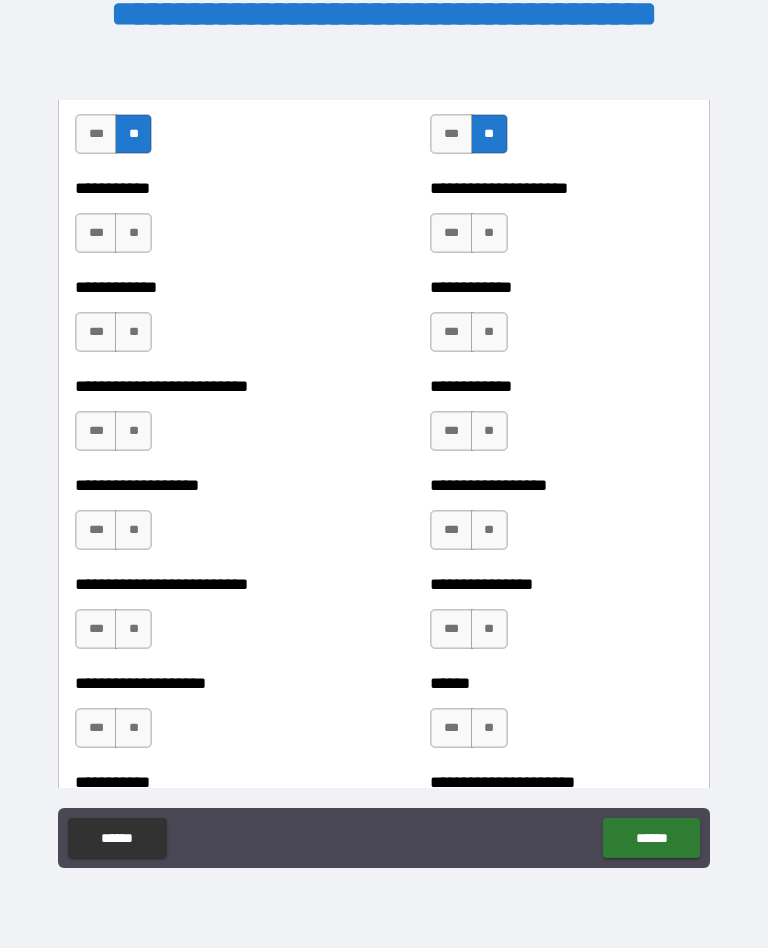 click on "**" at bounding box center (489, 233) 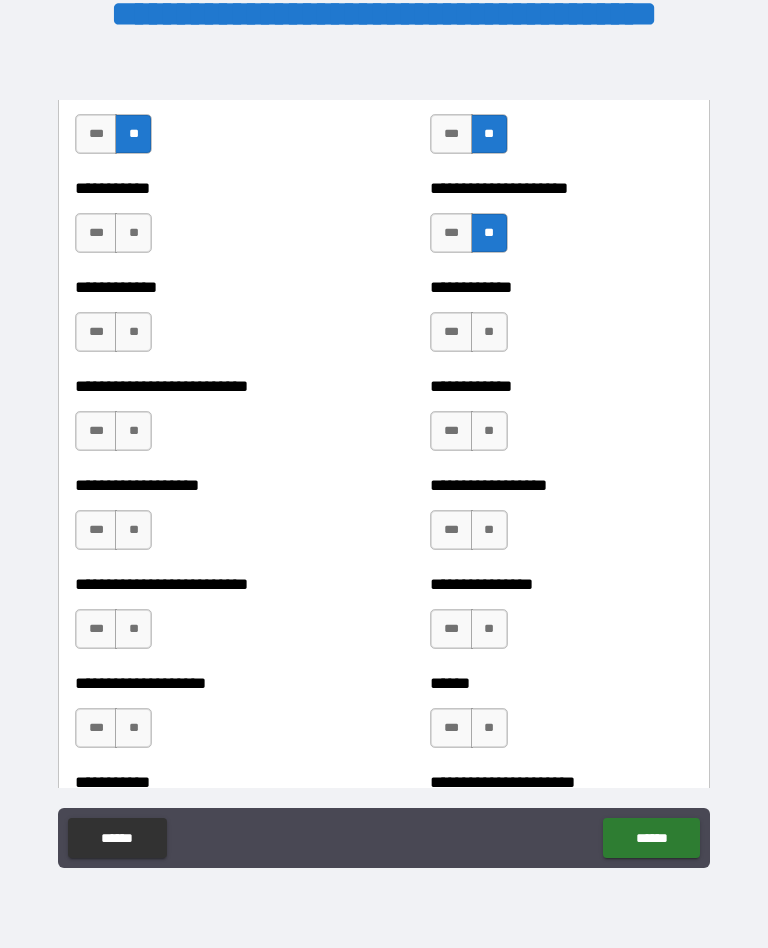 click on "**" at bounding box center (489, 332) 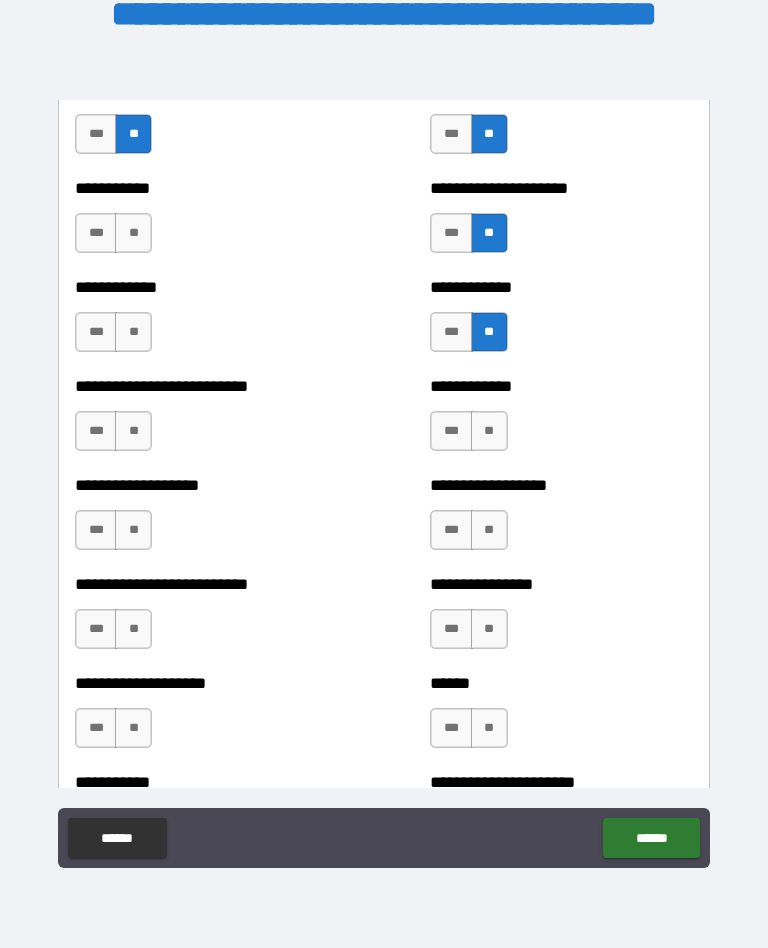 click on "**" at bounding box center [489, 431] 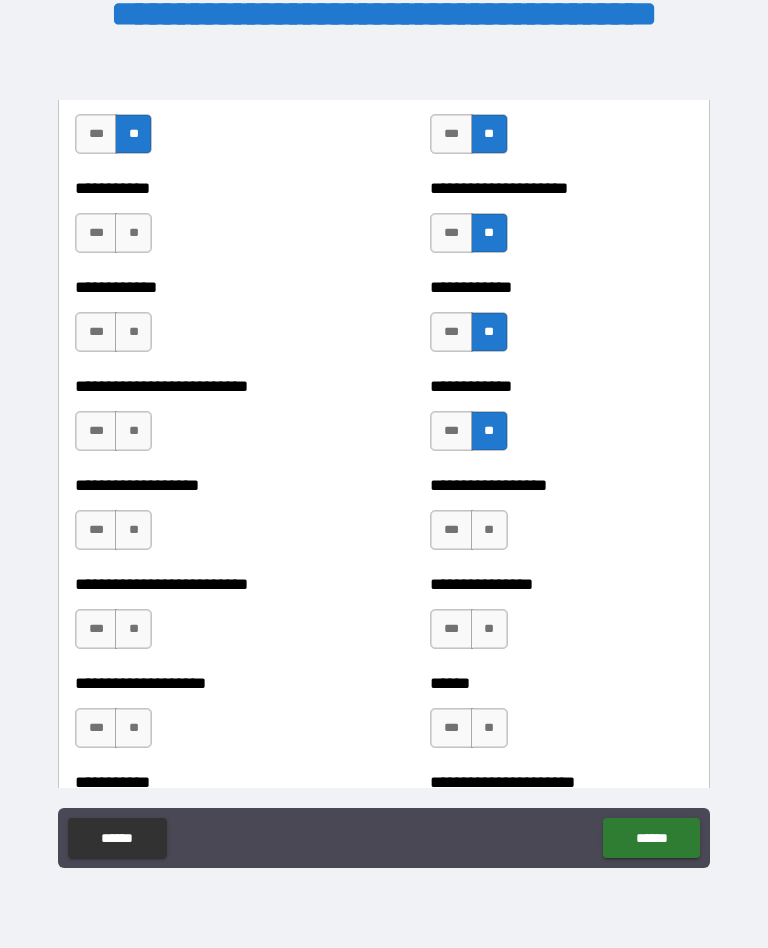 click on "**" at bounding box center (489, 530) 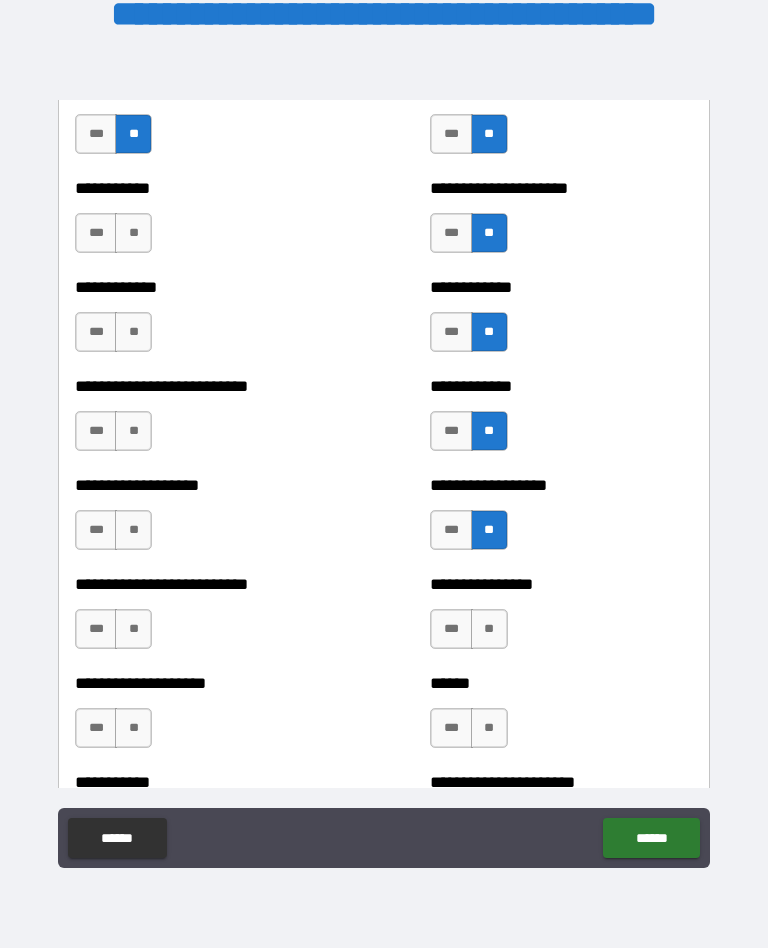 click on "**" at bounding box center (489, 629) 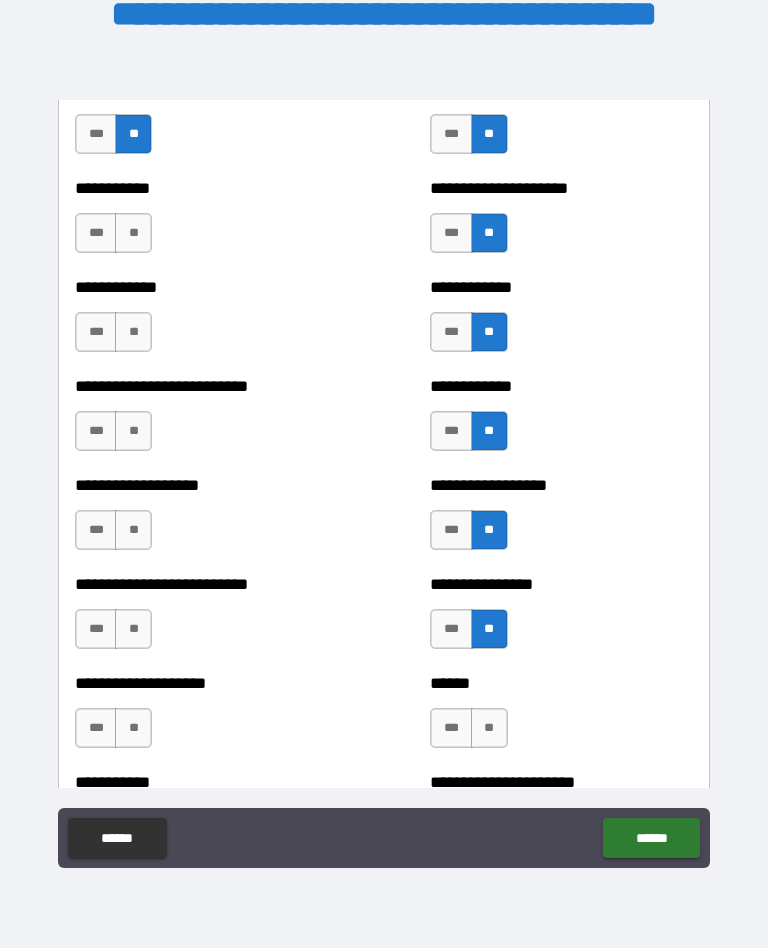 click on "**" at bounding box center (489, 728) 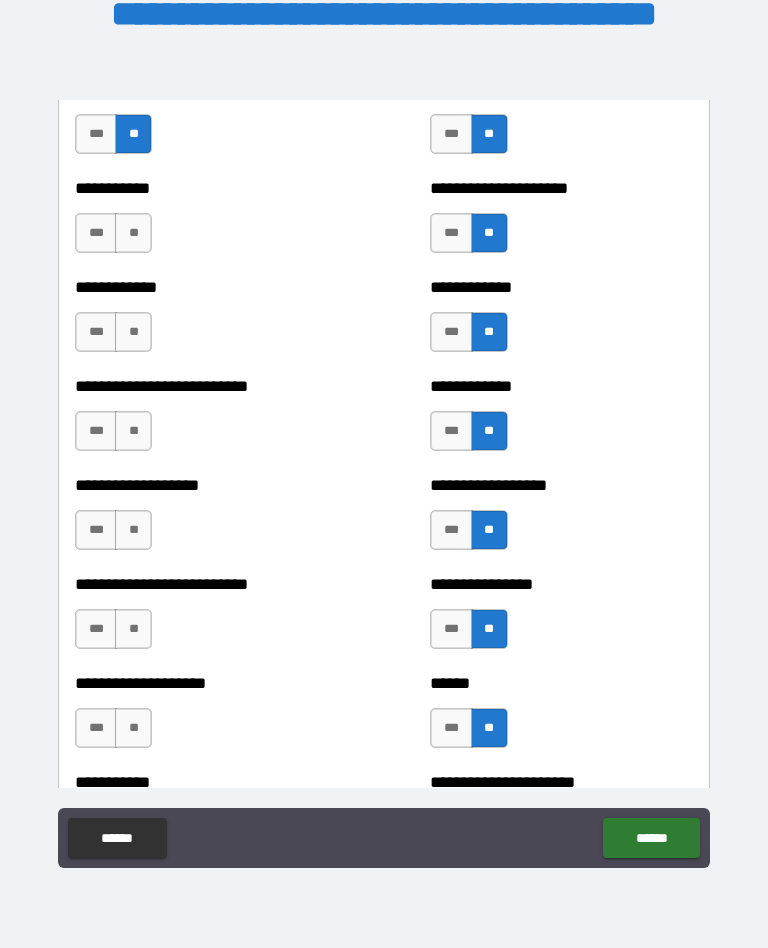 click on "**" at bounding box center [133, 233] 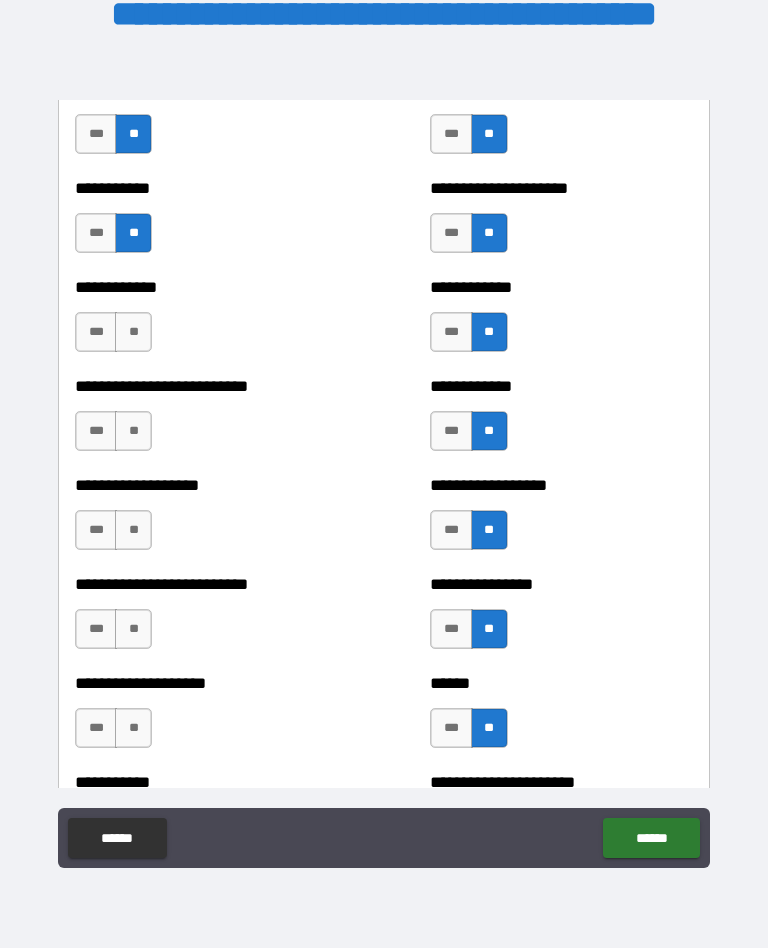 click on "**" at bounding box center [133, 332] 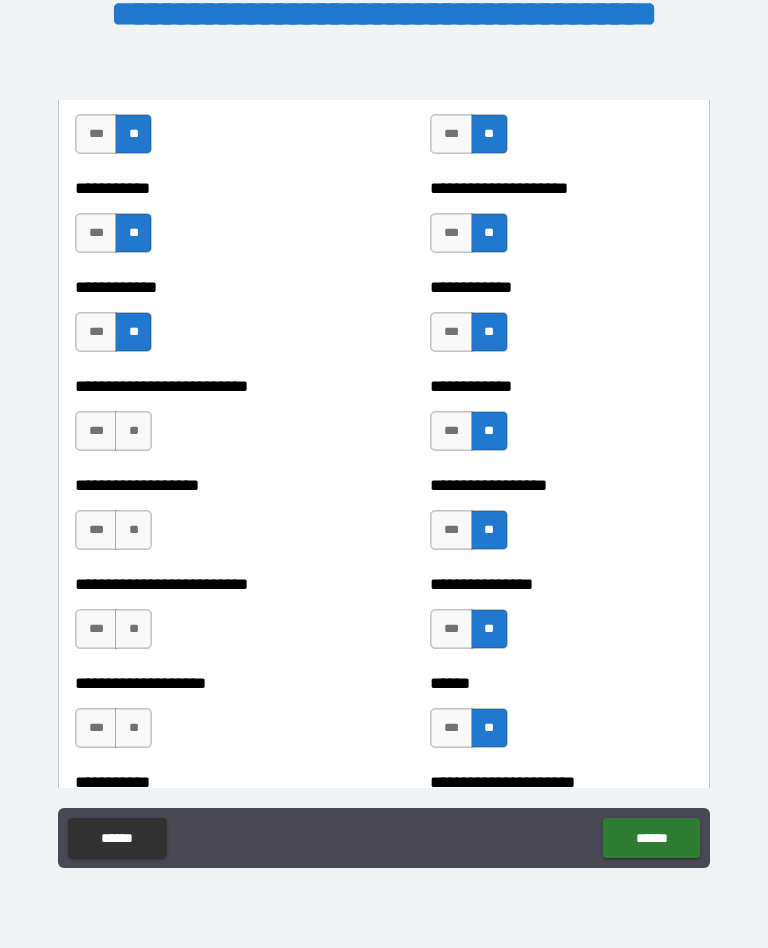 click on "**" at bounding box center (133, 431) 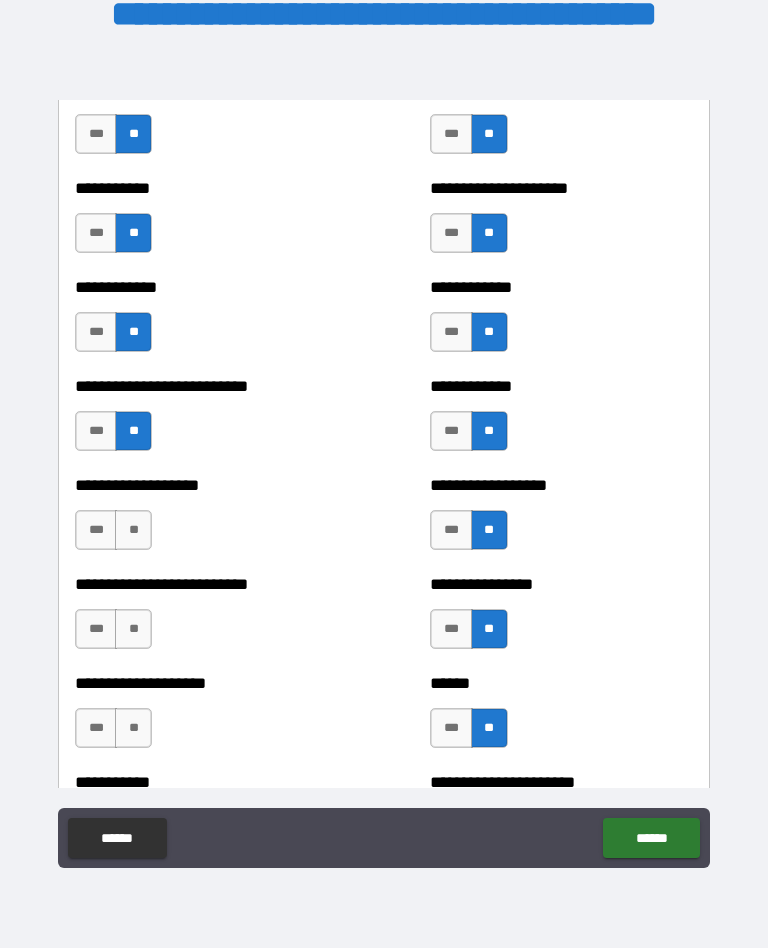 click on "**" at bounding box center (133, 530) 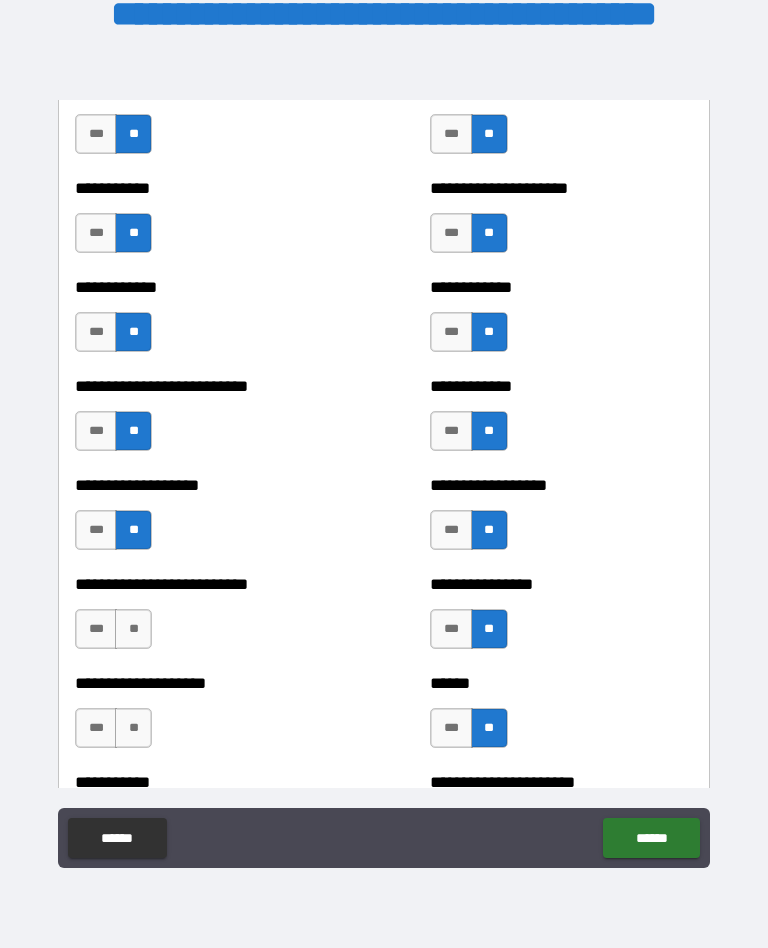 click on "**" at bounding box center [133, 629] 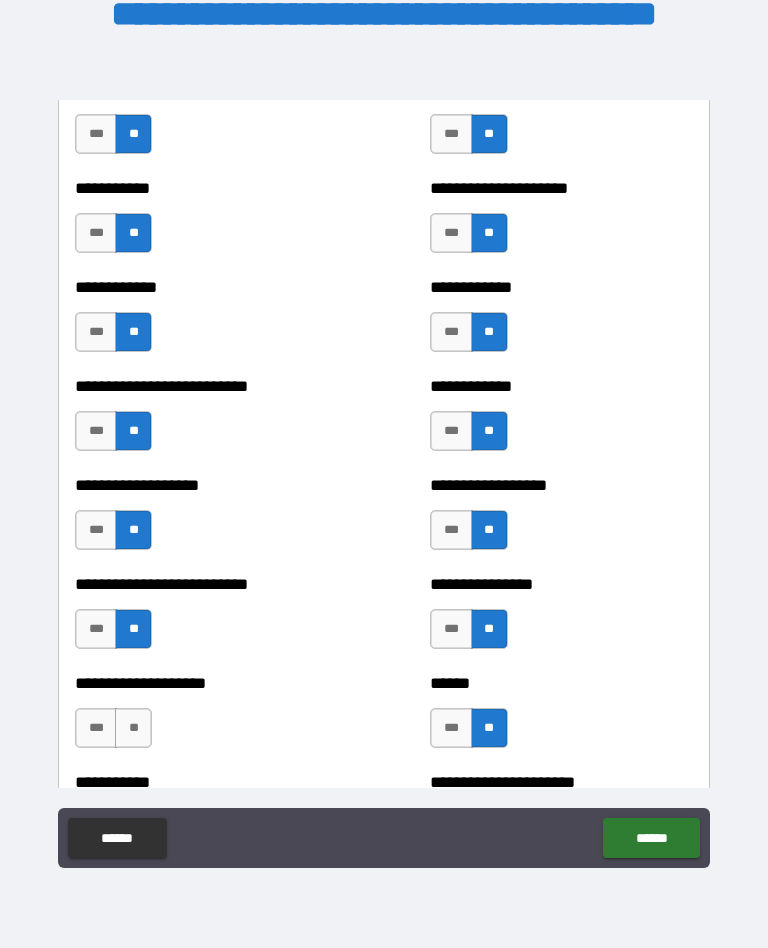 click on "**" at bounding box center (133, 728) 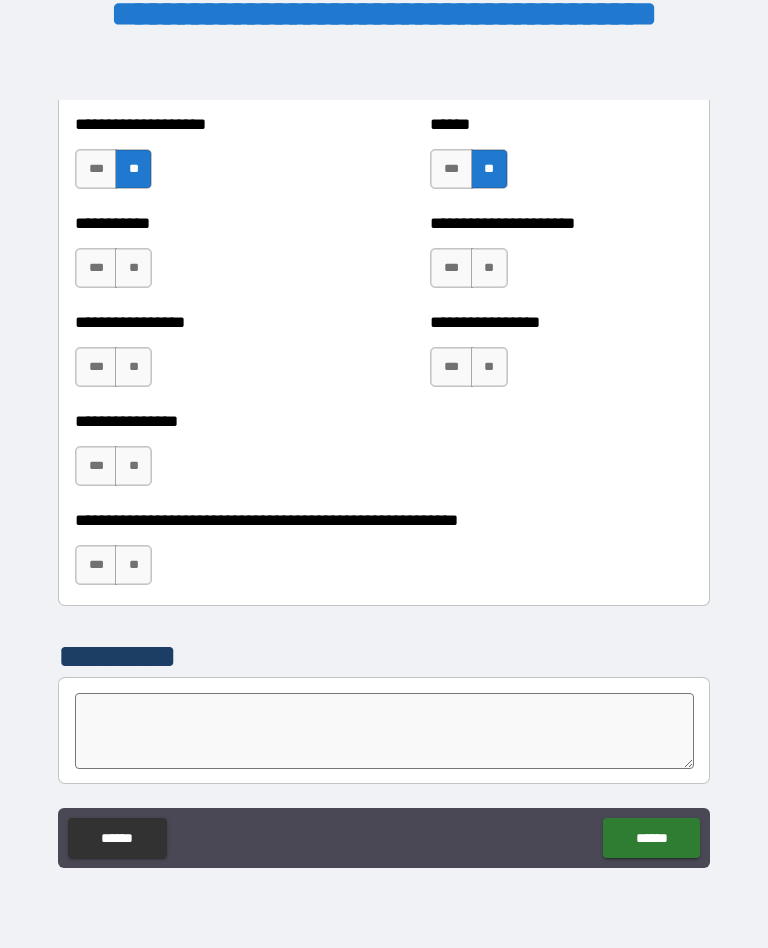 scroll, scrollTop: 6014, scrollLeft: 0, axis: vertical 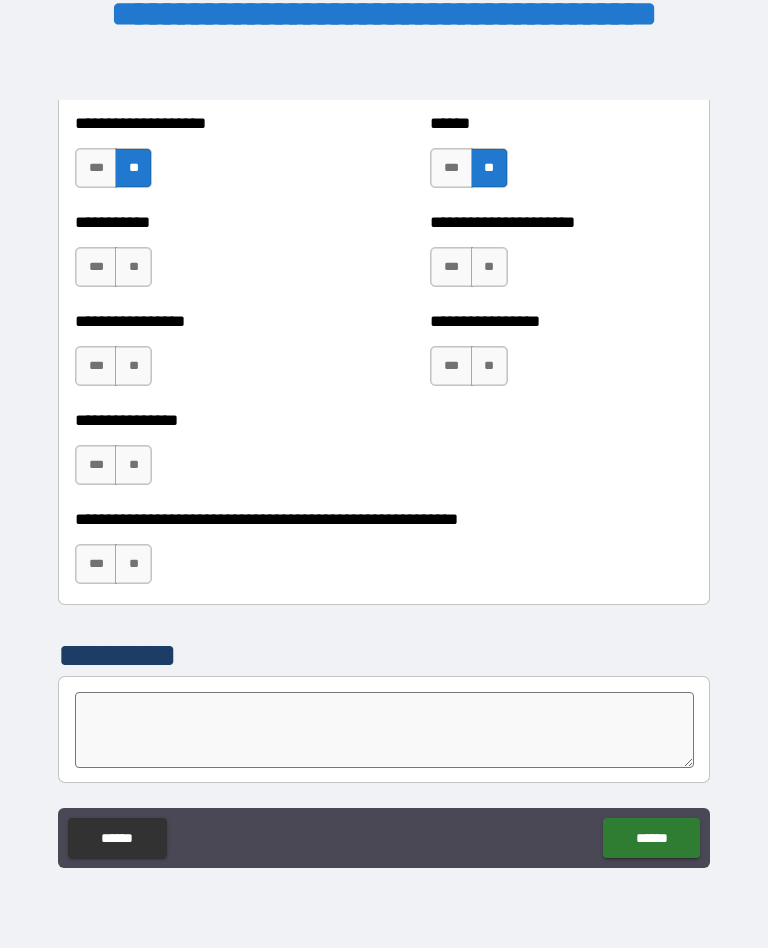 click on "**" at bounding box center (133, 267) 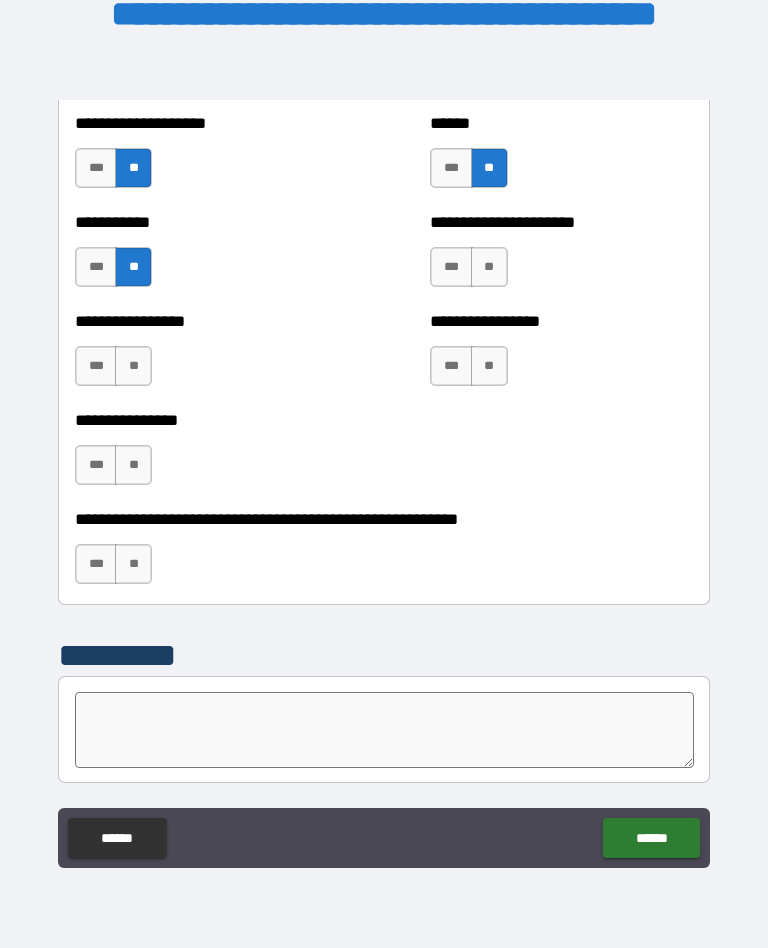 click on "**" at bounding box center [133, 366] 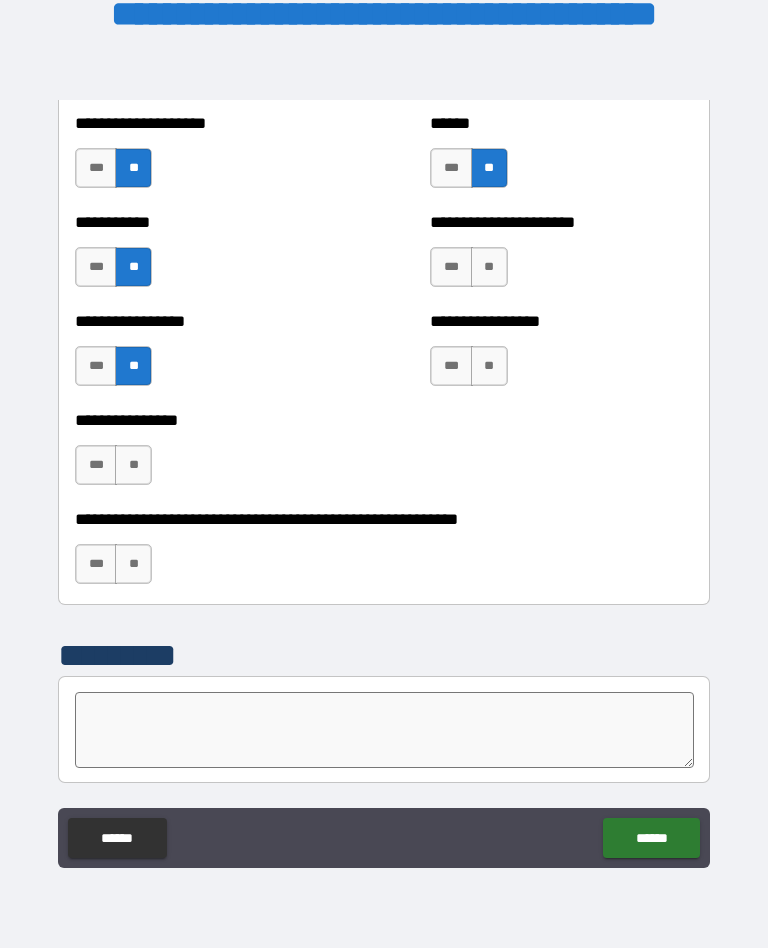 click on "**" at bounding box center [133, 465] 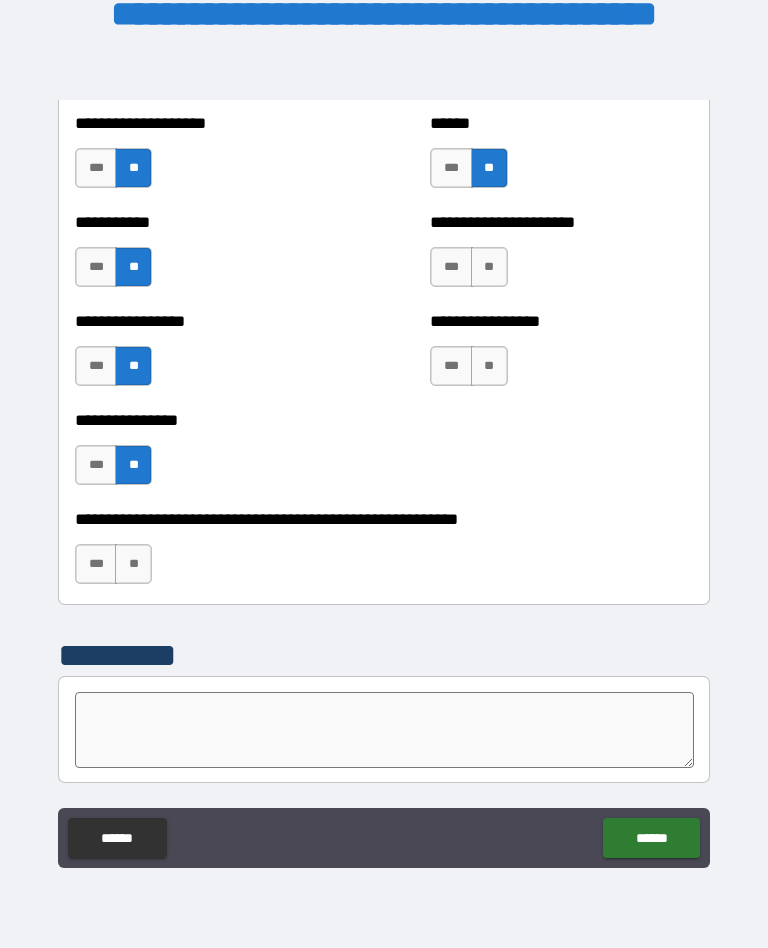 click on "**" at bounding box center (489, 267) 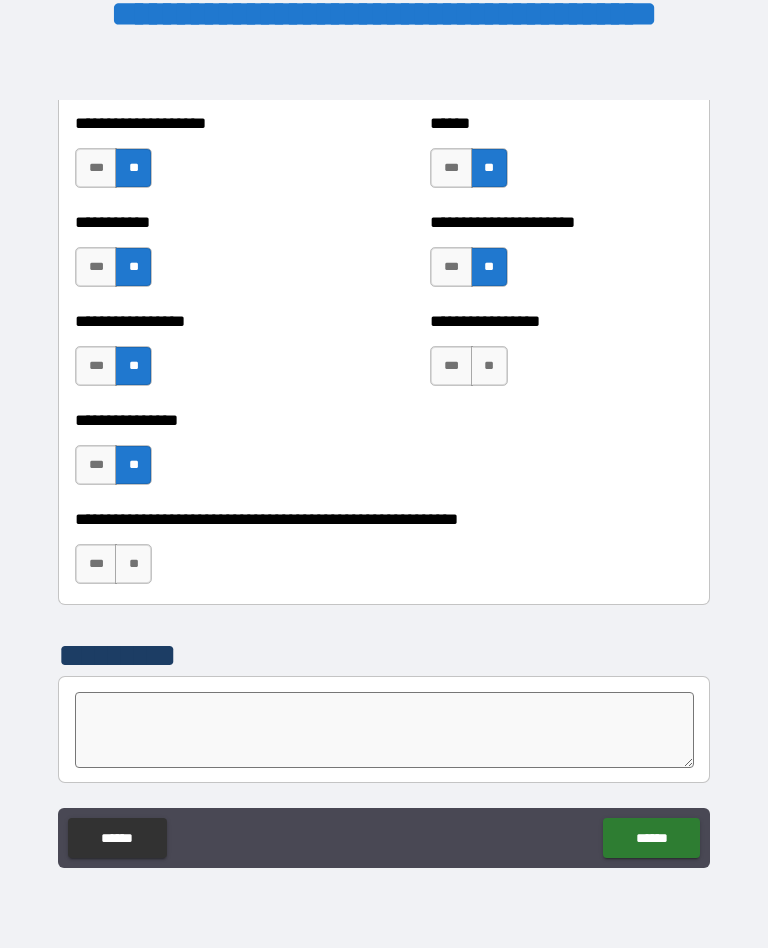 click on "**" at bounding box center (489, 366) 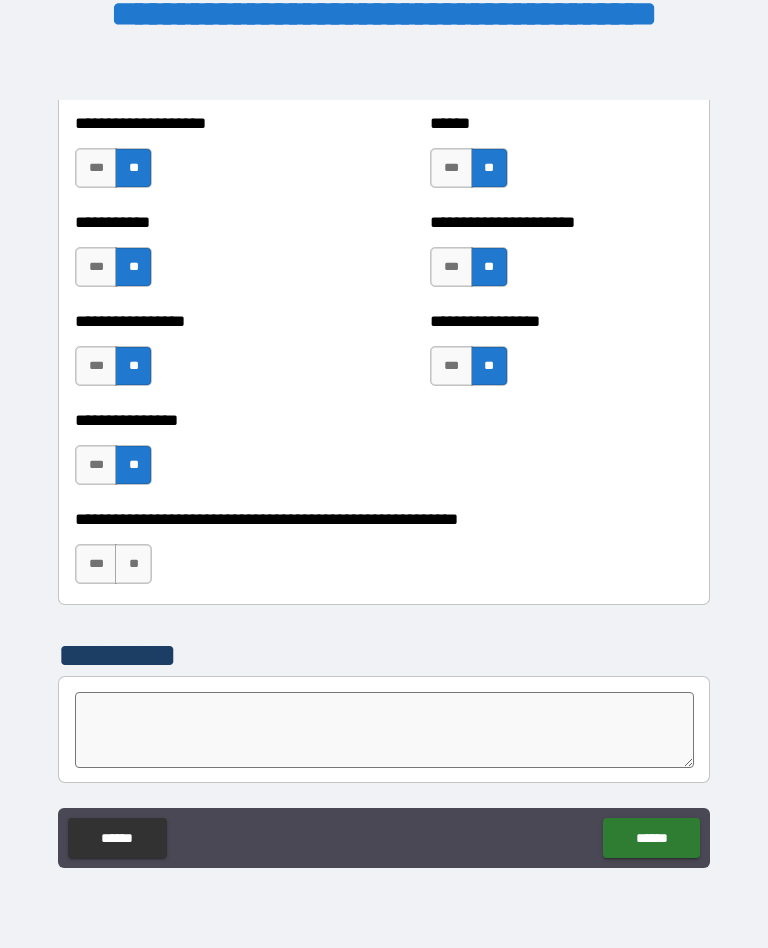 click on "**" at bounding box center [133, 564] 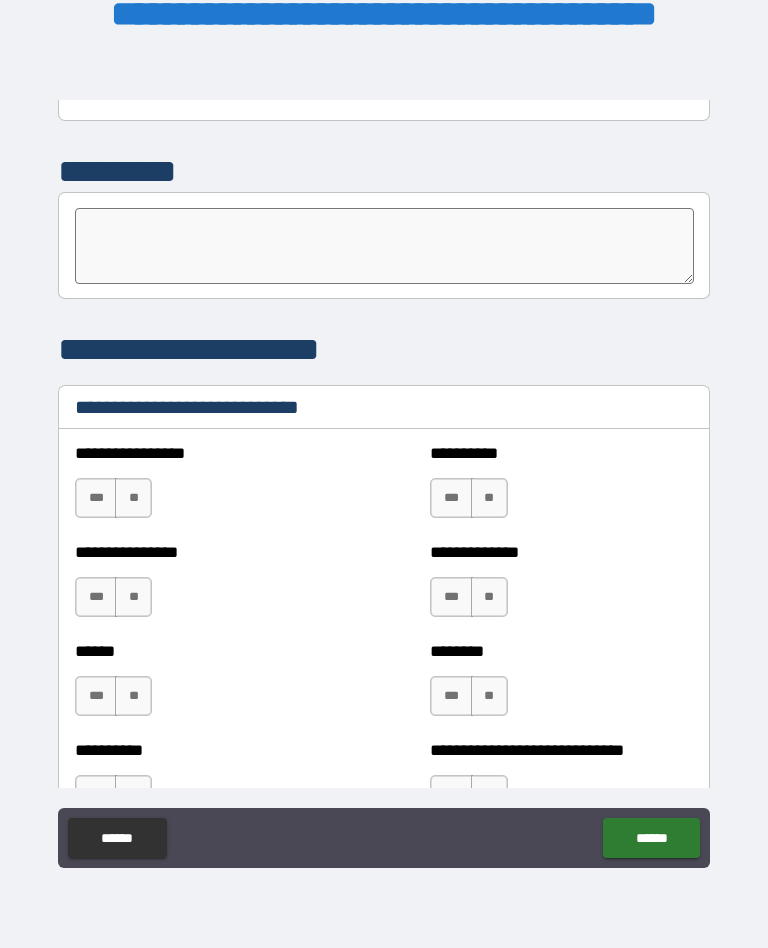 scroll, scrollTop: 6619, scrollLeft: 0, axis: vertical 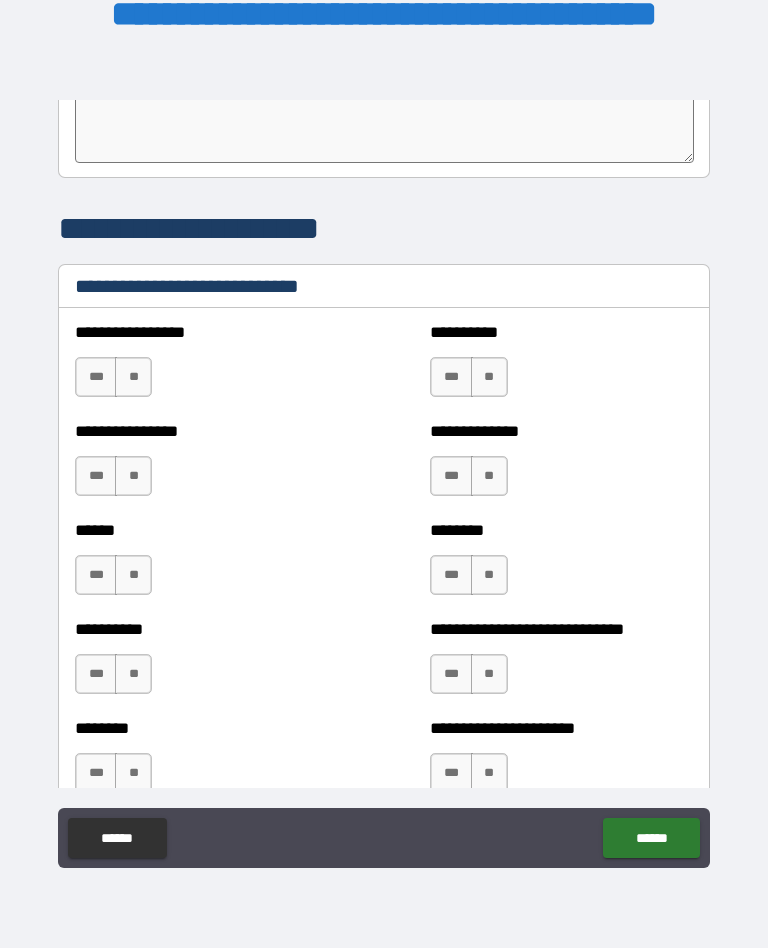 click on "**" at bounding box center [133, 377] 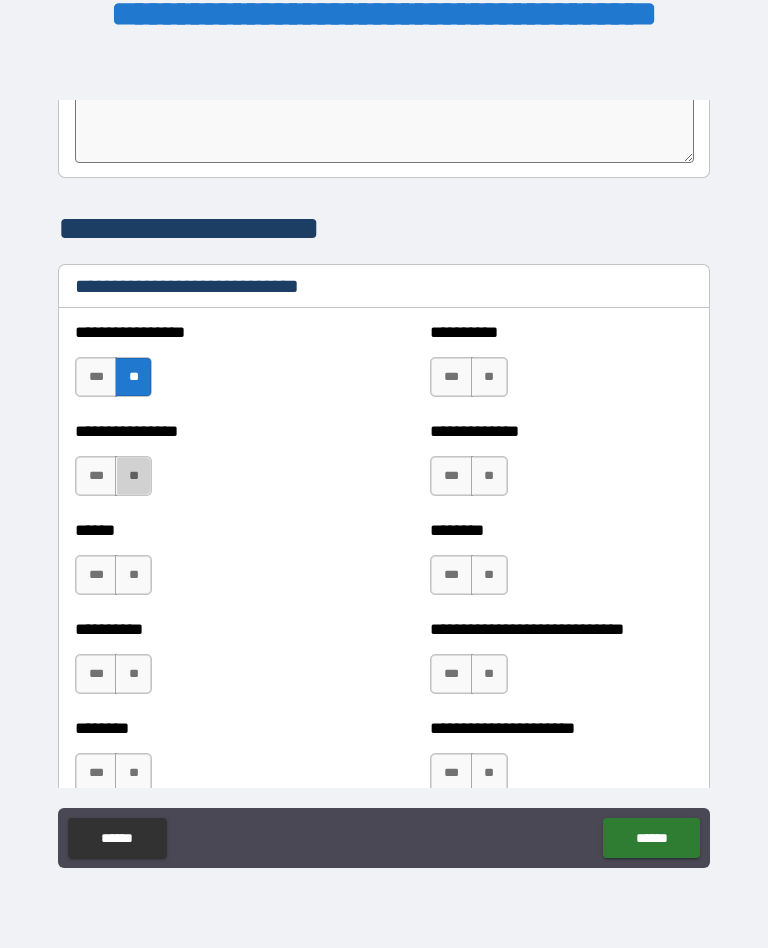 click on "**" at bounding box center (133, 476) 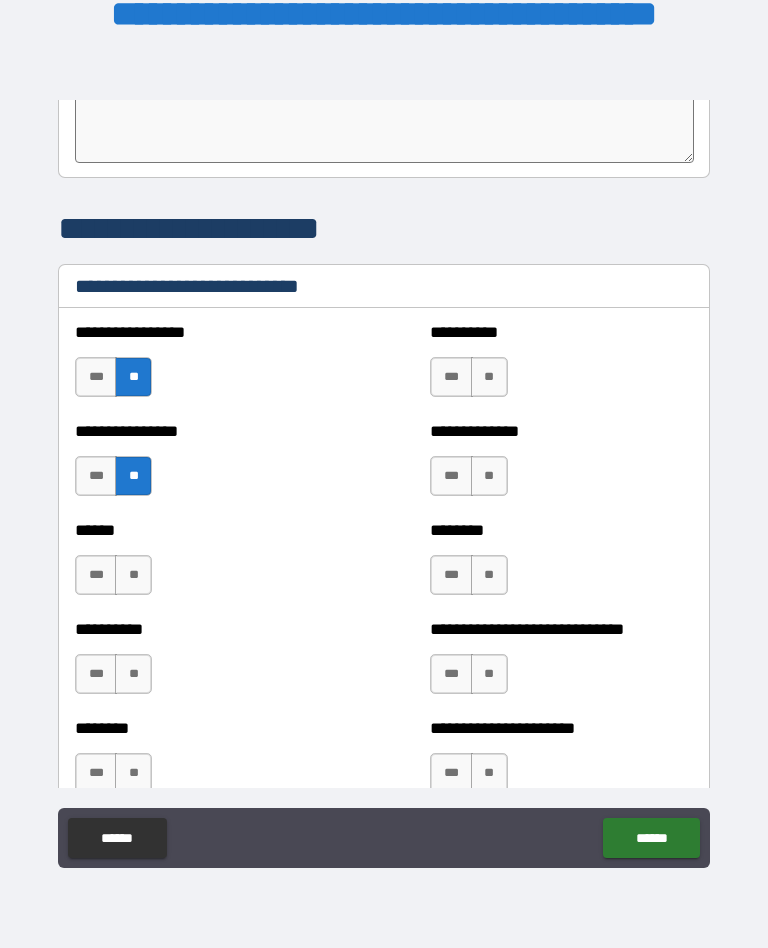 click on "**" at bounding box center [133, 575] 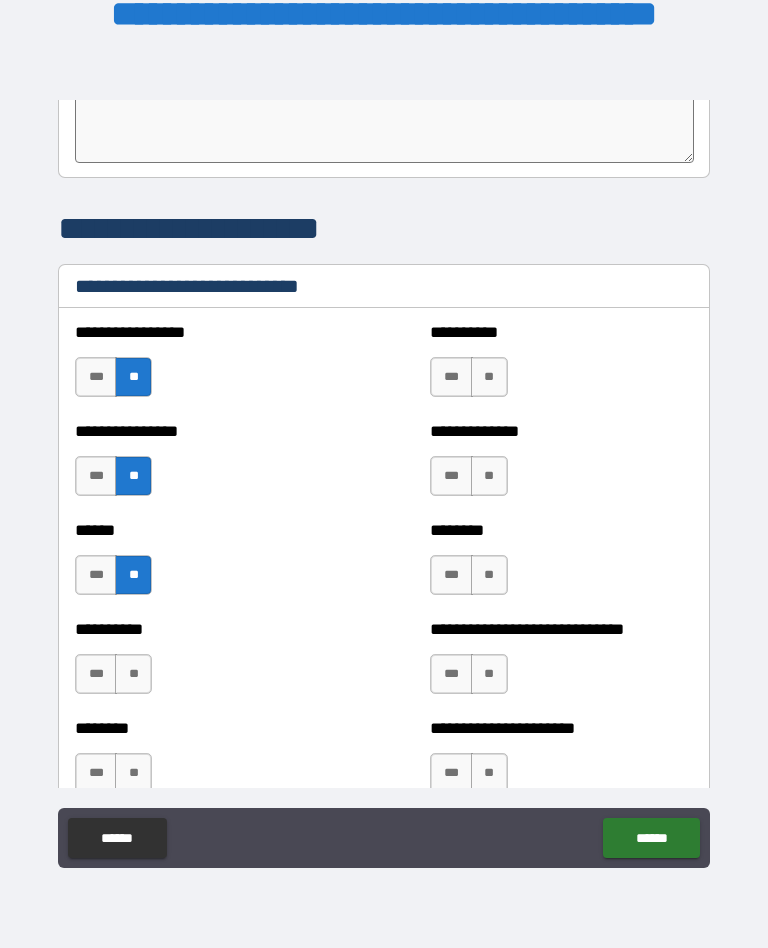 scroll, scrollTop: 6644, scrollLeft: 0, axis: vertical 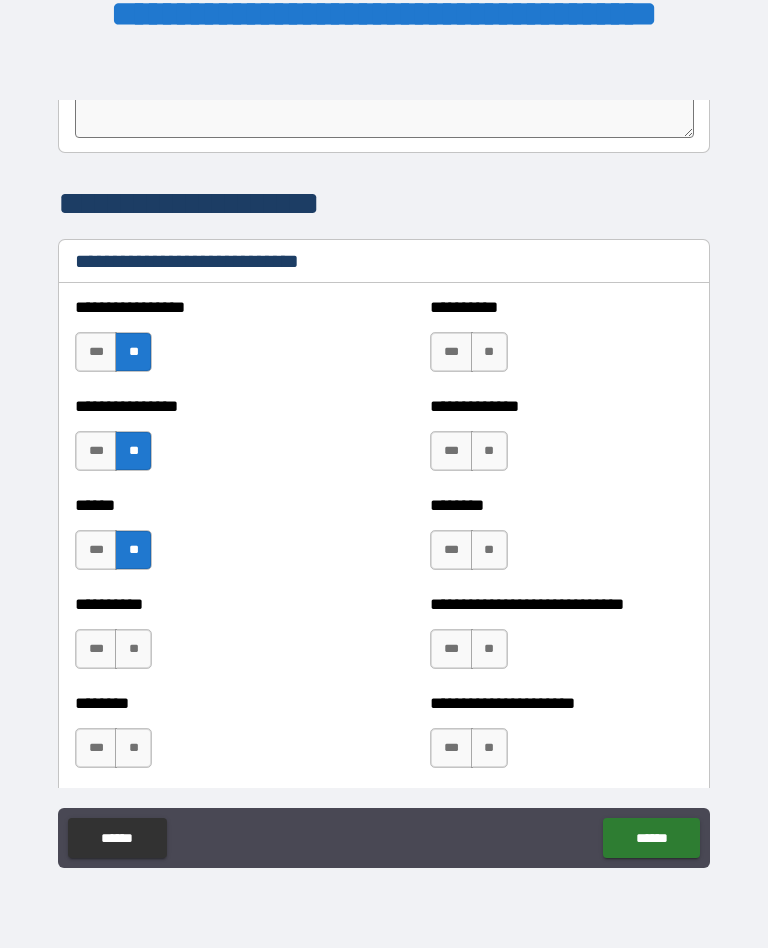 click on "***" at bounding box center [451, 550] 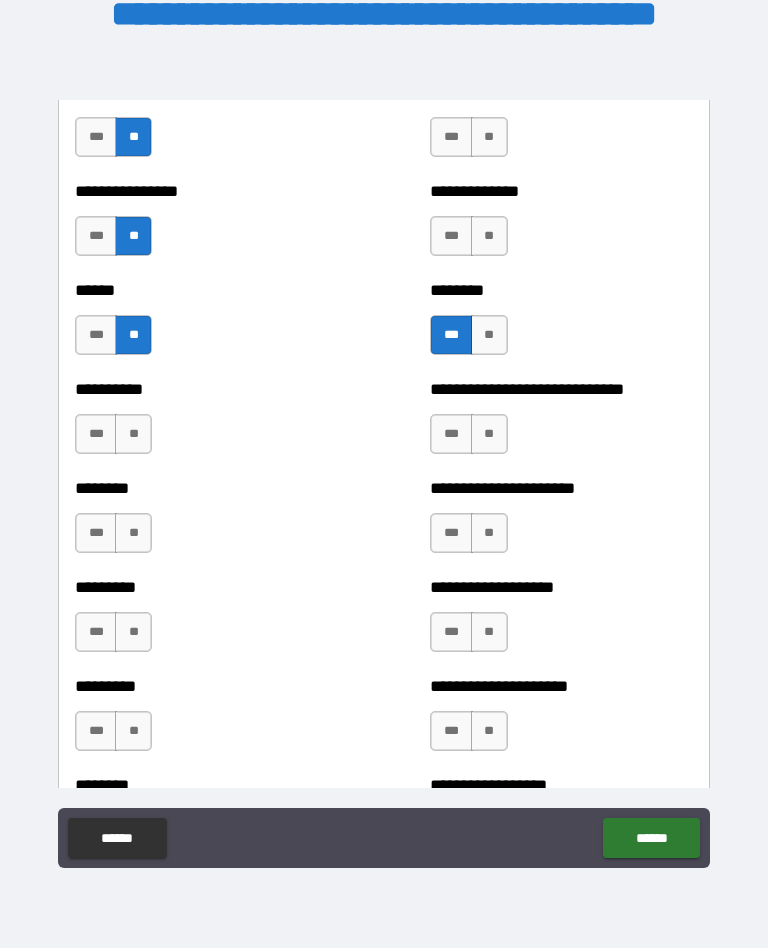 scroll, scrollTop: 6862, scrollLeft: 0, axis: vertical 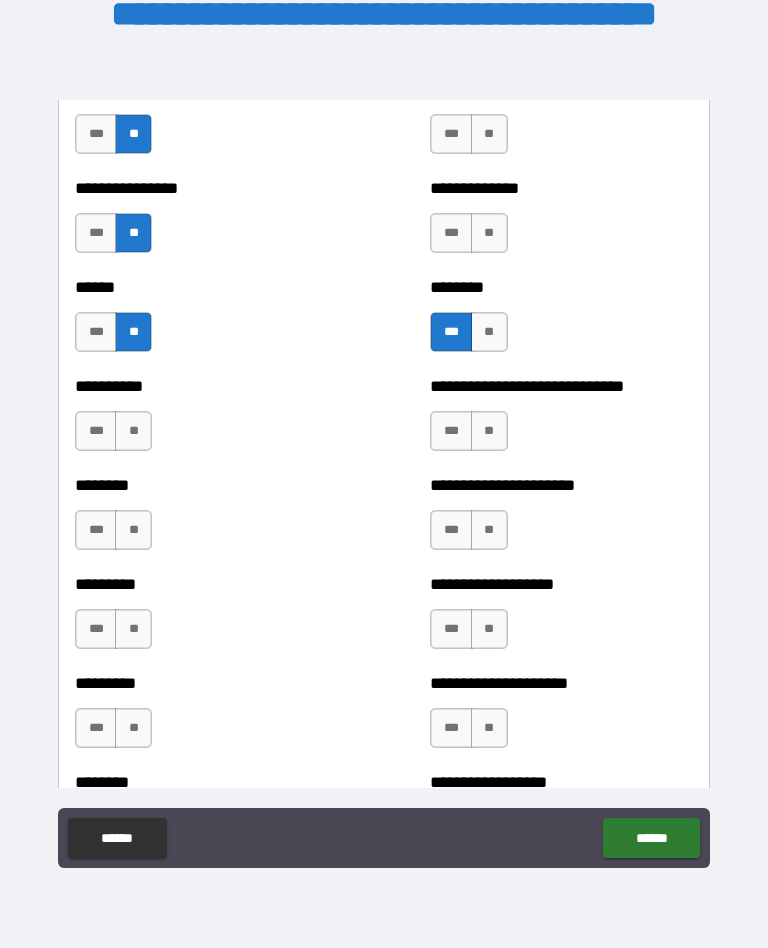 click on "***" at bounding box center [451, 530] 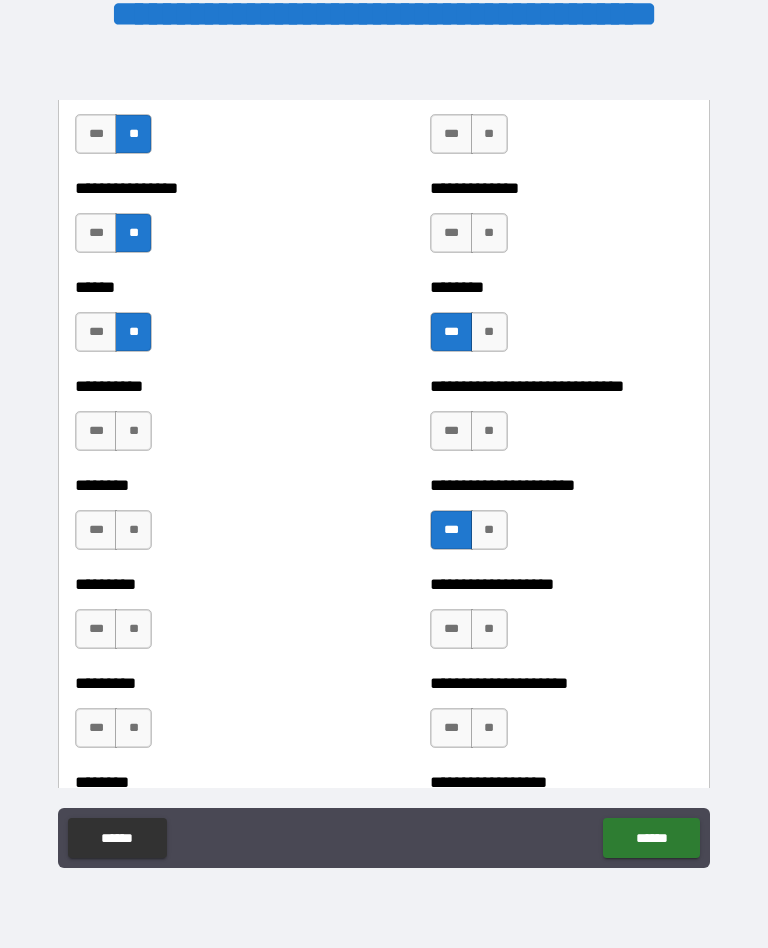 click on "***" at bounding box center (451, 629) 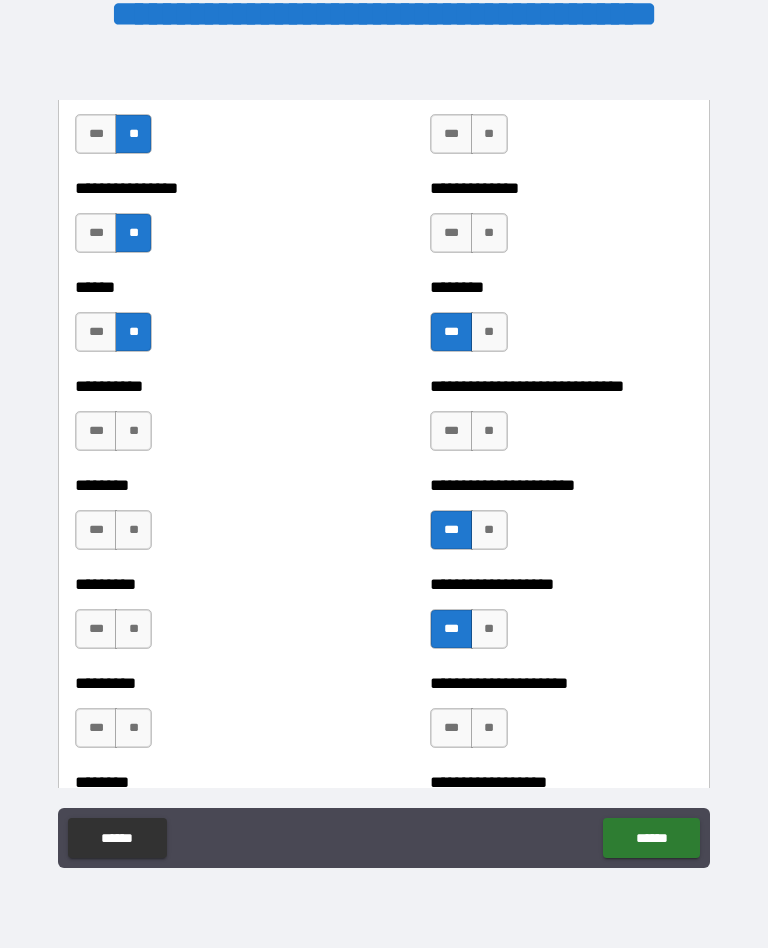 click on "***" at bounding box center [451, 431] 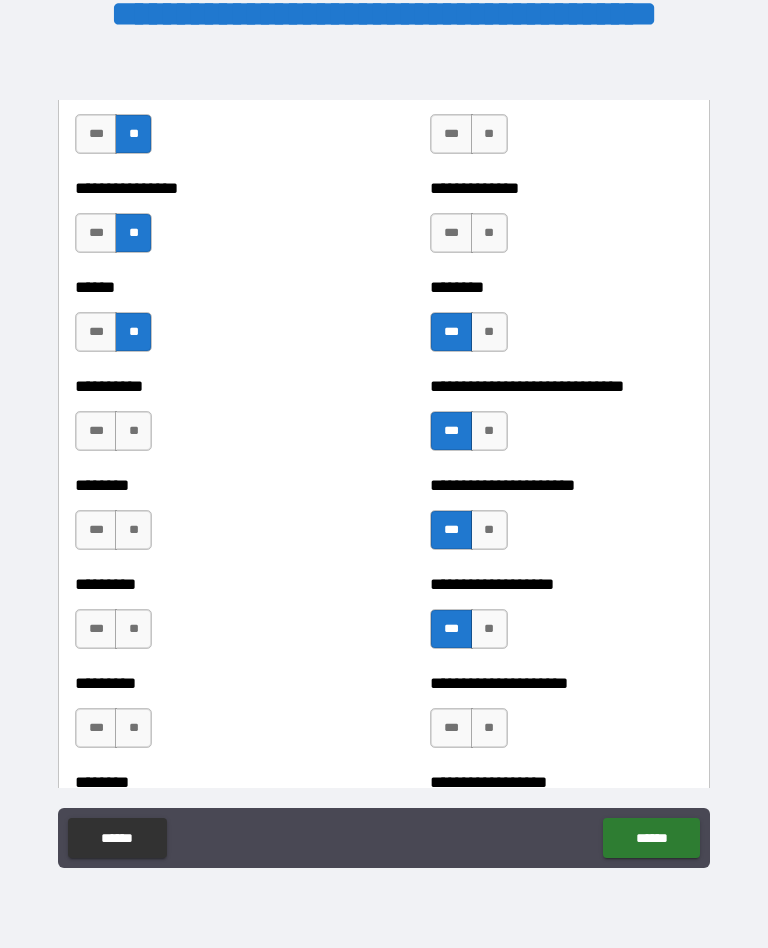 click on "**" at bounding box center (489, 233) 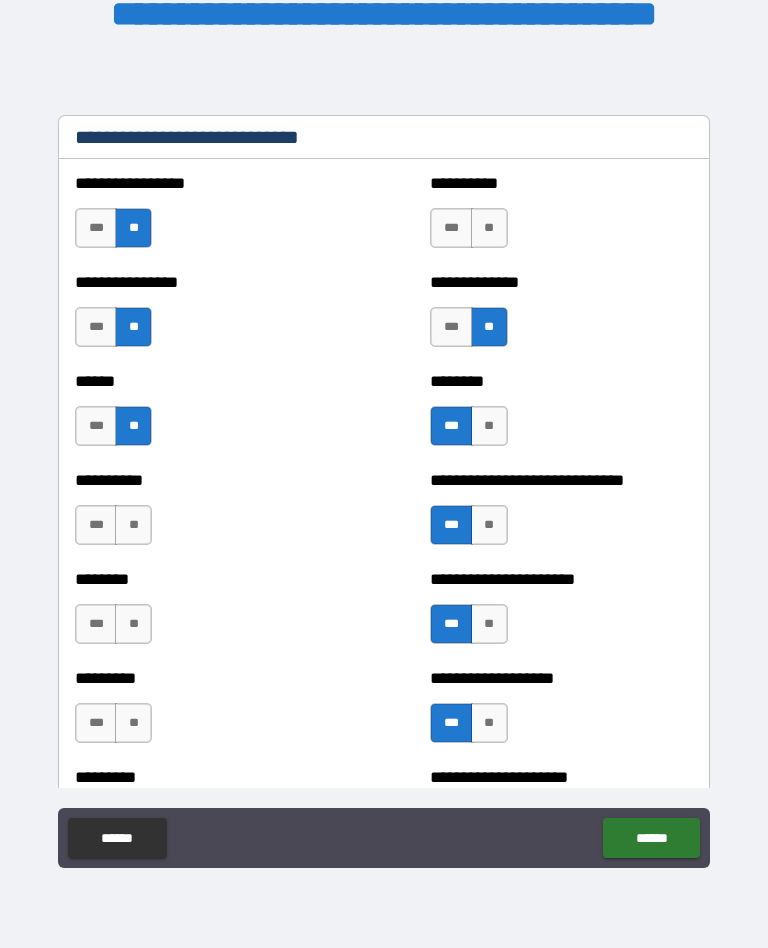 scroll, scrollTop: 6768, scrollLeft: 0, axis: vertical 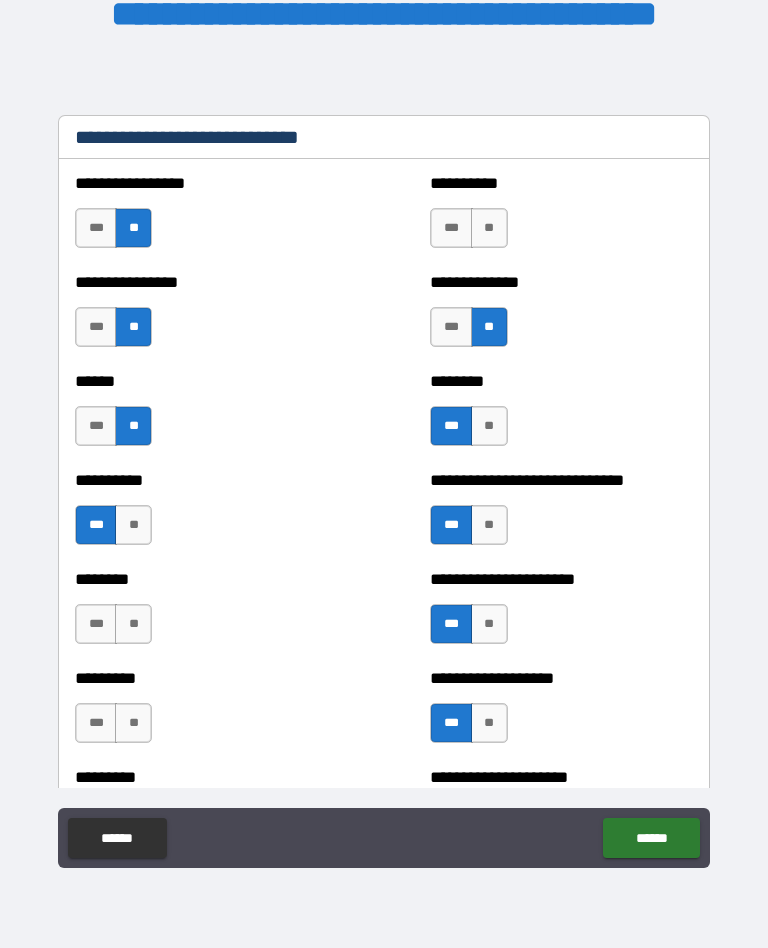click on "**" at bounding box center (489, 228) 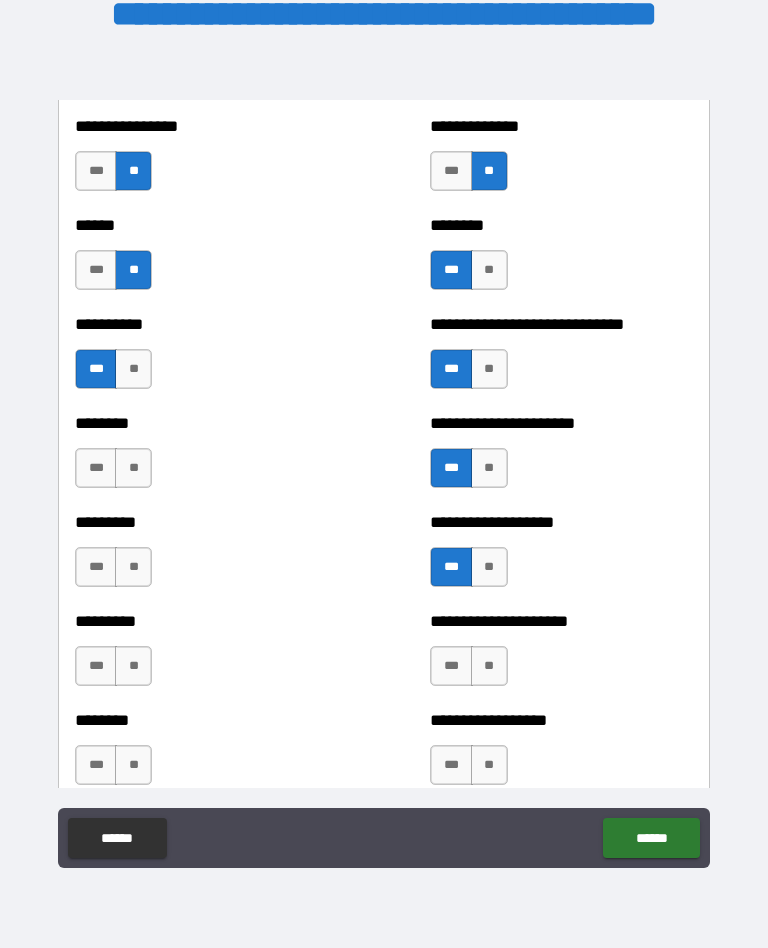 scroll, scrollTop: 6950, scrollLeft: 0, axis: vertical 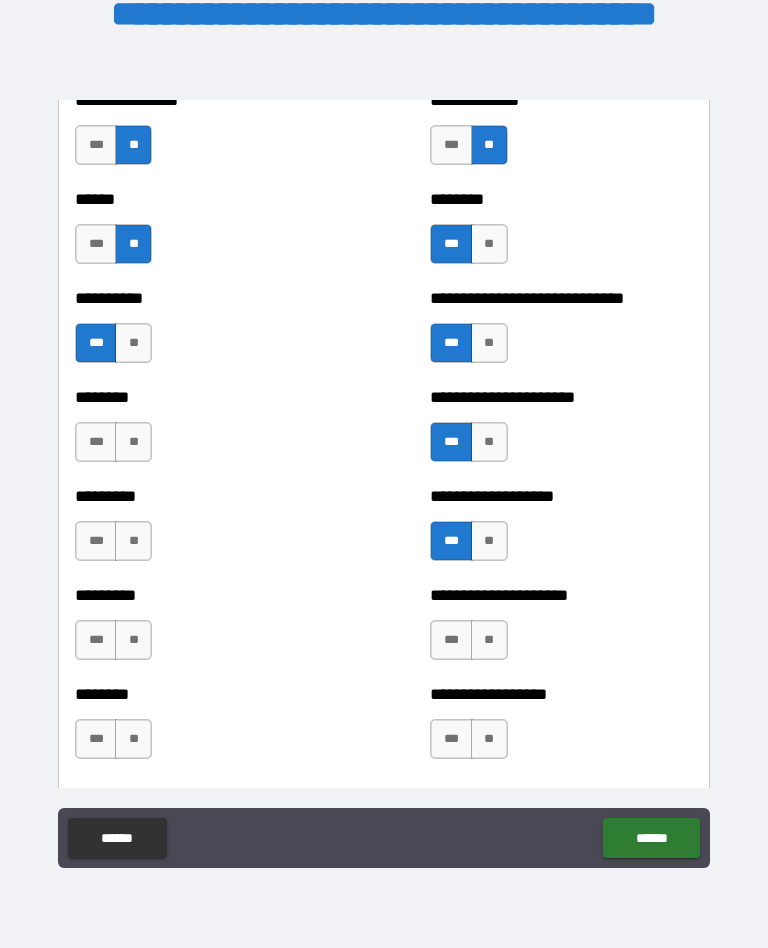 click on "**" at bounding box center [133, 442] 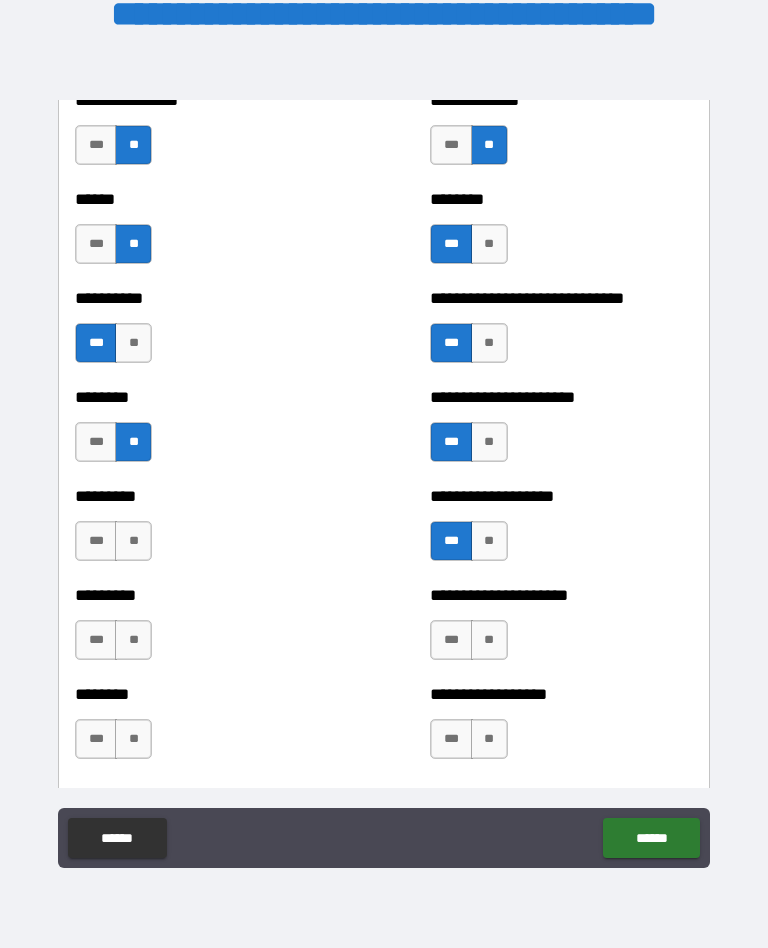 click on "**" at bounding box center [133, 541] 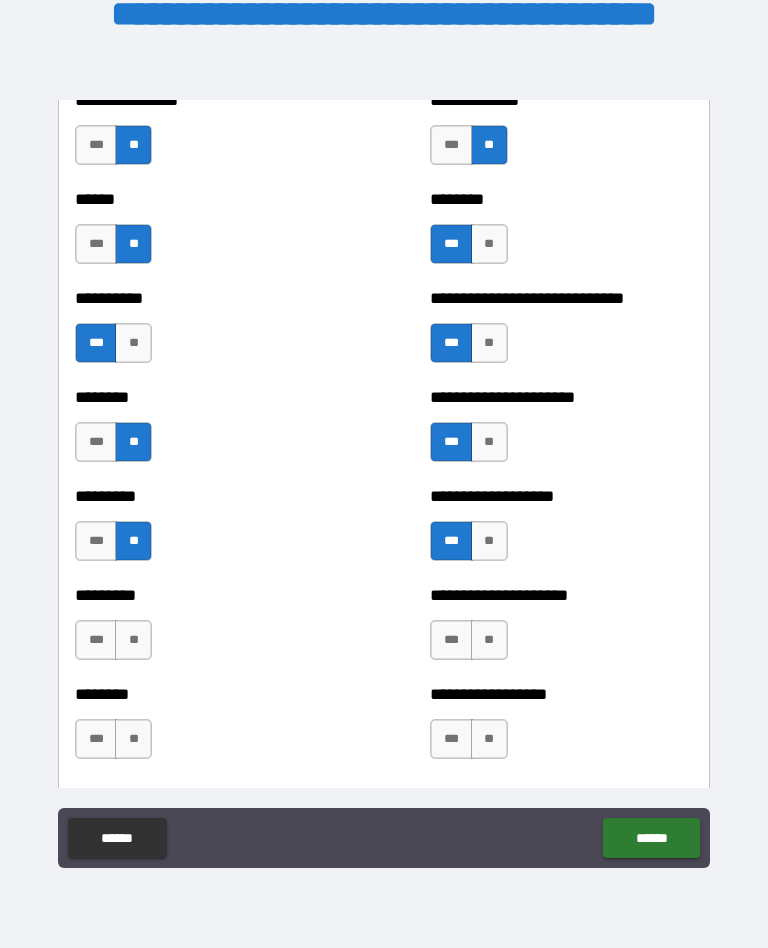 click on "**" at bounding box center [133, 640] 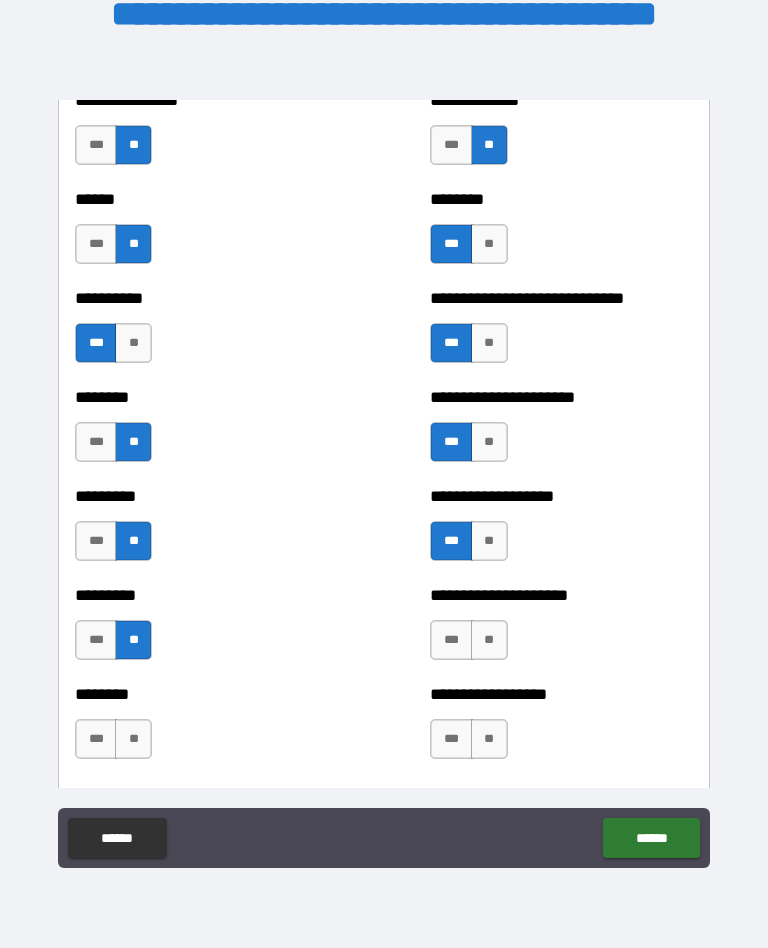 click on "**" at bounding box center [133, 739] 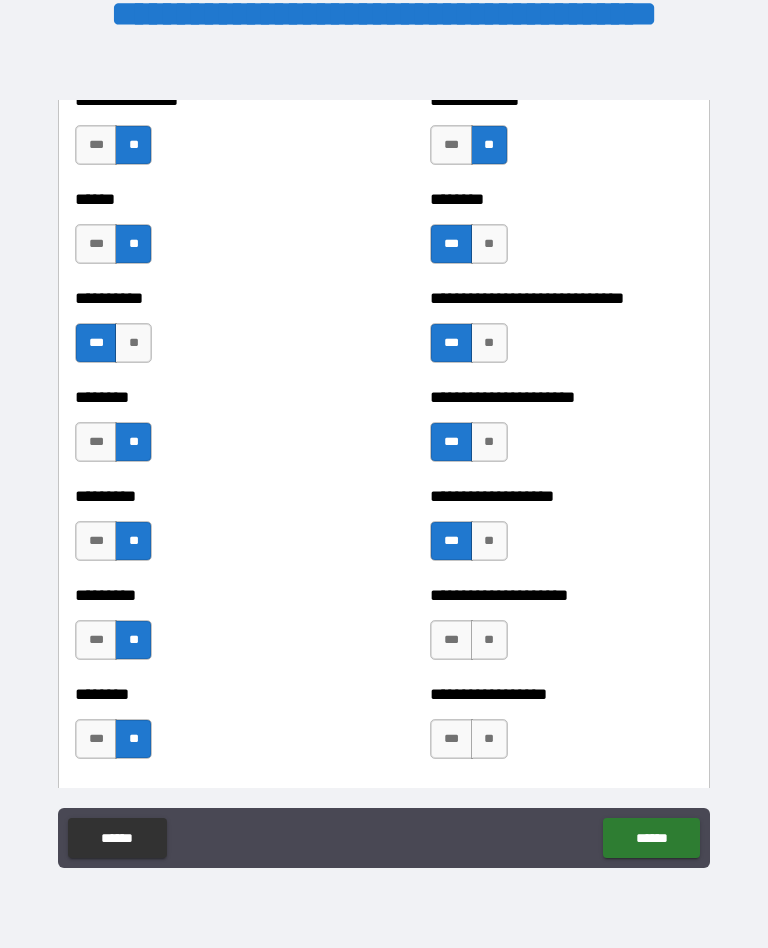 click on "**" at bounding box center [489, 640] 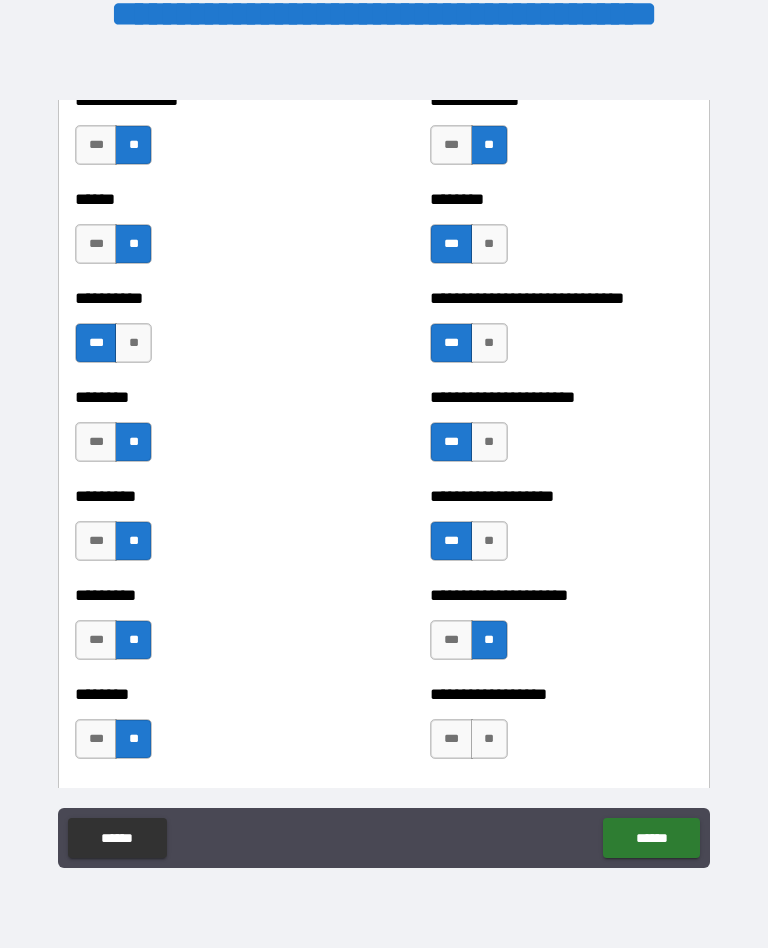 click on "**" at bounding box center [489, 739] 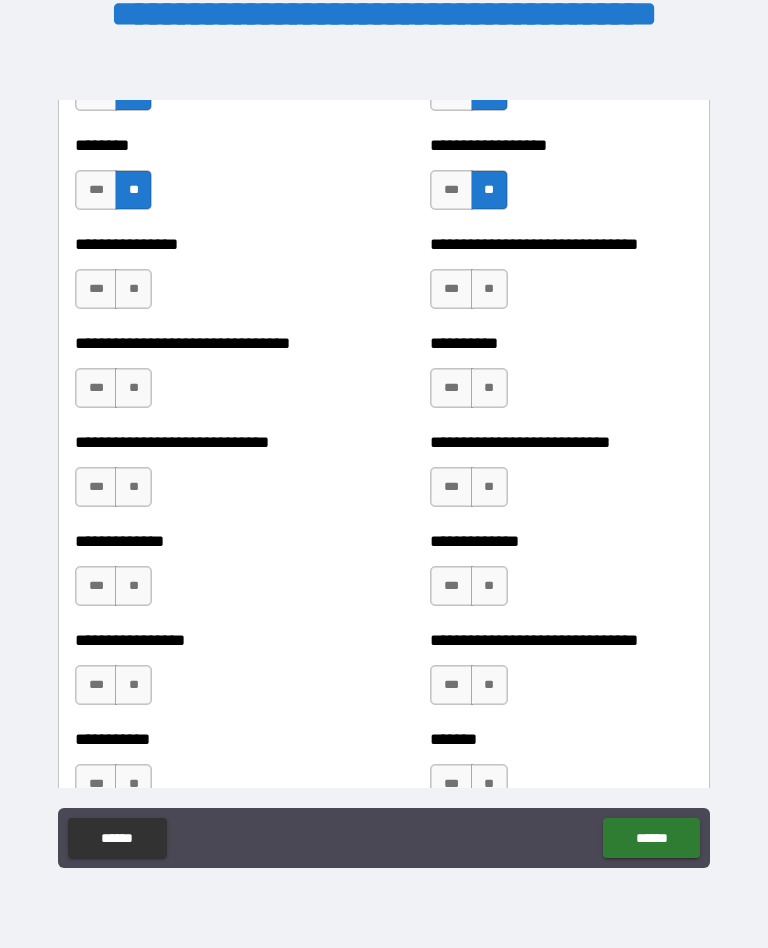 scroll, scrollTop: 7504, scrollLeft: 0, axis: vertical 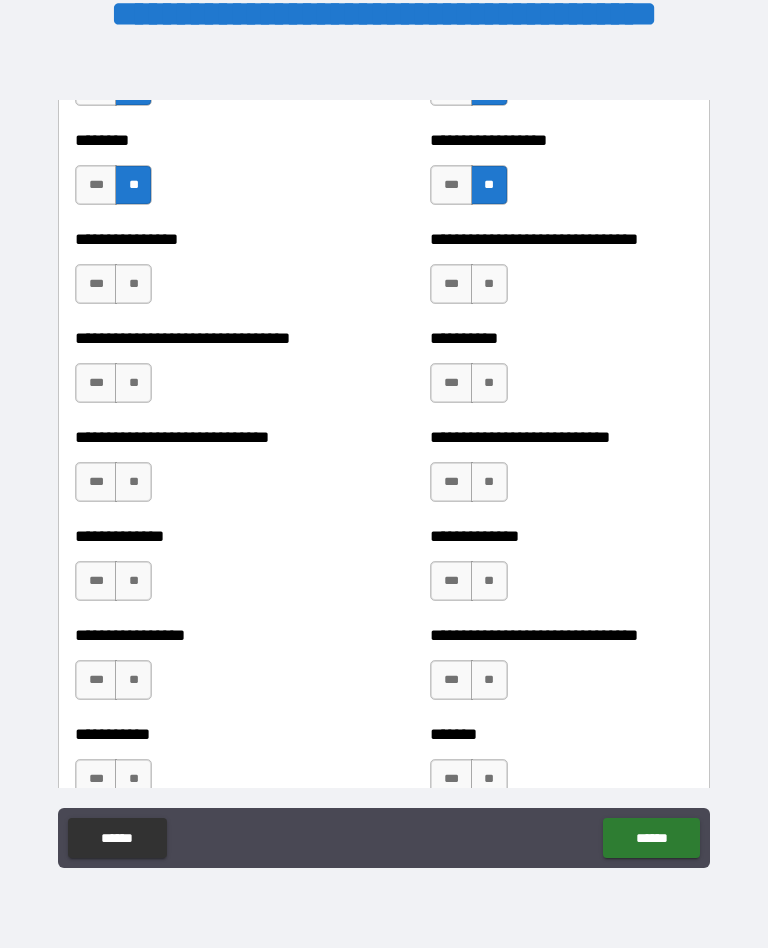 click on "**" at bounding box center (489, 284) 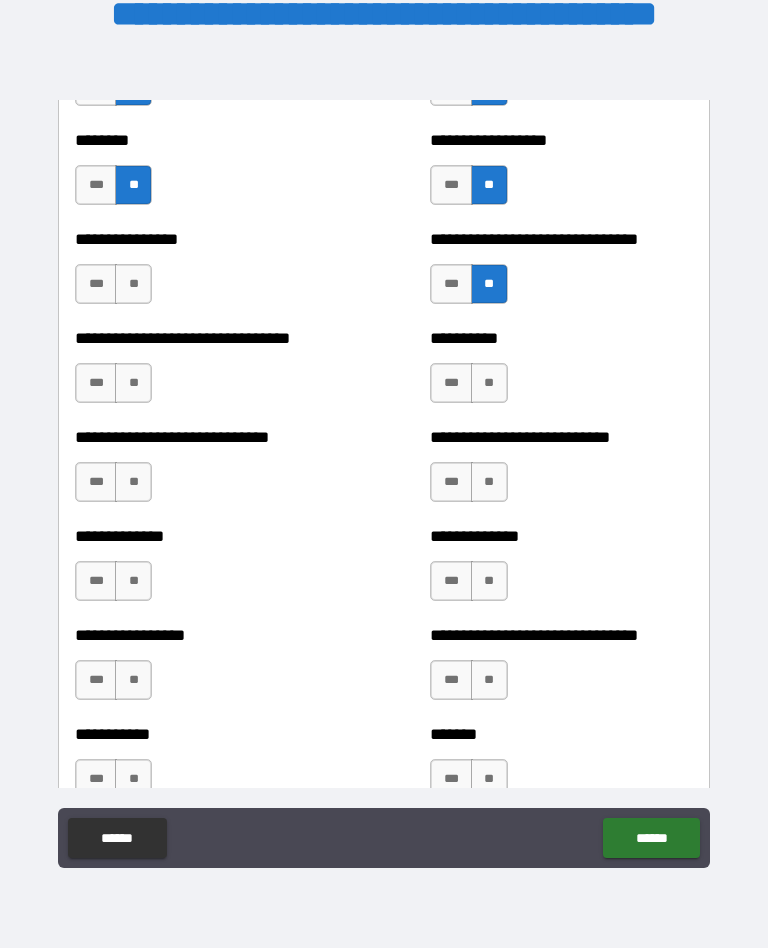 click on "**" at bounding box center [489, 383] 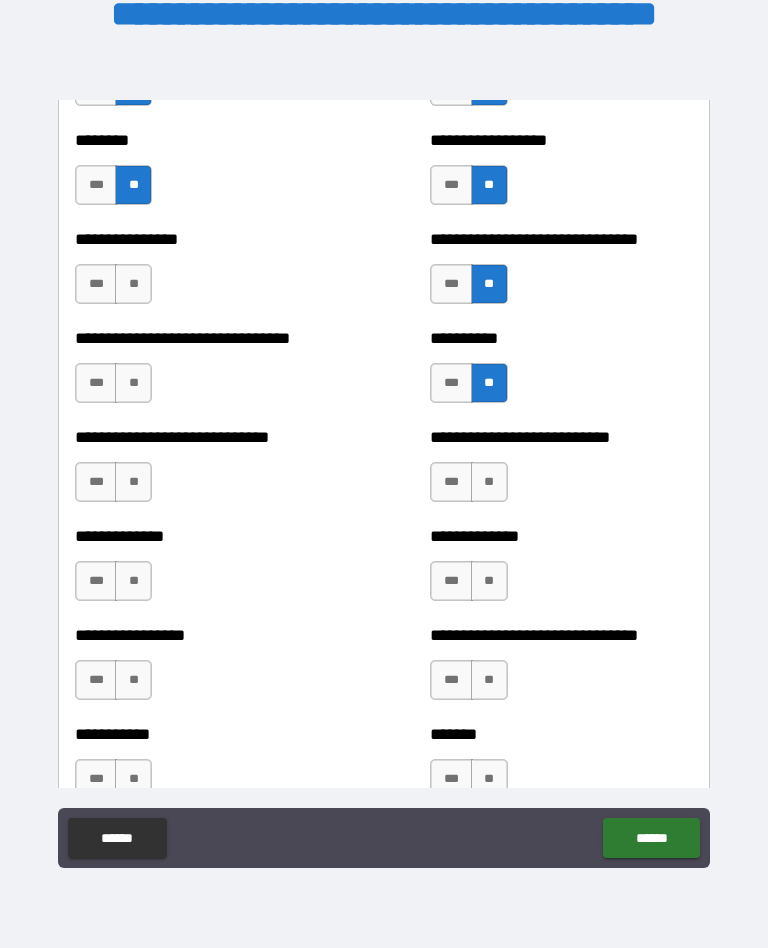 click on "**" at bounding box center (489, 482) 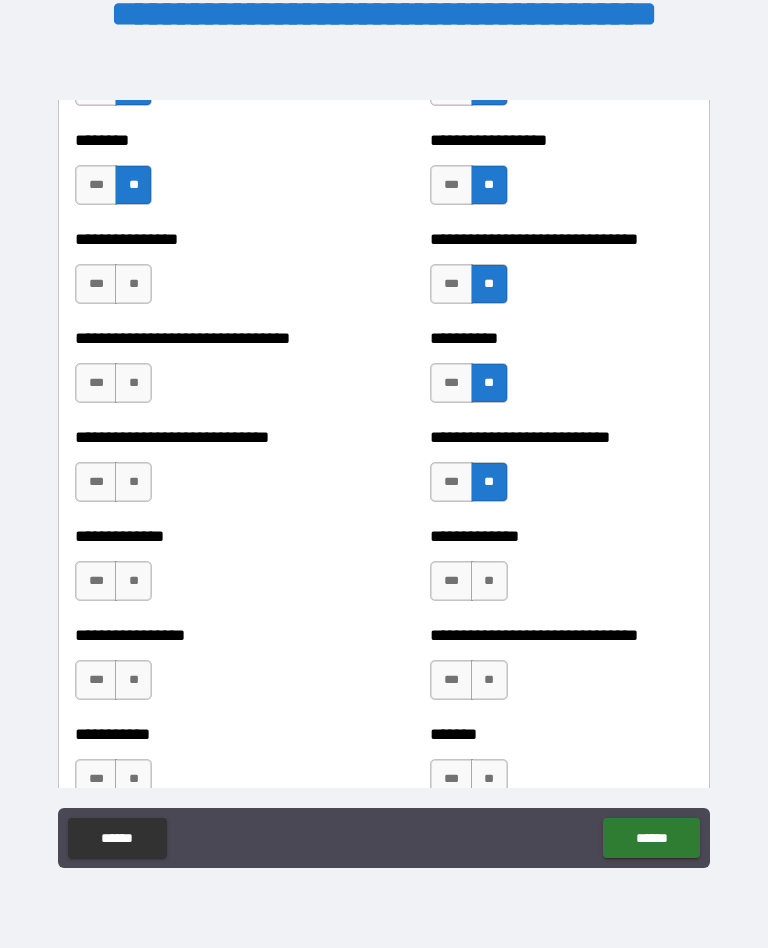 click on "**" at bounding box center [489, 581] 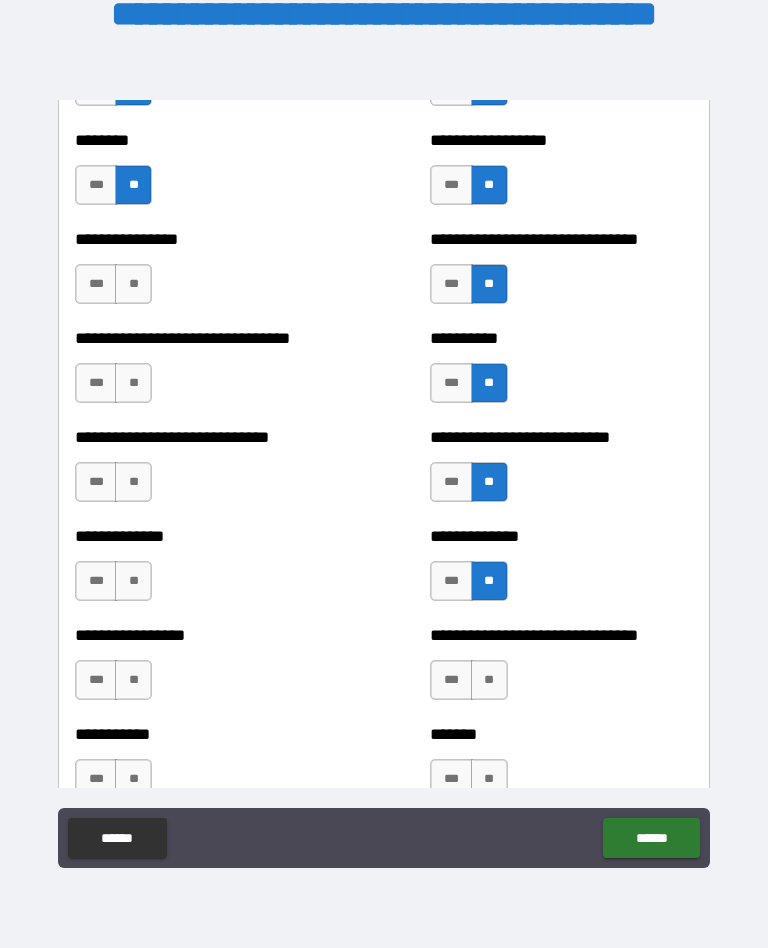 click on "**" at bounding box center [489, 680] 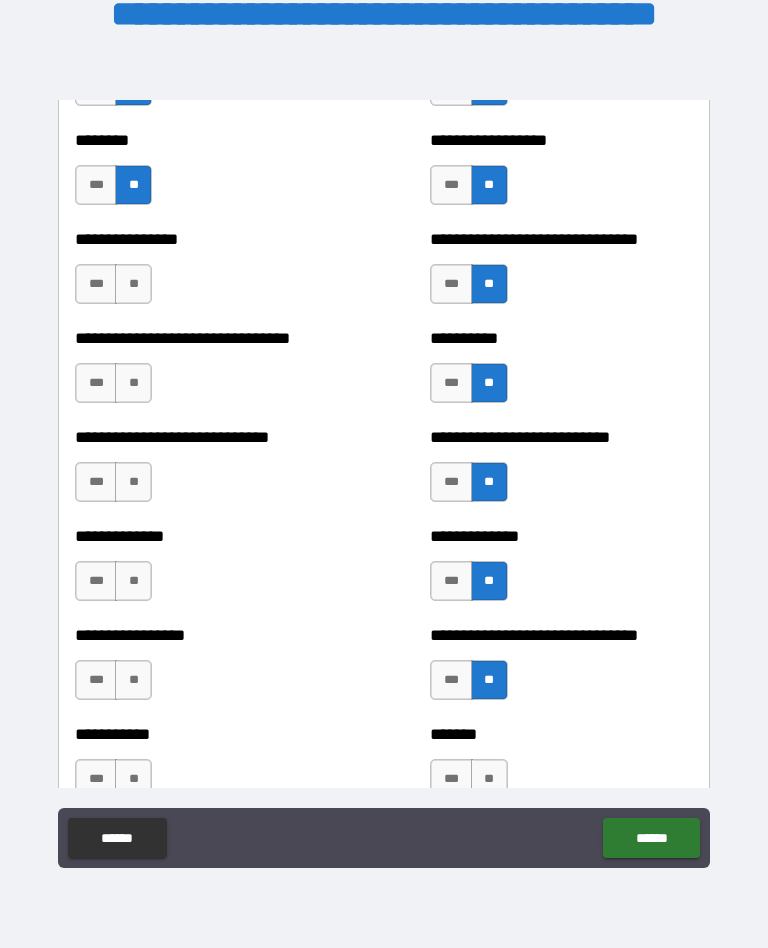 click on "**" at bounding box center (489, 779) 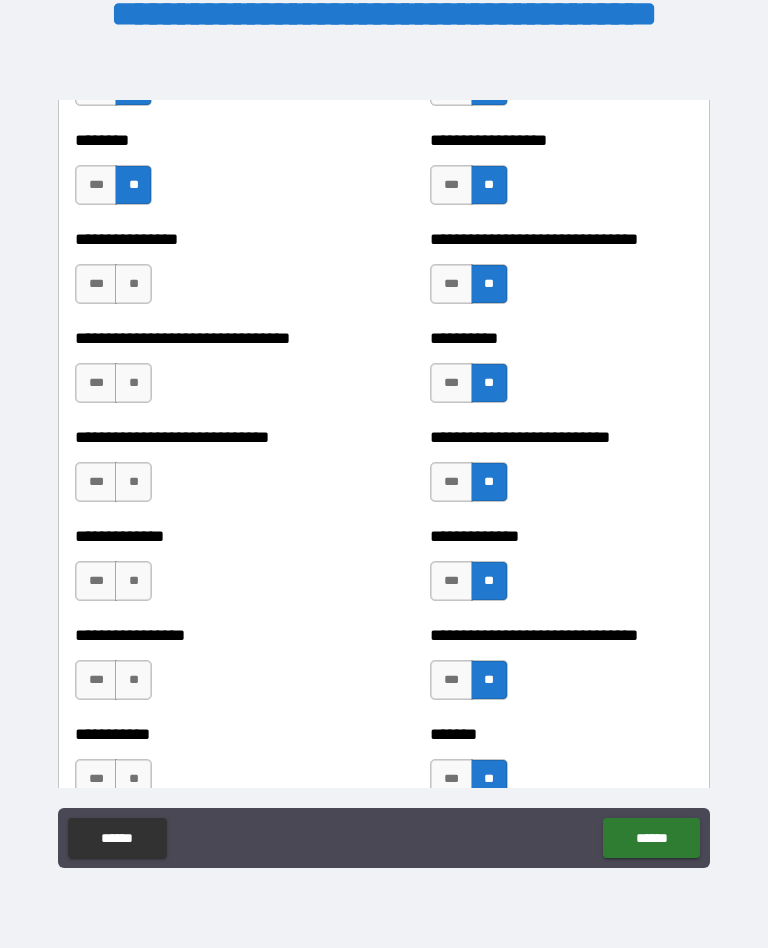 click on "**" at bounding box center [133, 779] 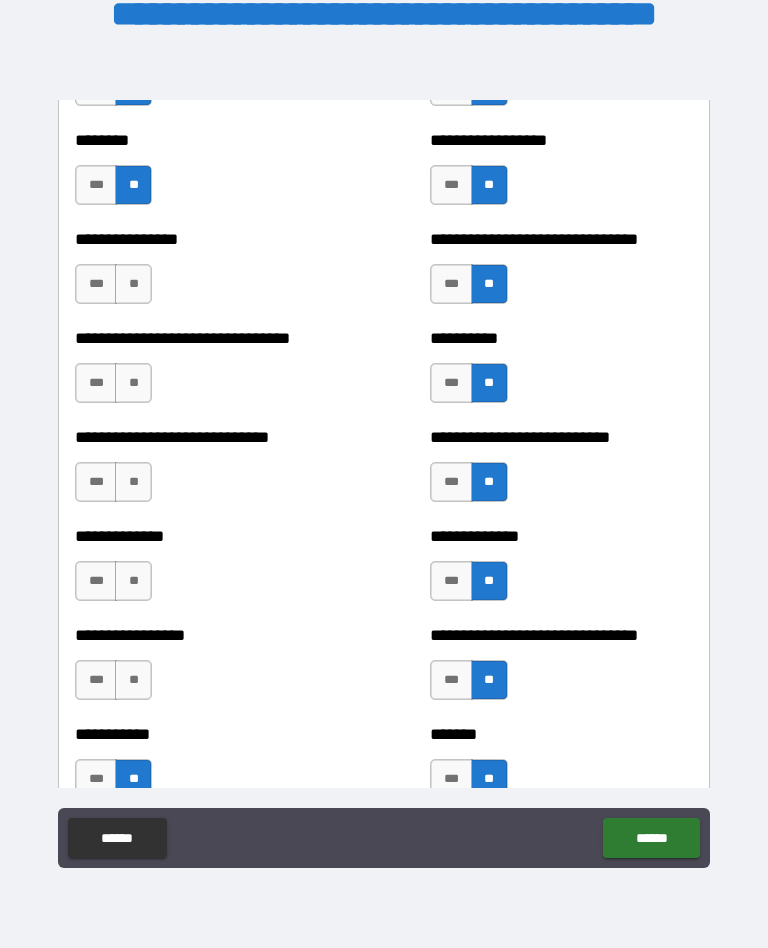 click on "***" at bounding box center [96, 680] 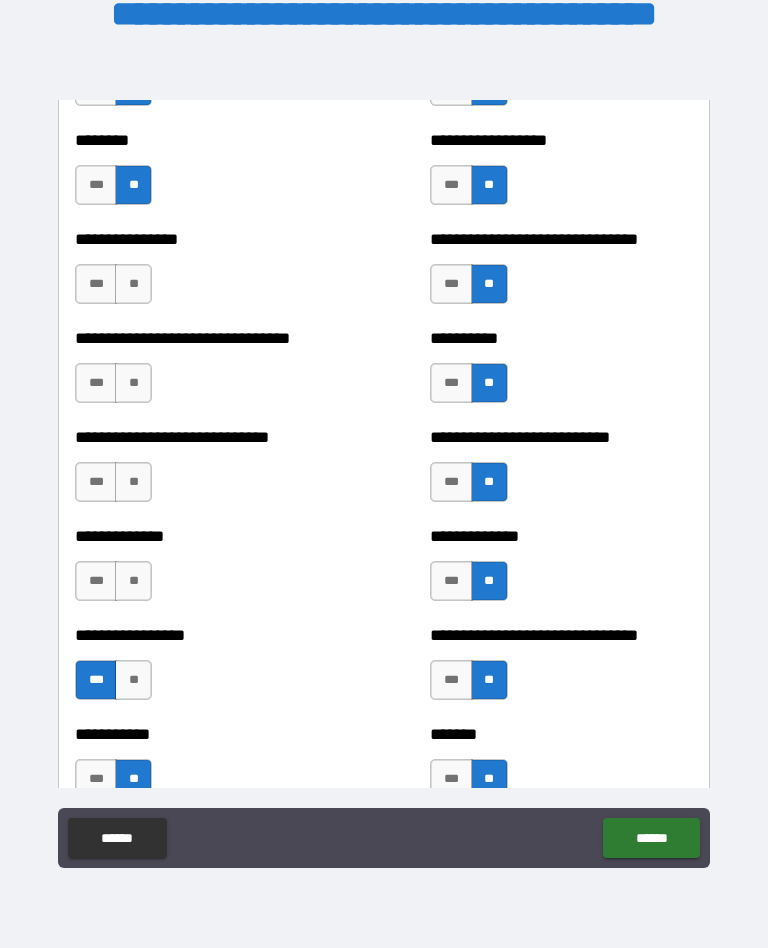 click on "**" at bounding box center (133, 581) 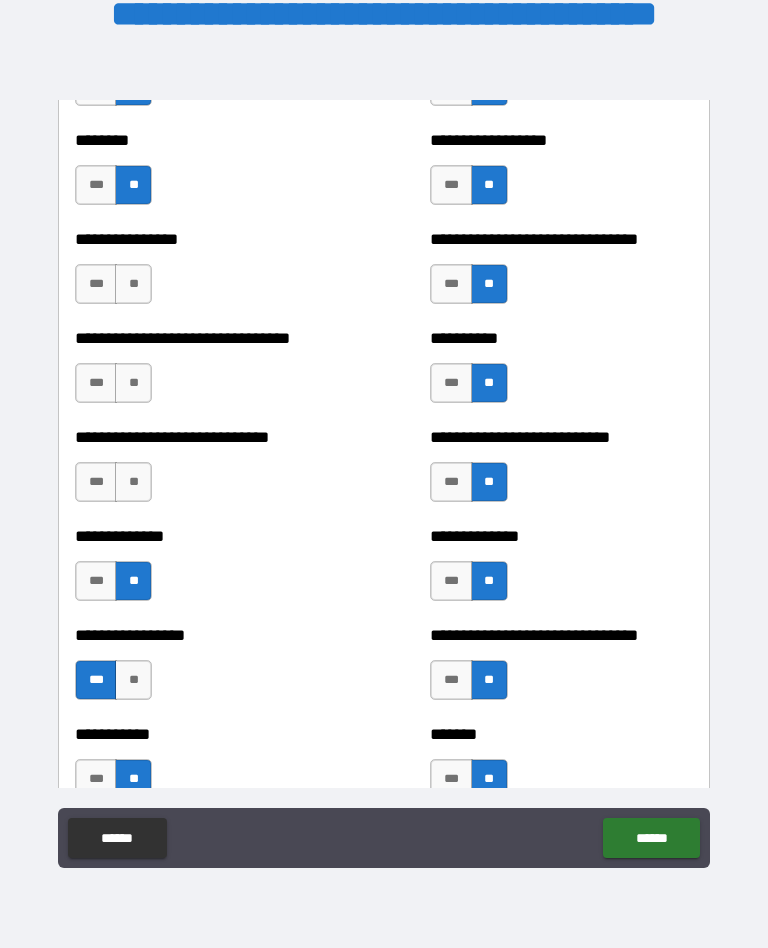 click on "**" at bounding box center [133, 482] 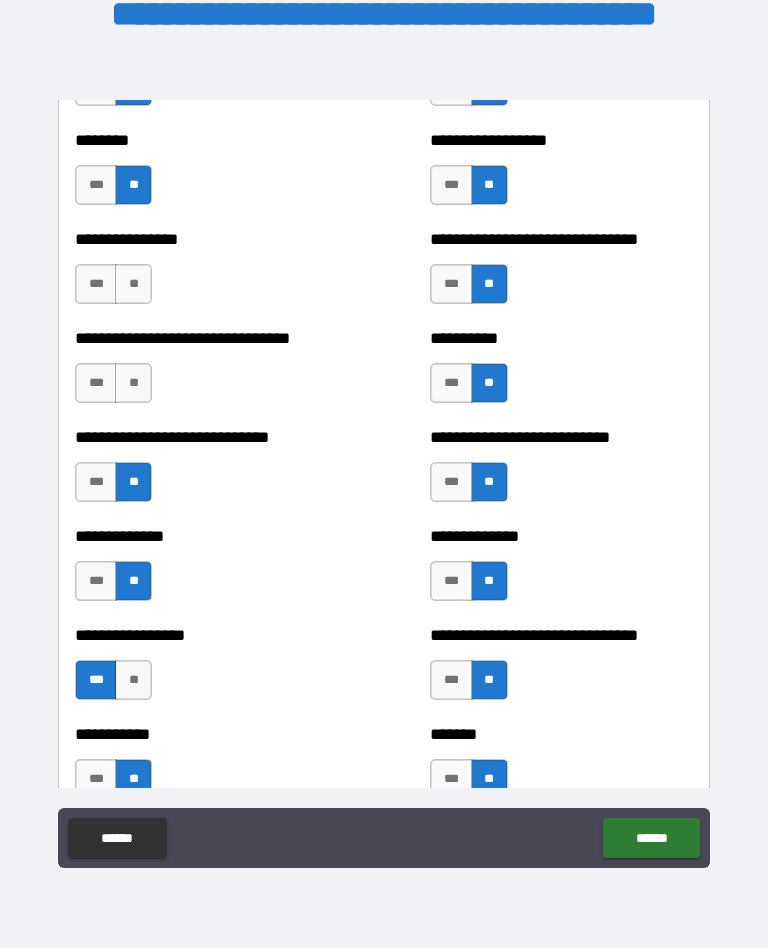 click on "**" at bounding box center [133, 383] 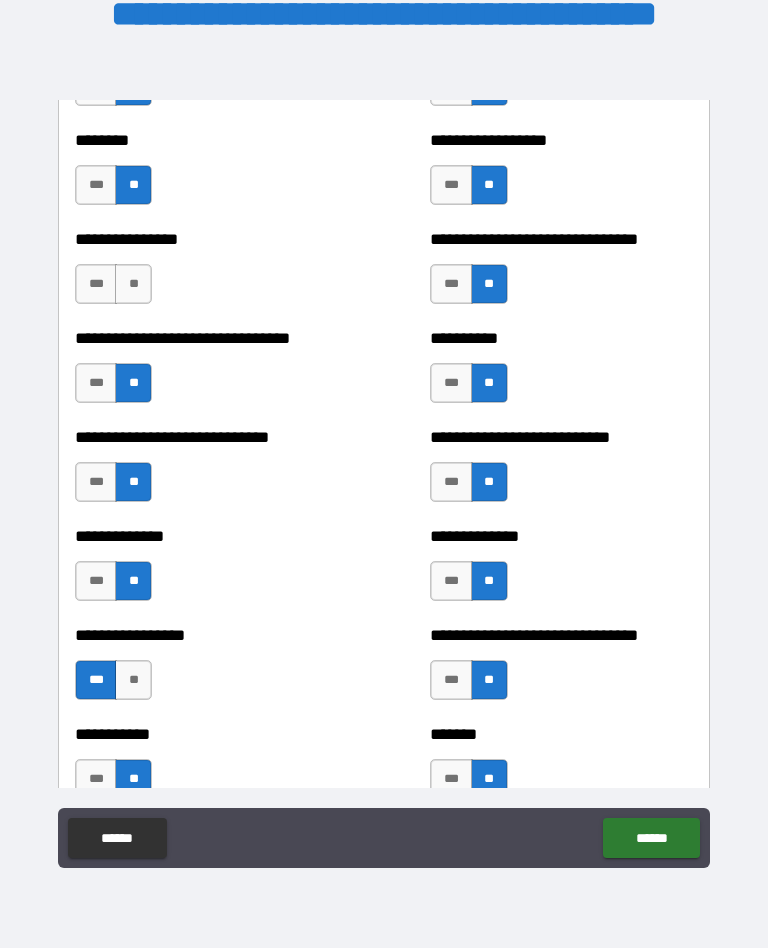 click on "**" at bounding box center [133, 284] 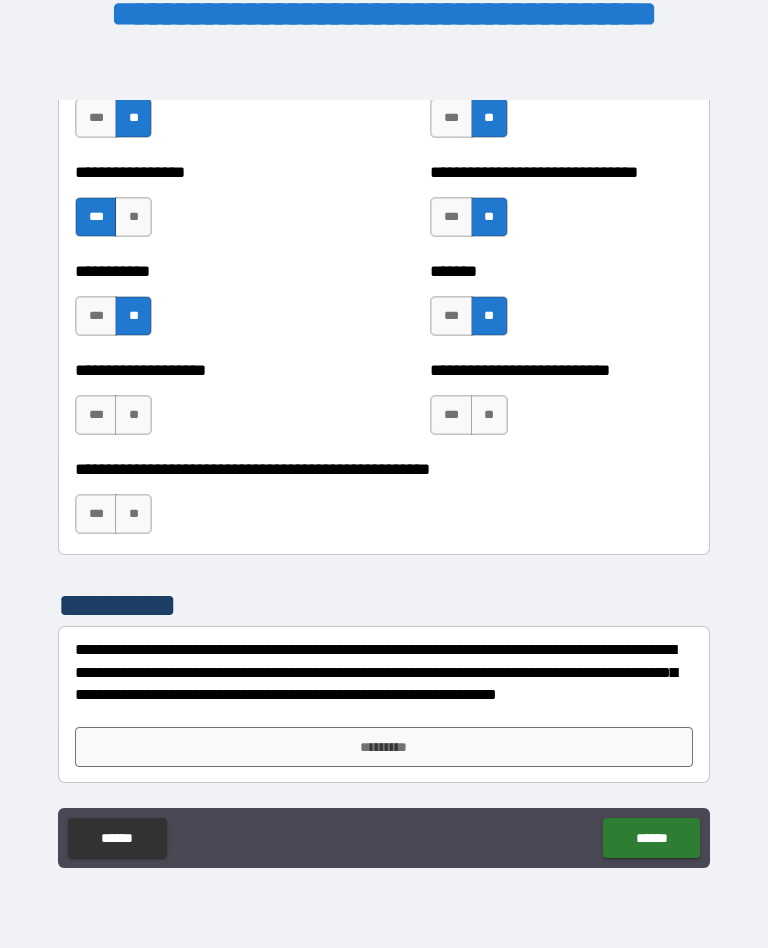 scroll, scrollTop: 7967, scrollLeft: 0, axis: vertical 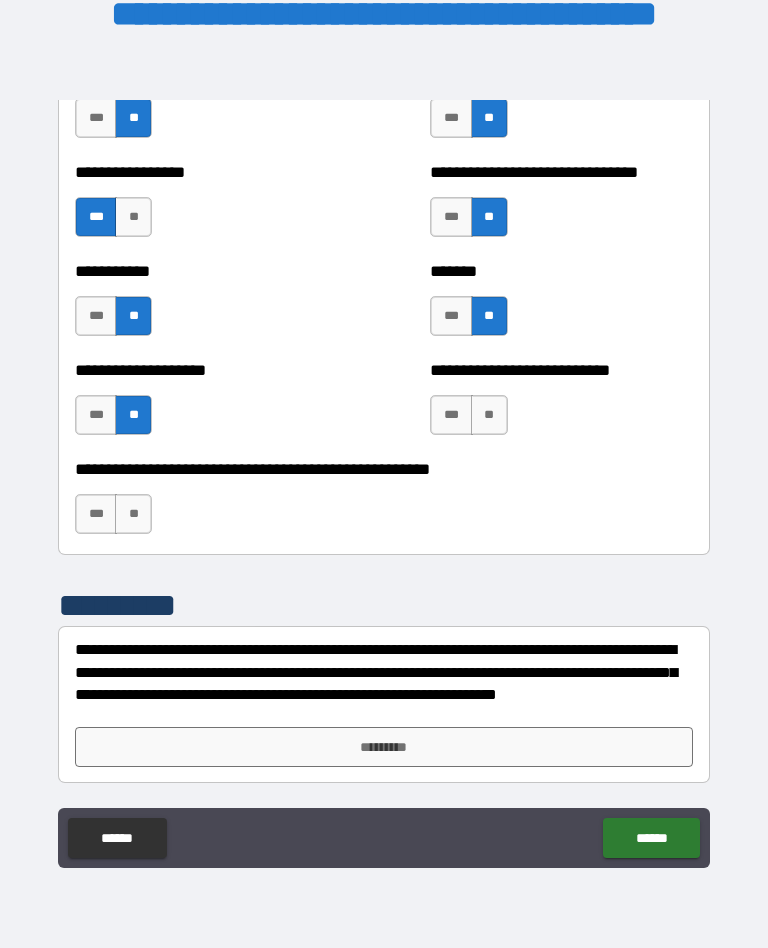click on "**" at bounding box center [133, 514] 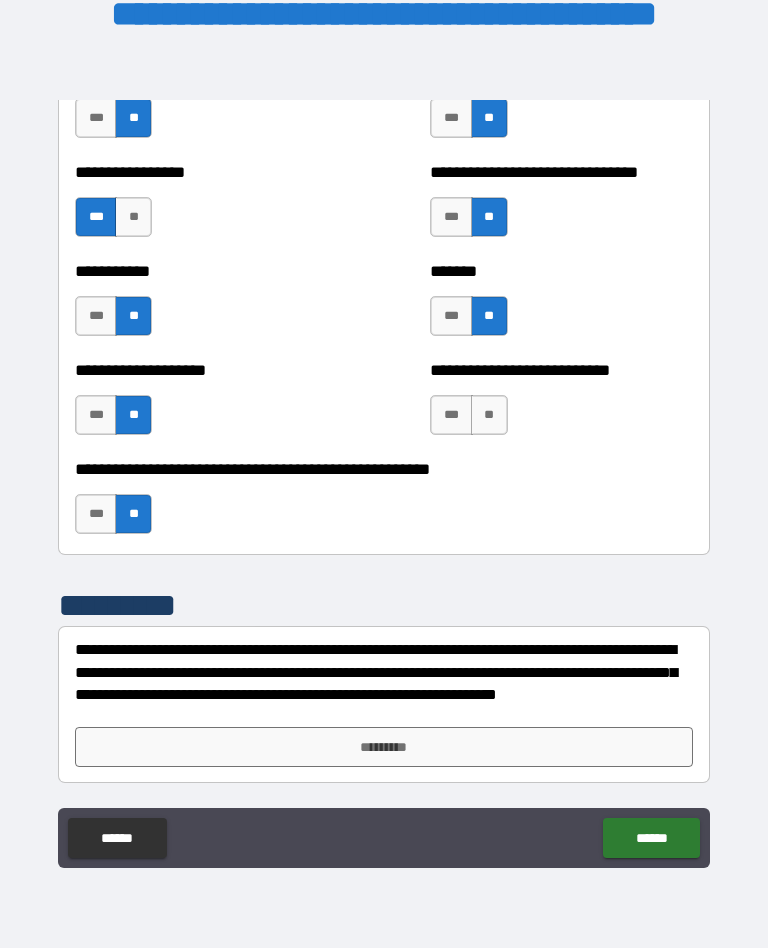 click on "**" at bounding box center (489, 415) 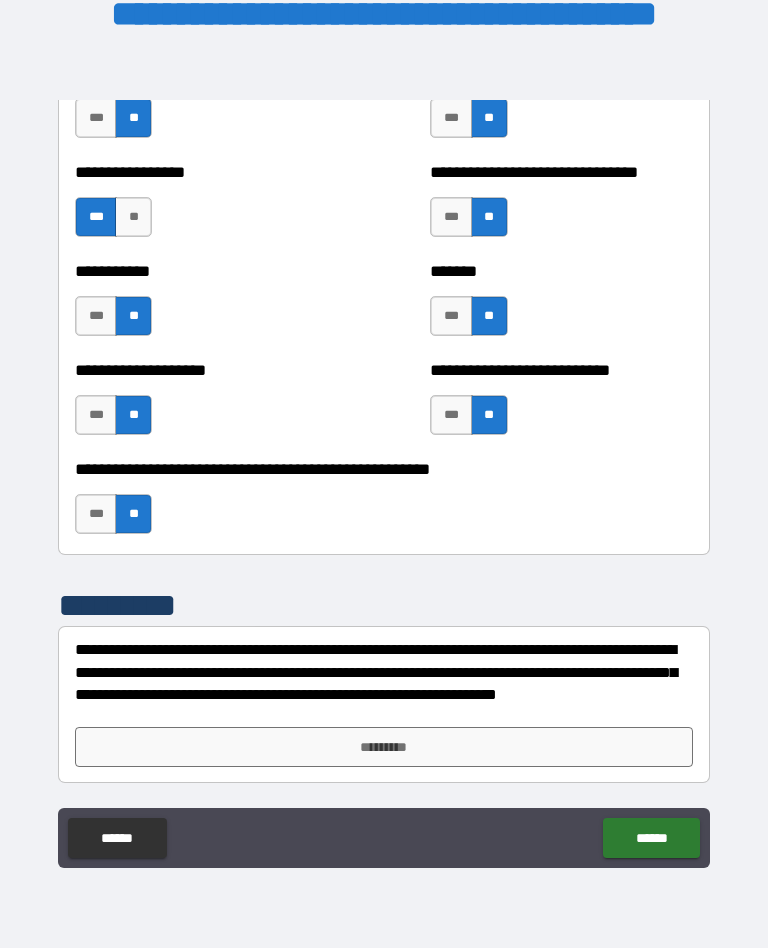 scroll, scrollTop: 7967, scrollLeft: 0, axis: vertical 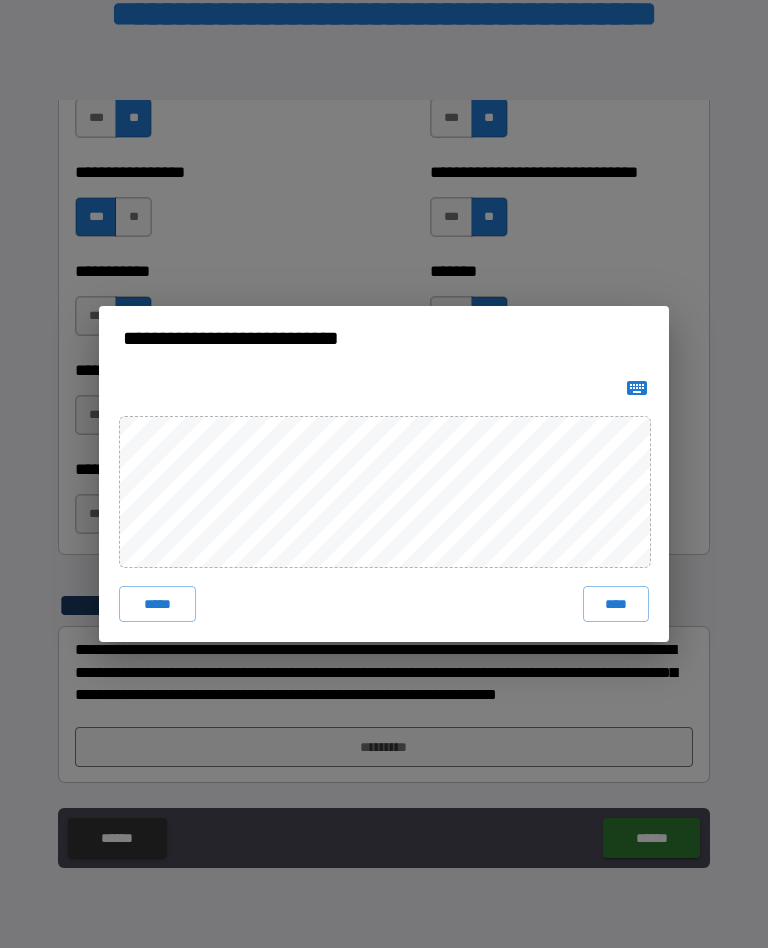 click on "****" at bounding box center [616, 604] 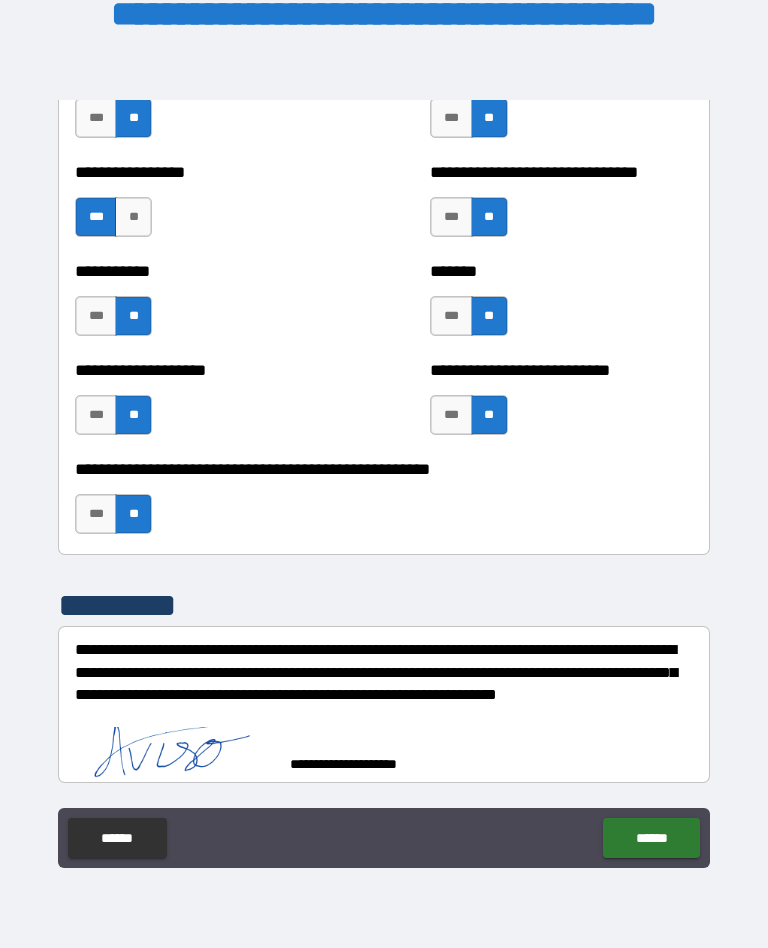 scroll, scrollTop: 7957, scrollLeft: 0, axis: vertical 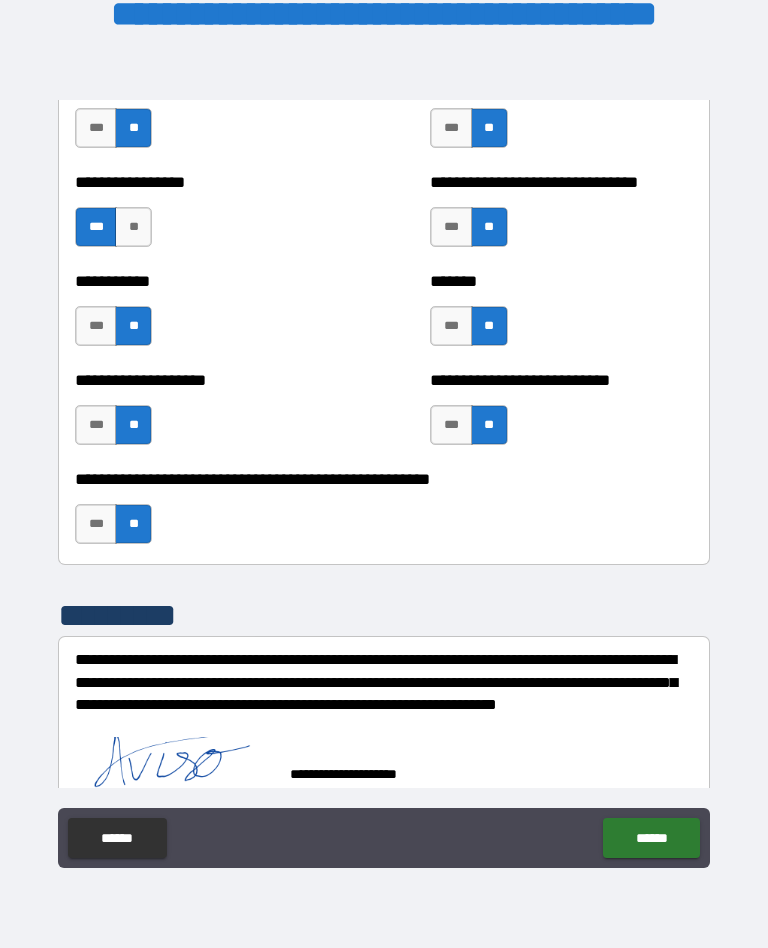 click on "******" at bounding box center (651, 838) 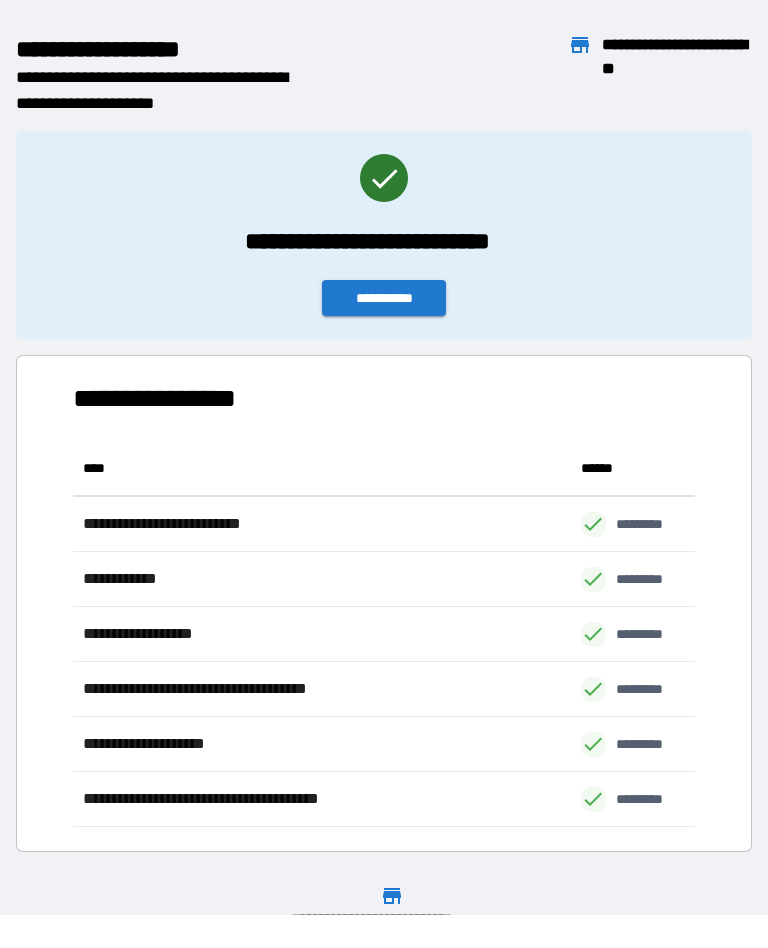 scroll, scrollTop: 386, scrollLeft: 622, axis: both 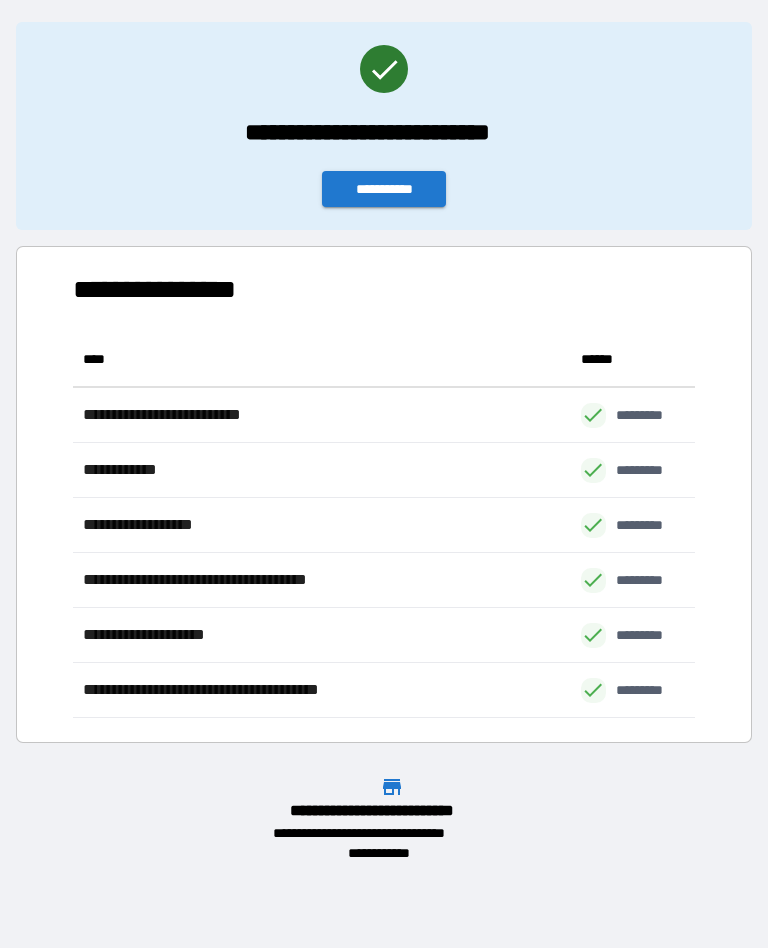 click on "**********" at bounding box center [384, 189] 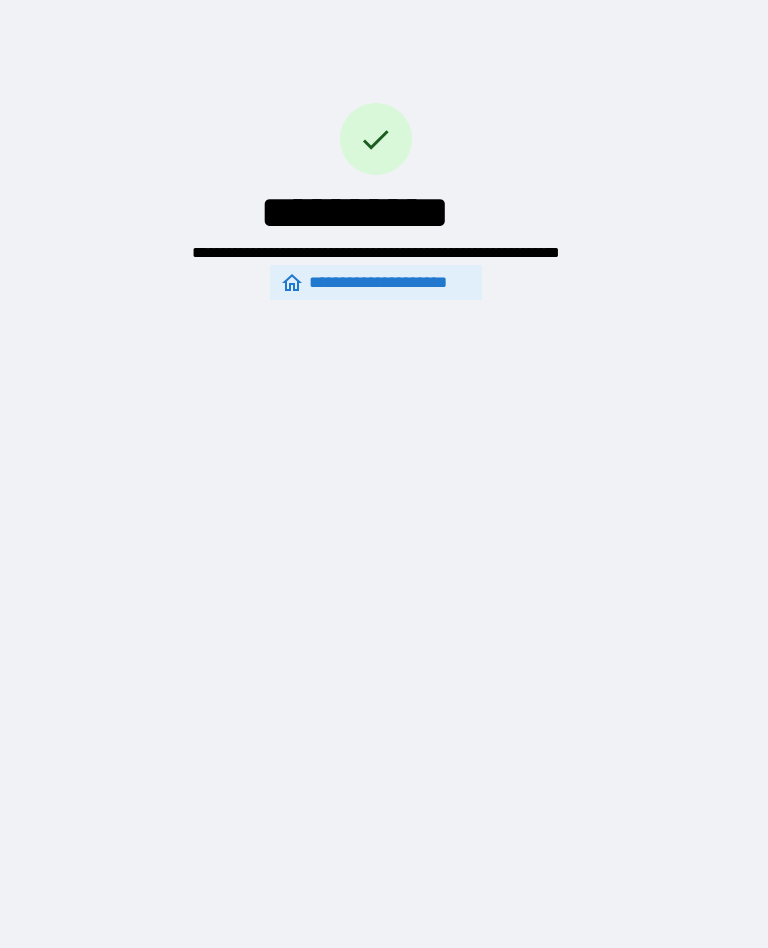 scroll, scrollTop: 0, scrollLeft: 0, axis: both 